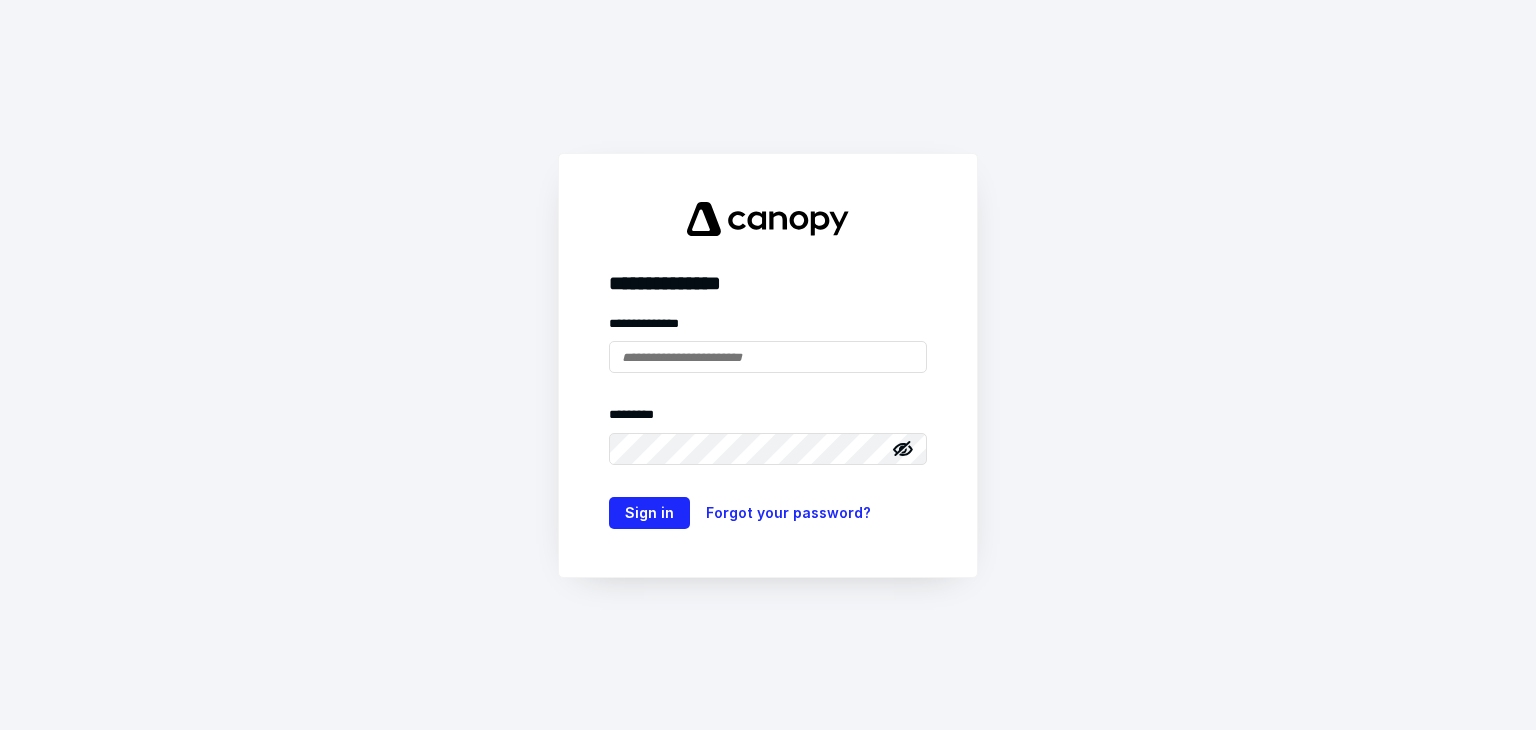 scroll, scrollTop: 0, scrollLeft: 0, axis: both 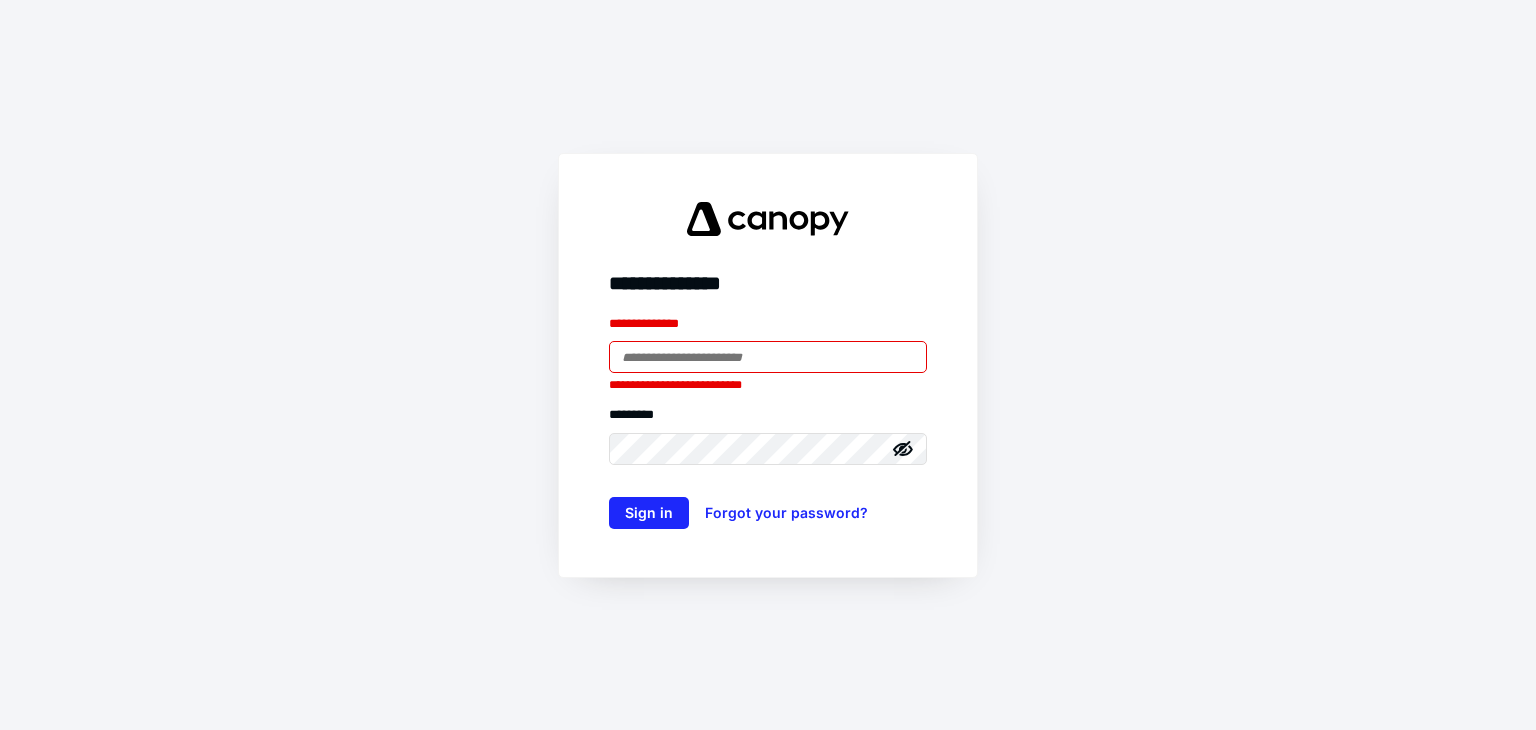 type on "**********" 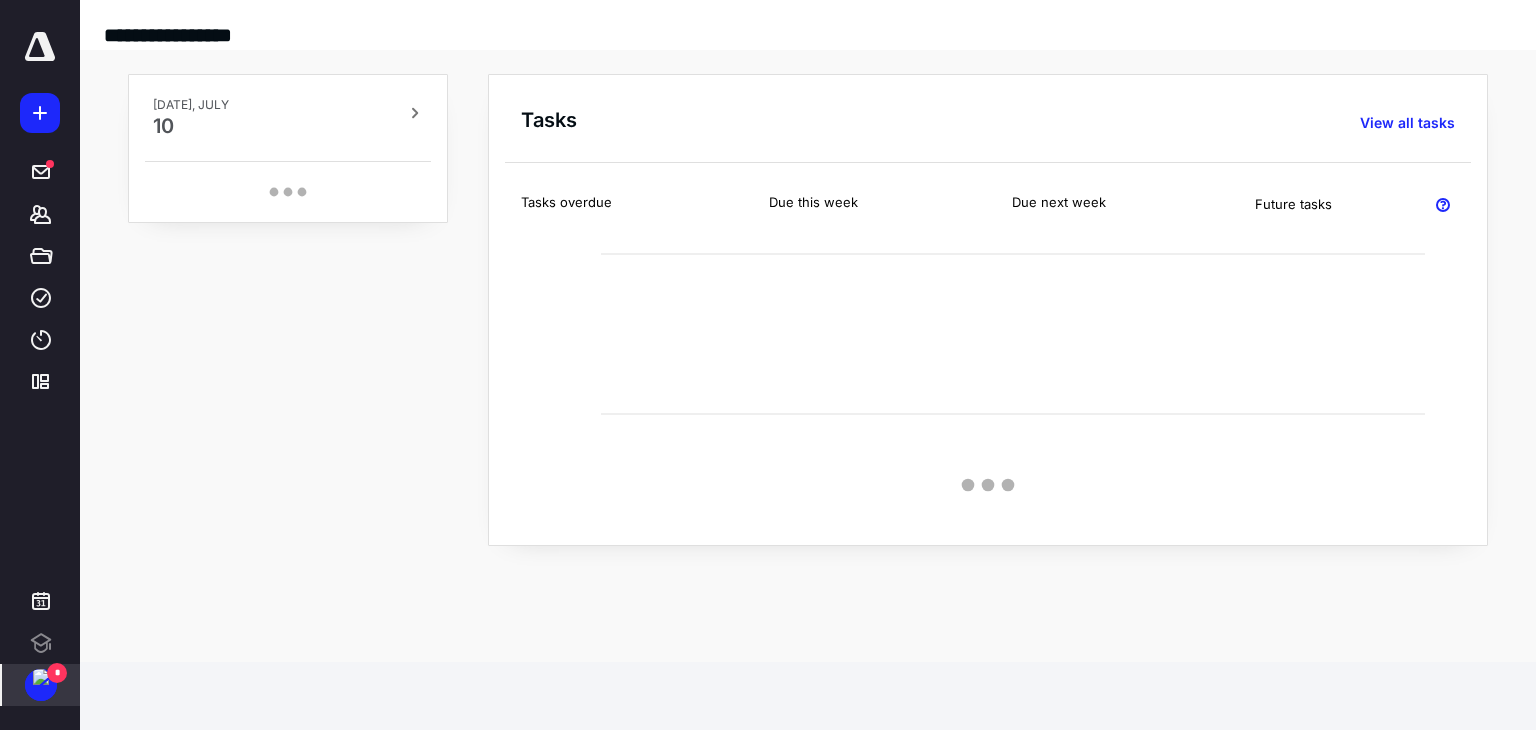 click at bounding box center [41, 677] 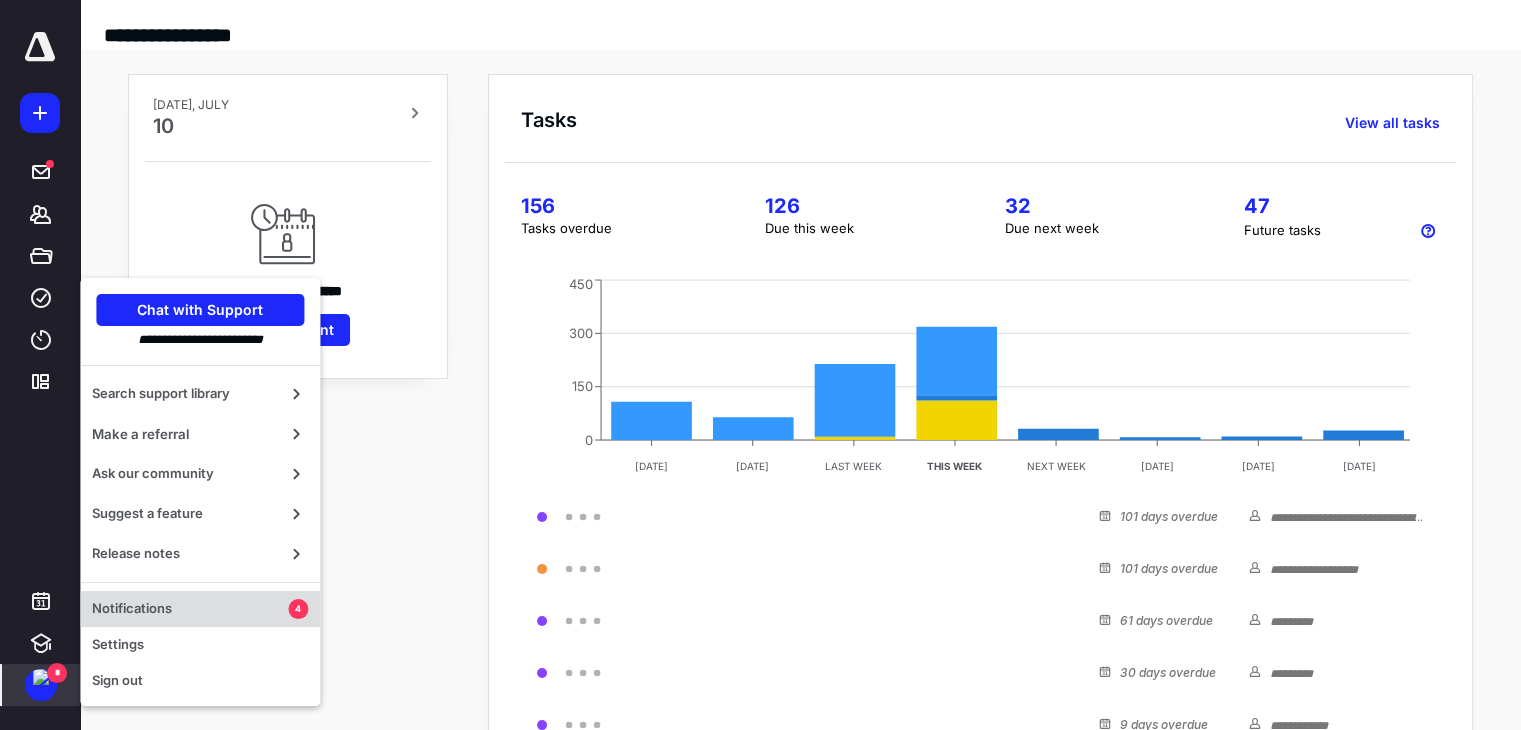 click on "Notifications" at bounding box center (190, 609) 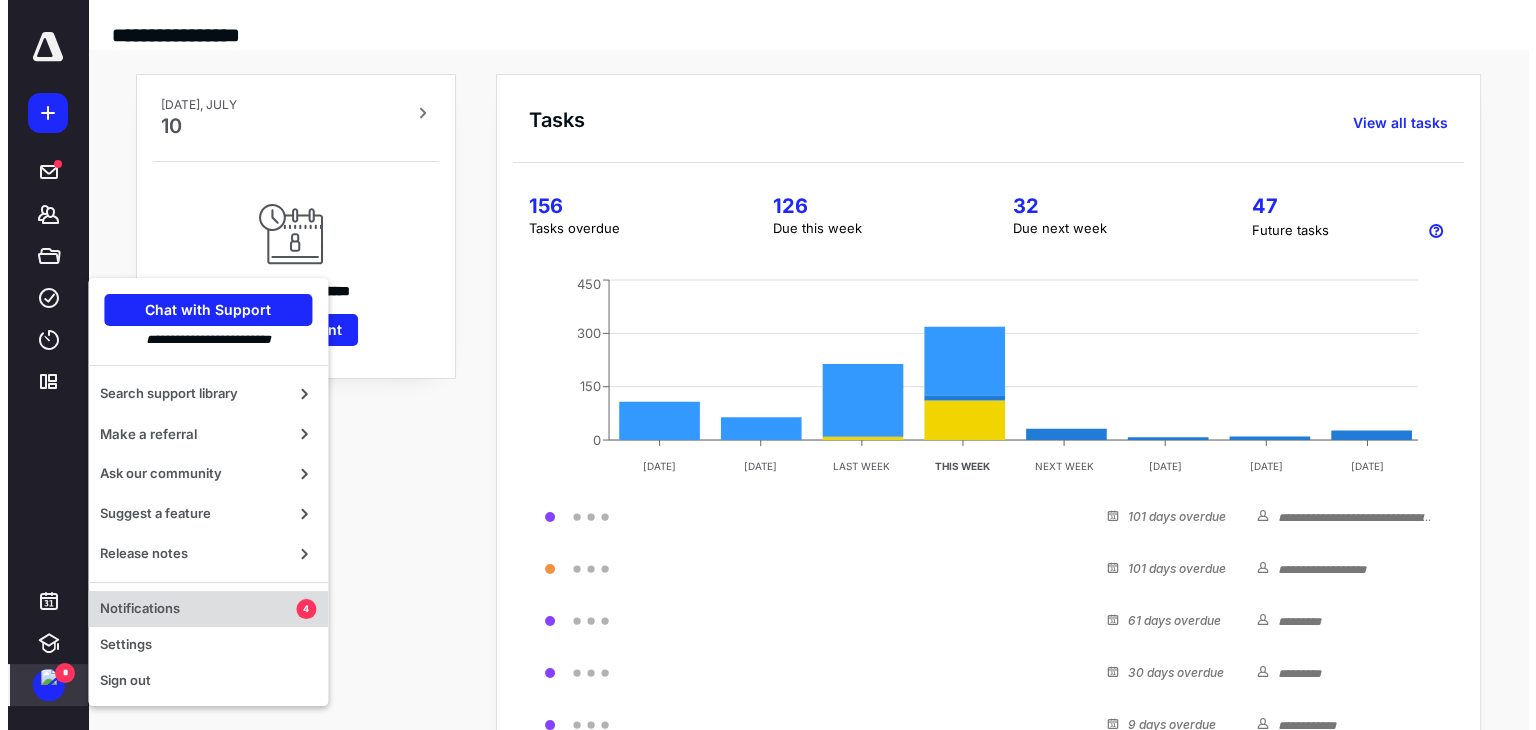 scroll, scrollTop: 0, scrollLeft: 0, axis: both 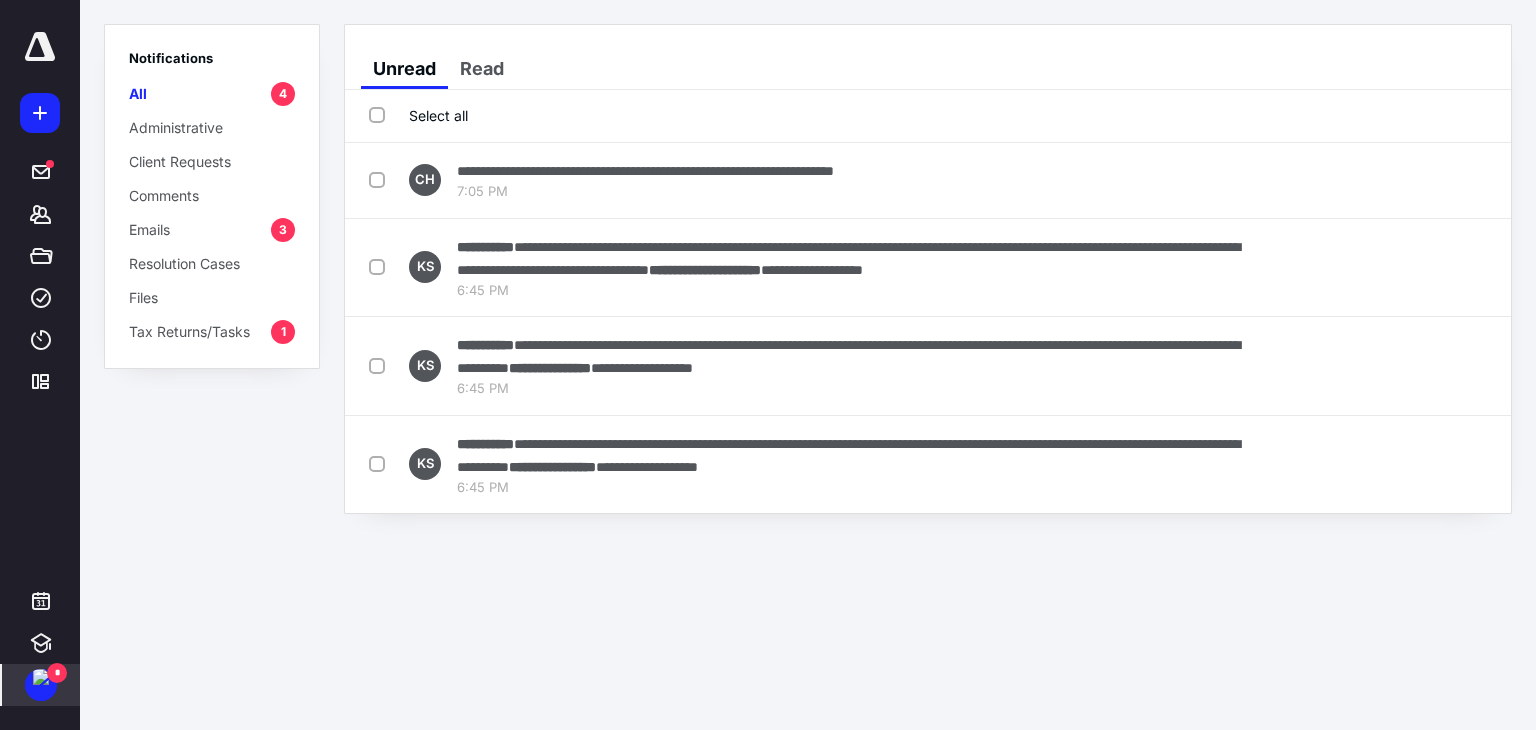 click on "Tax Returns/Tasks" at bounding box center [189, 331] 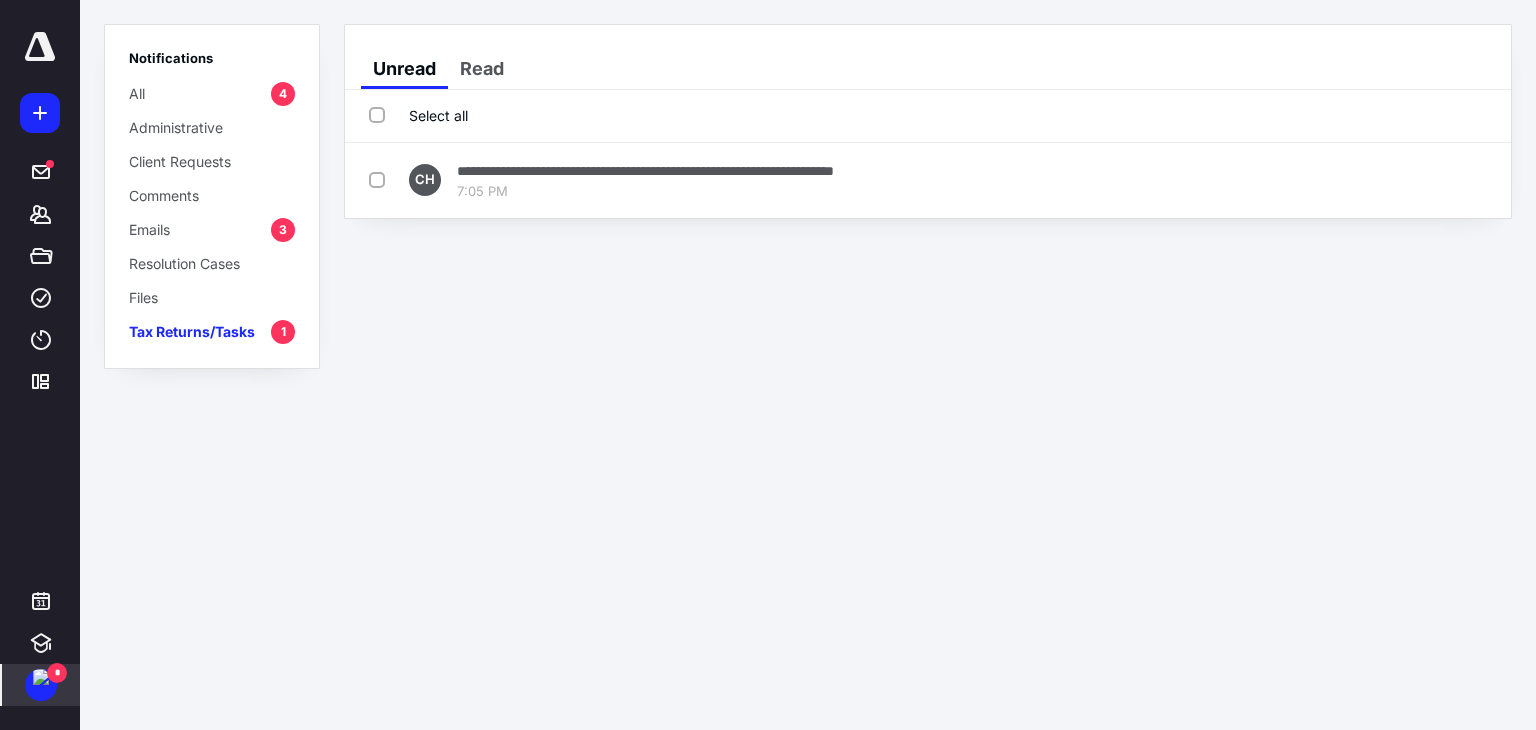 click on "Select all" at bounding box center (928, 116) 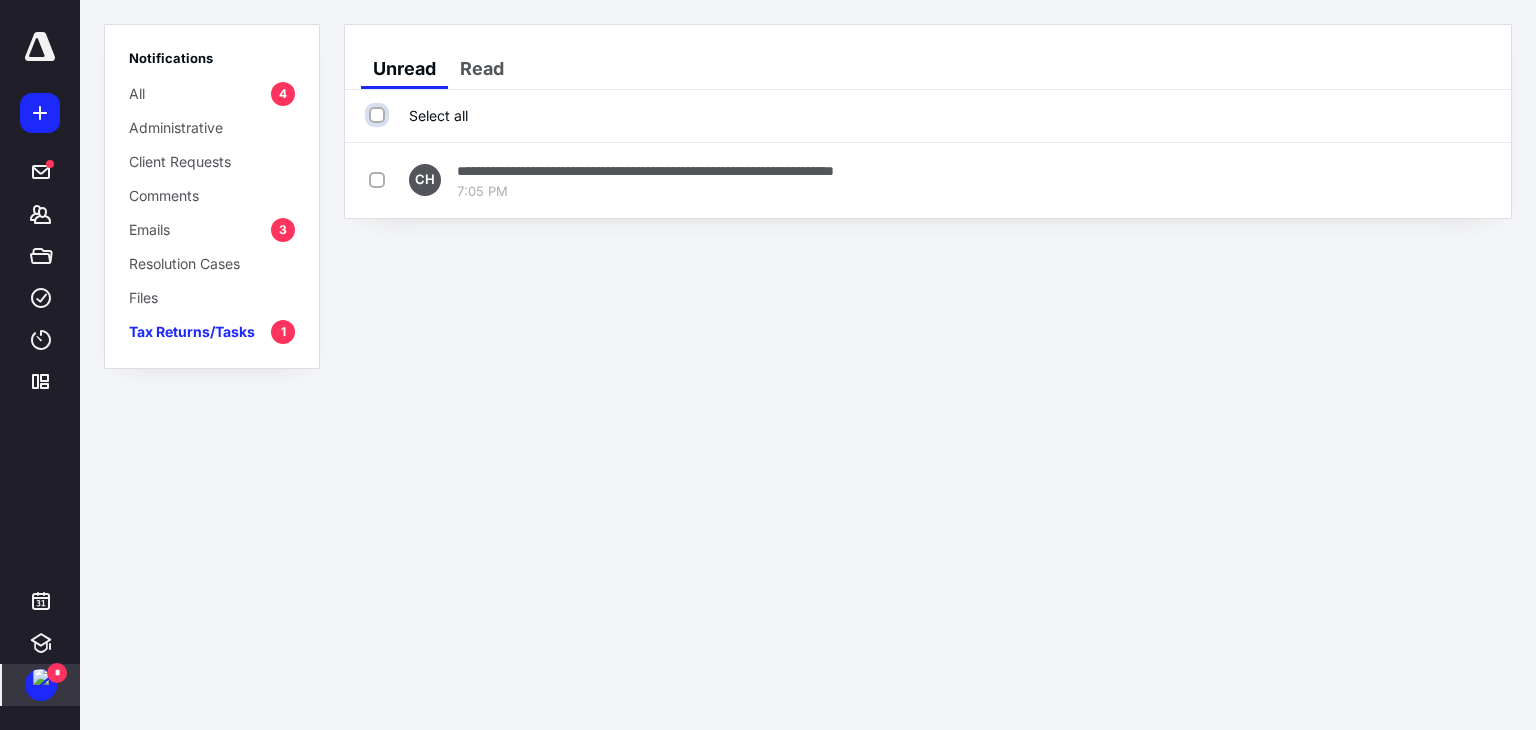 click on "Select all" at bounding box center (379, 115) 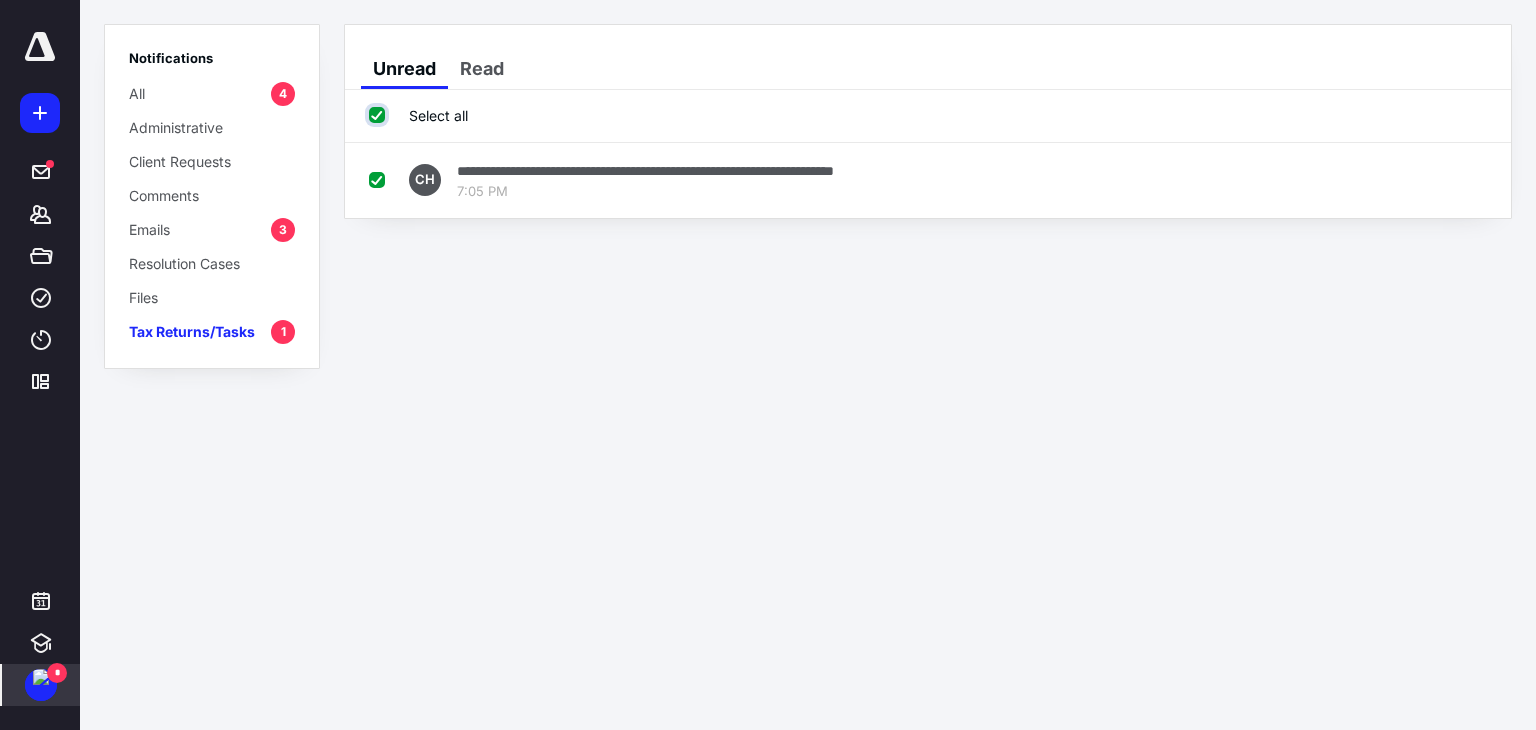 checkbox on "true" 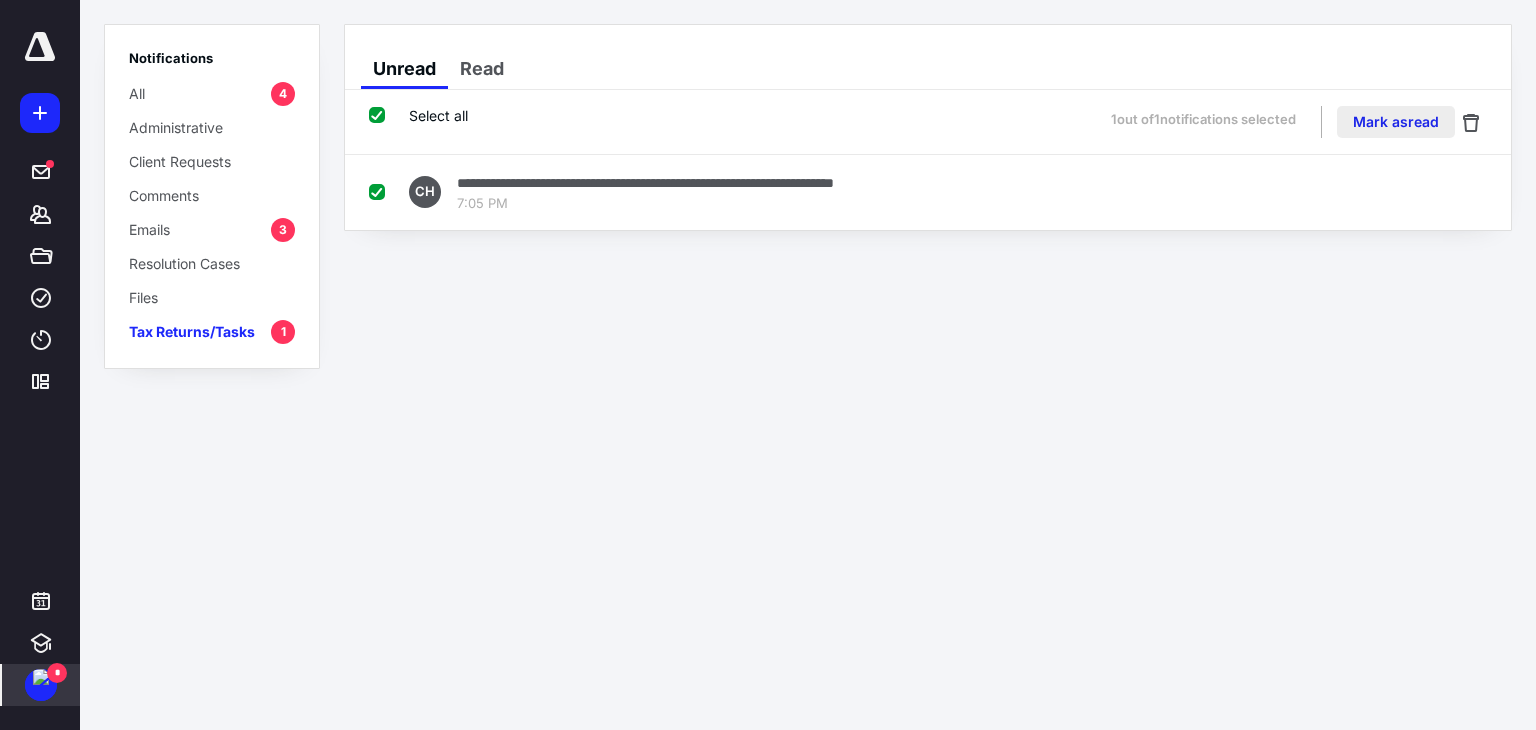click on "Mark as  read" at bounding box center (1396, 122) 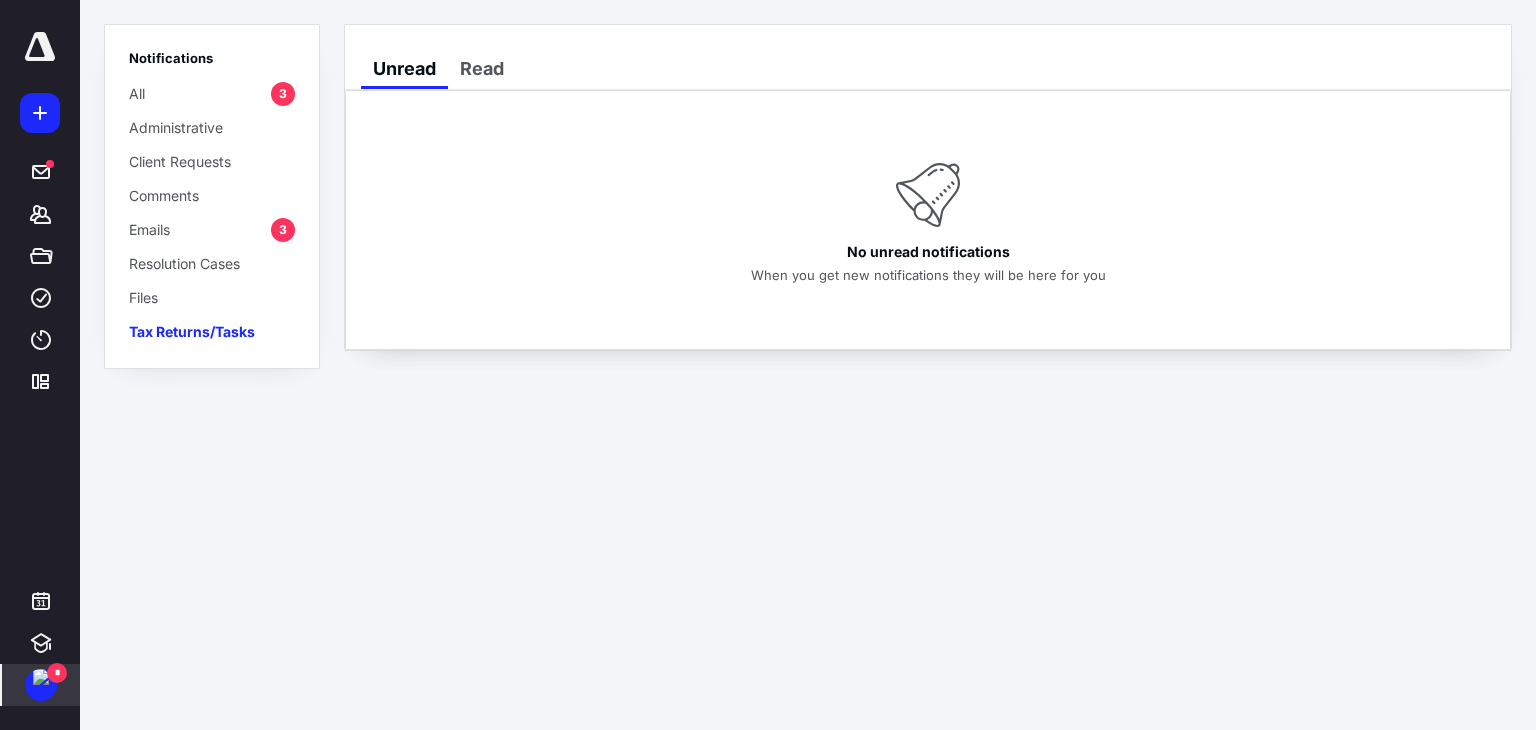 click on "Emails 3" at bounding box center (212, 229) 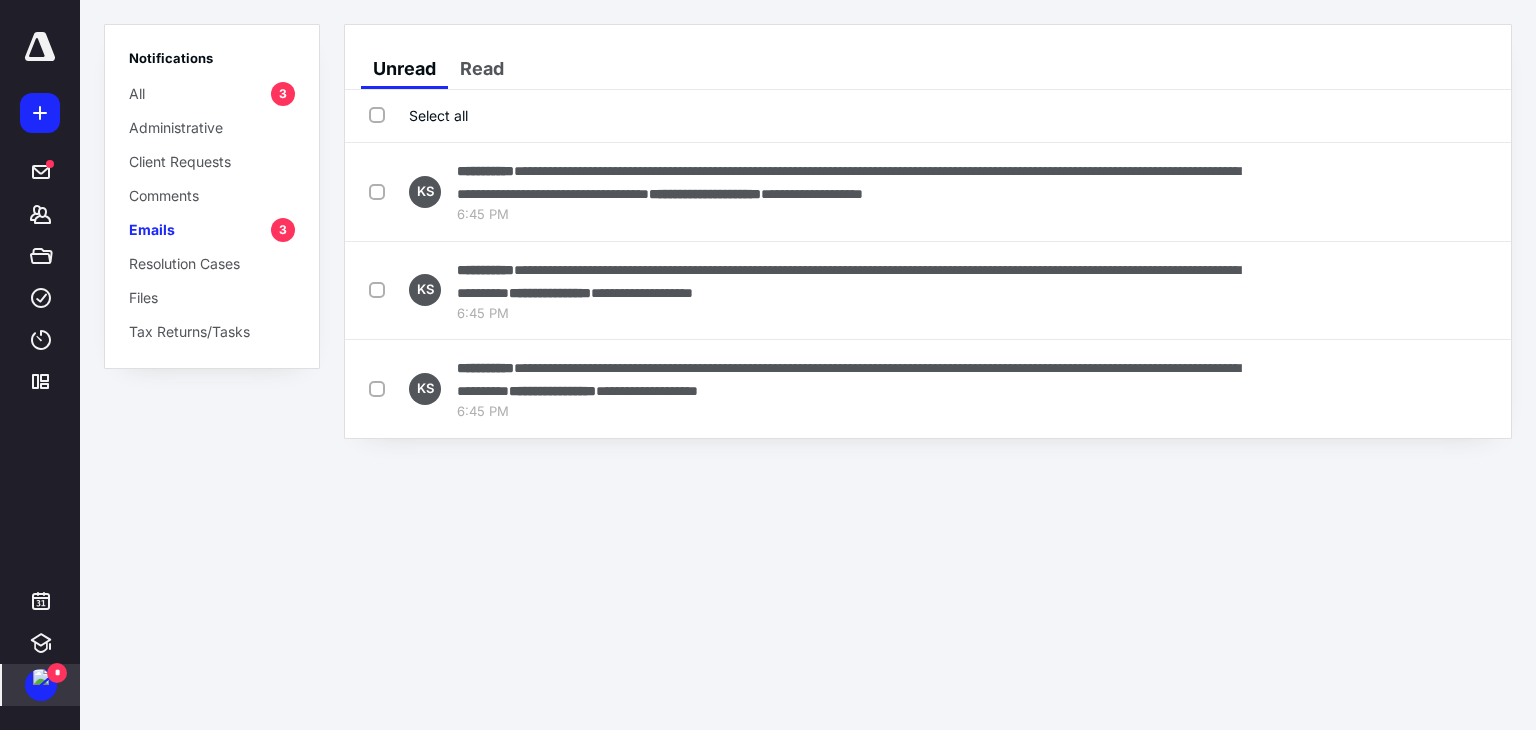 click on "Select all" at bounding box center (418, 115) 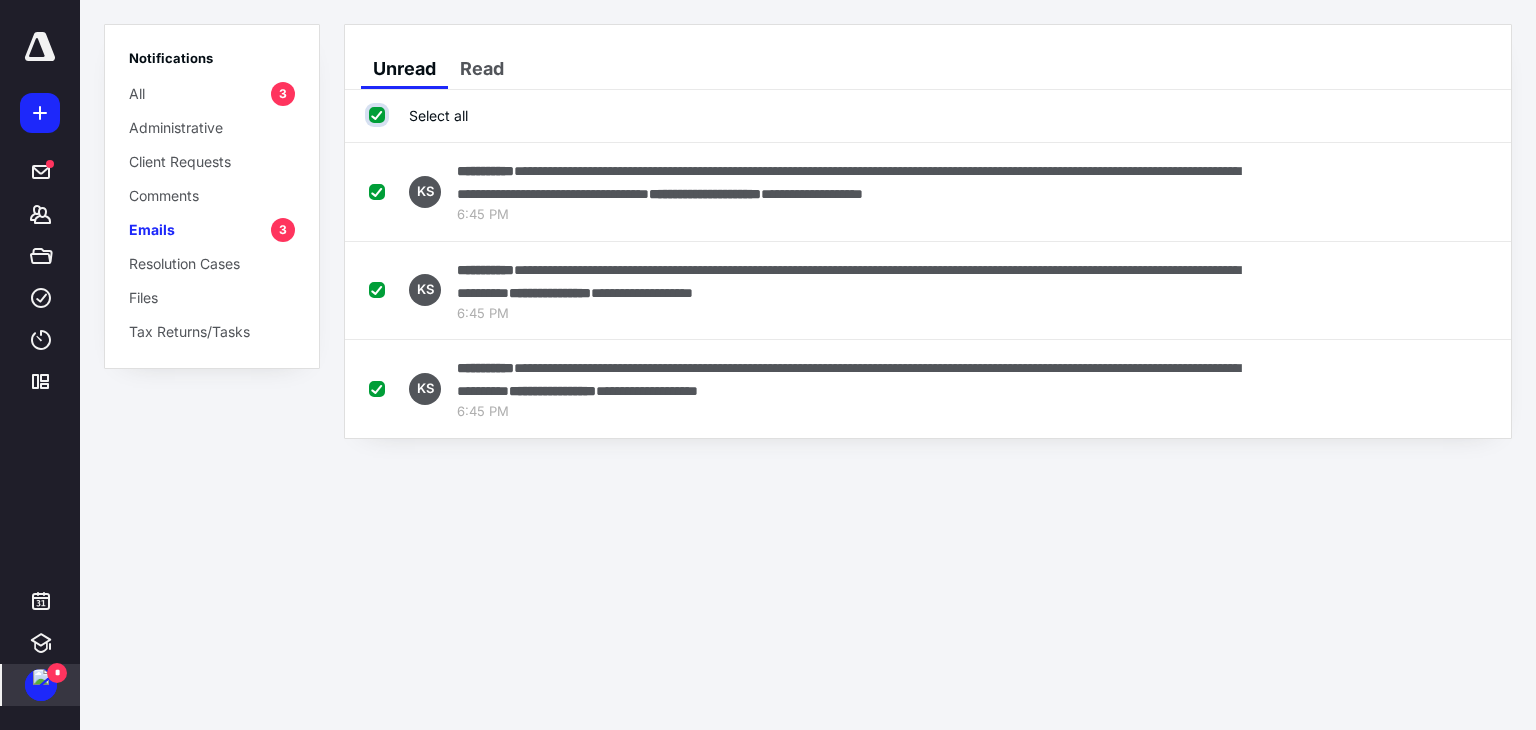 checkbox on "true" 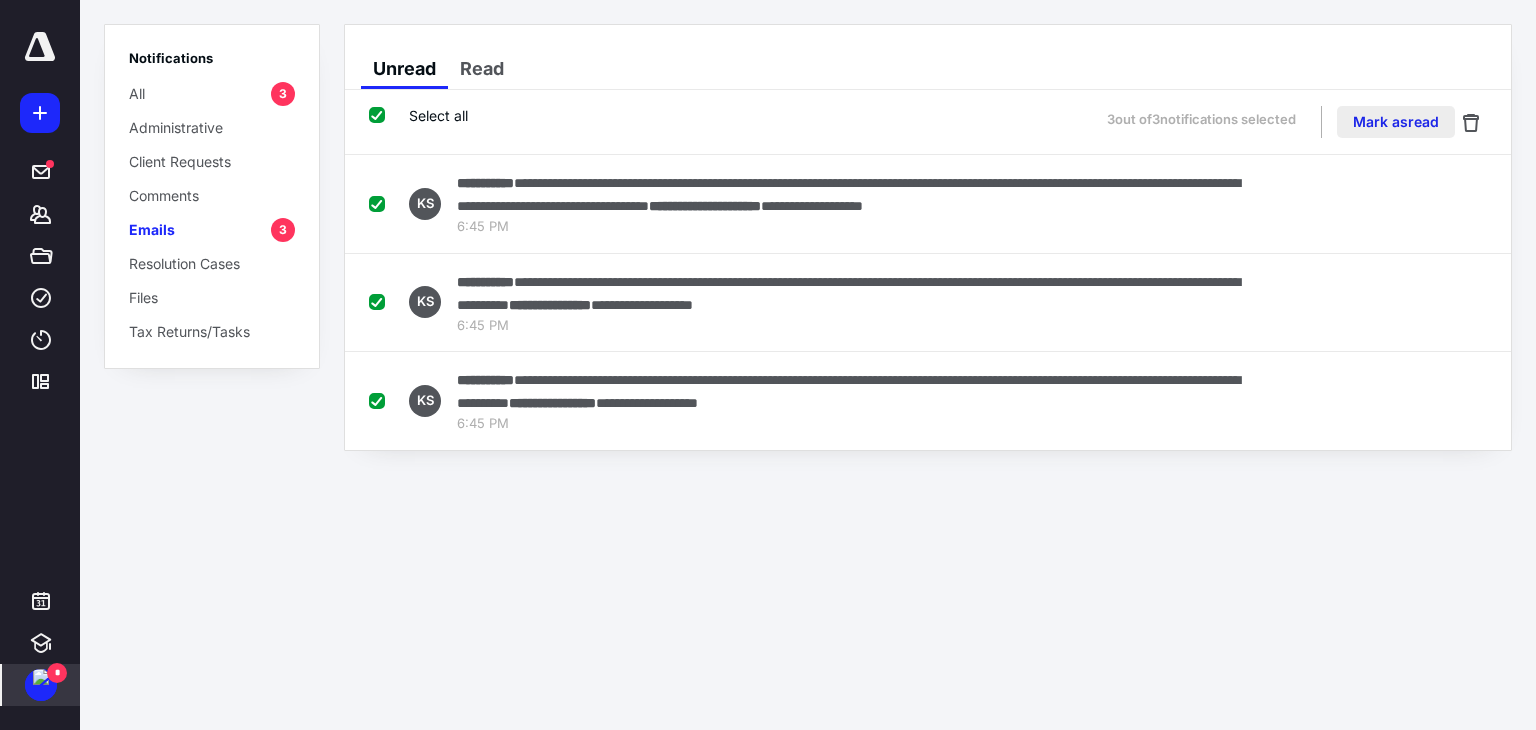 click on "Mark as  read" at bounding box center (1396, 122) 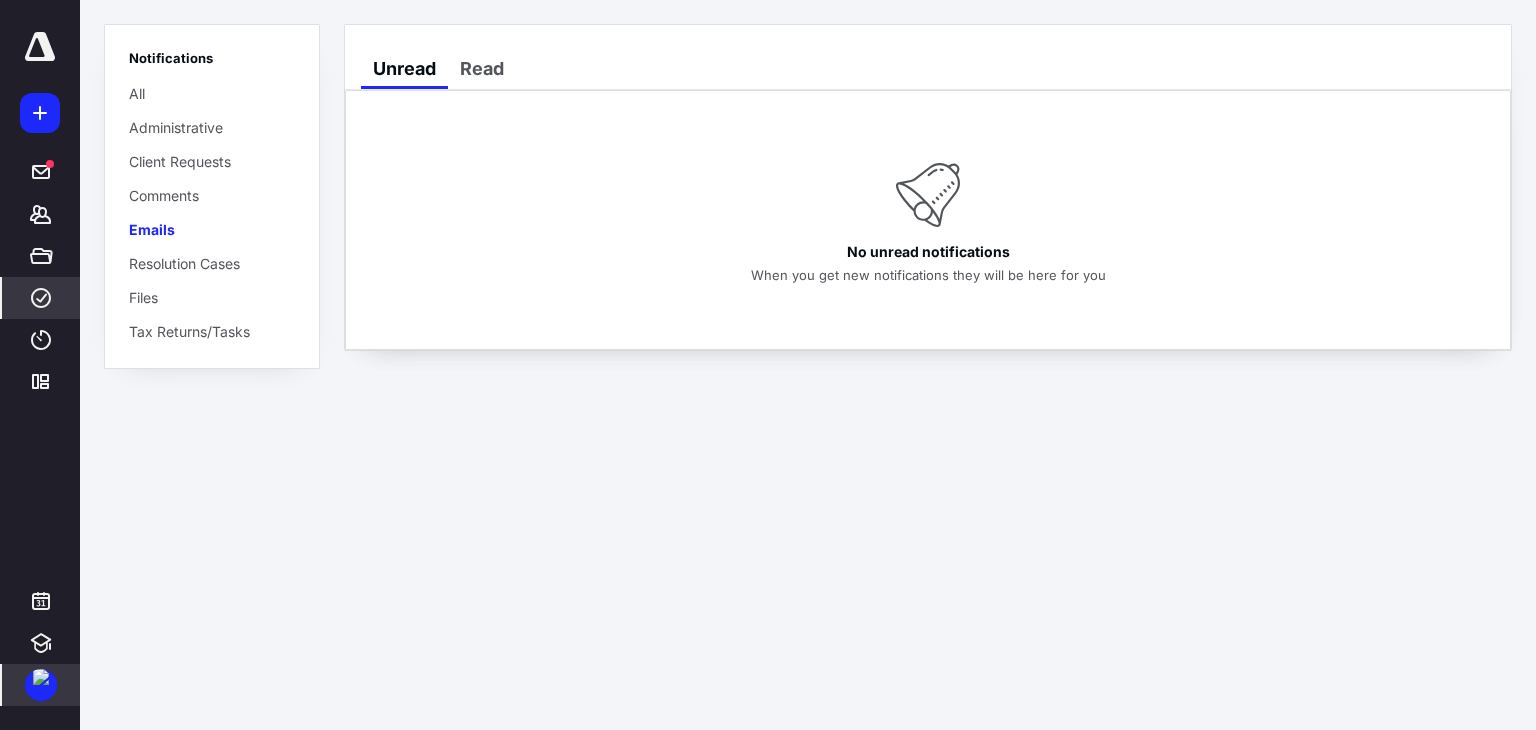 click 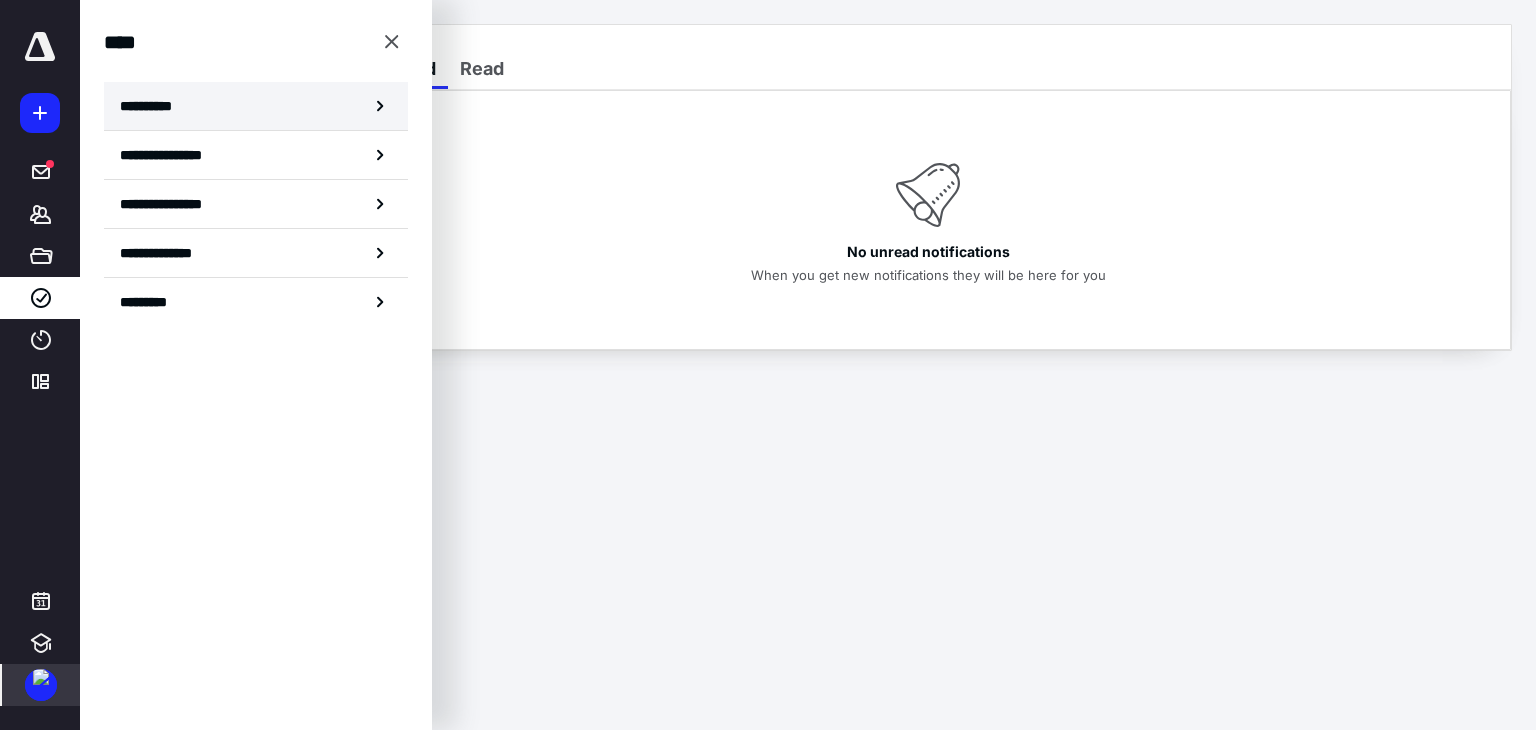 click on "**********" at bounding box center (153, 106) 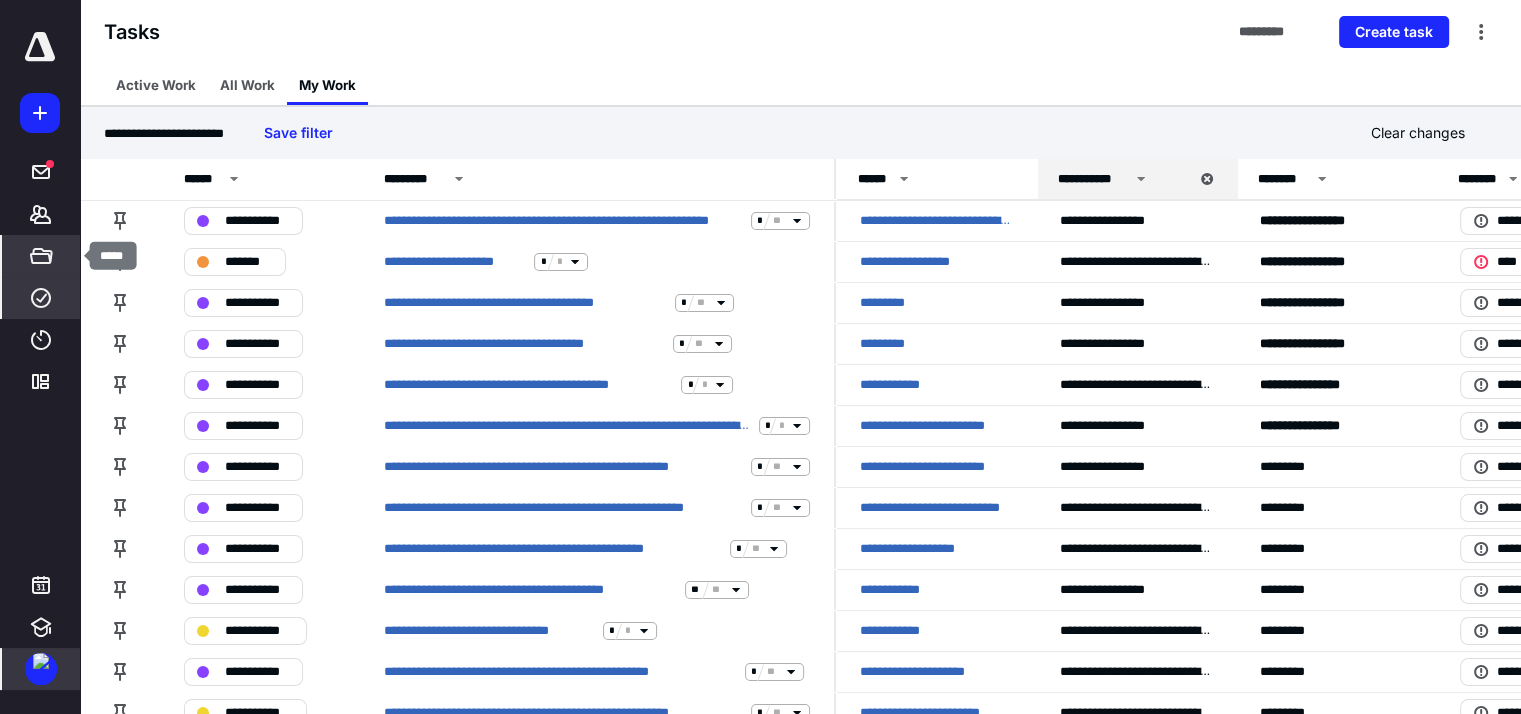 click 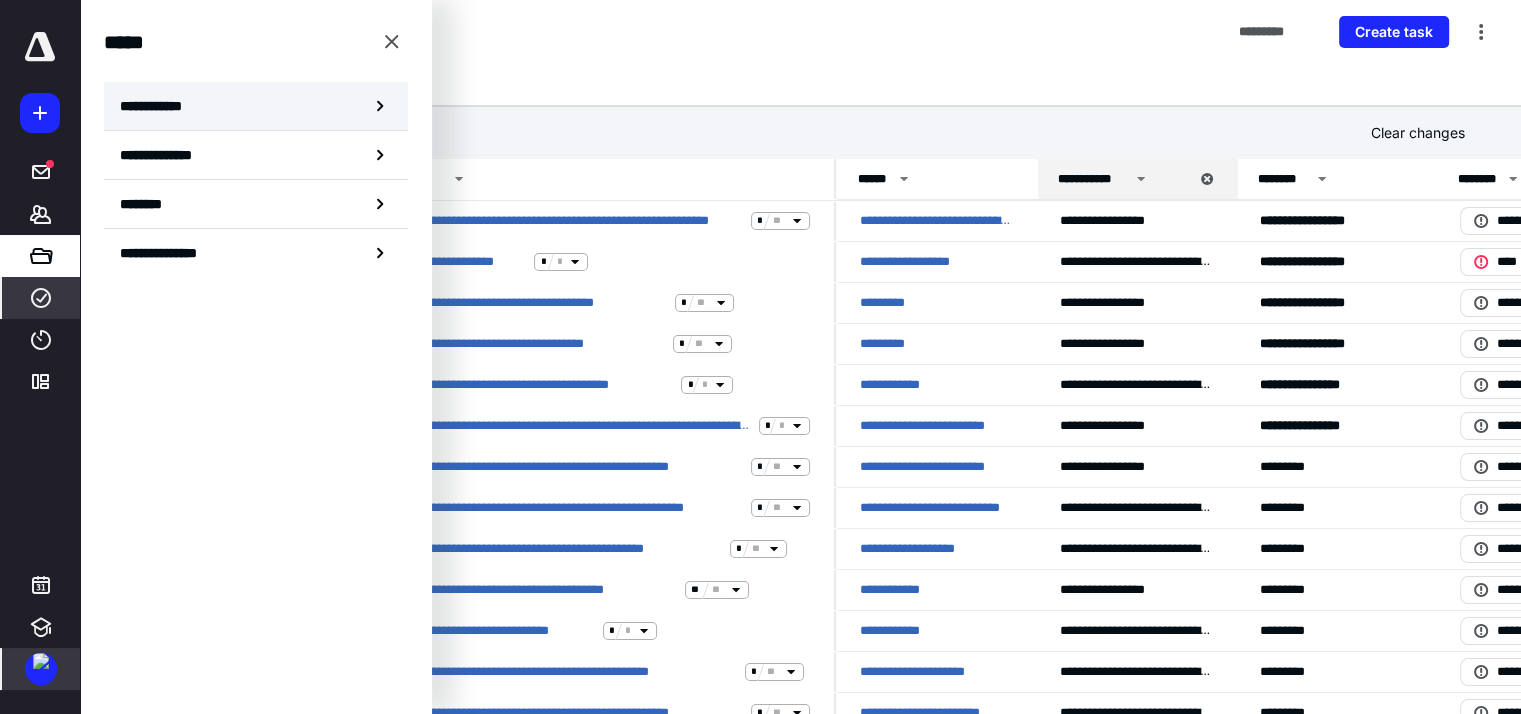 click on "**********" at bounding box center (157, 106) 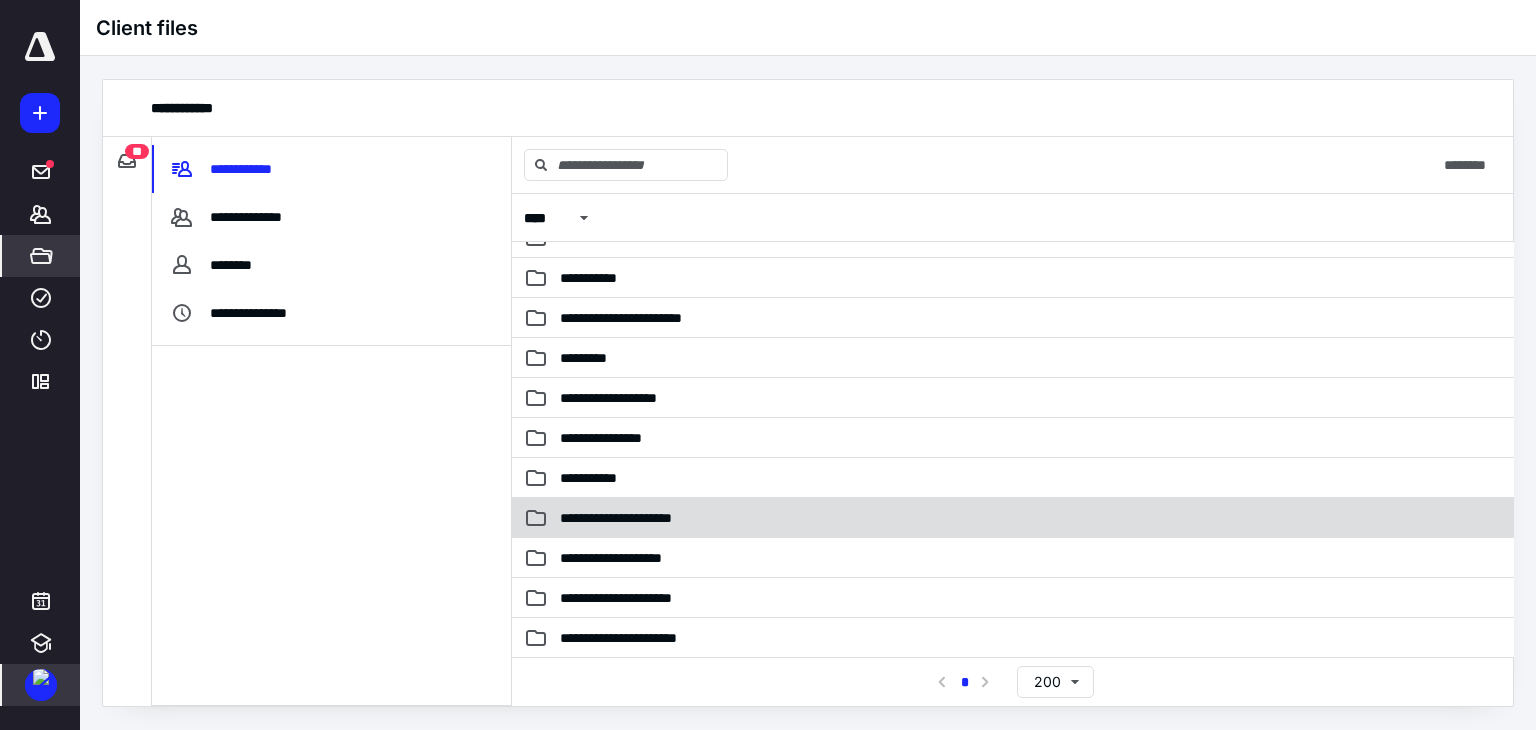 scroll, scrollTop: 600, scrollLeft: 0, axis: vertical 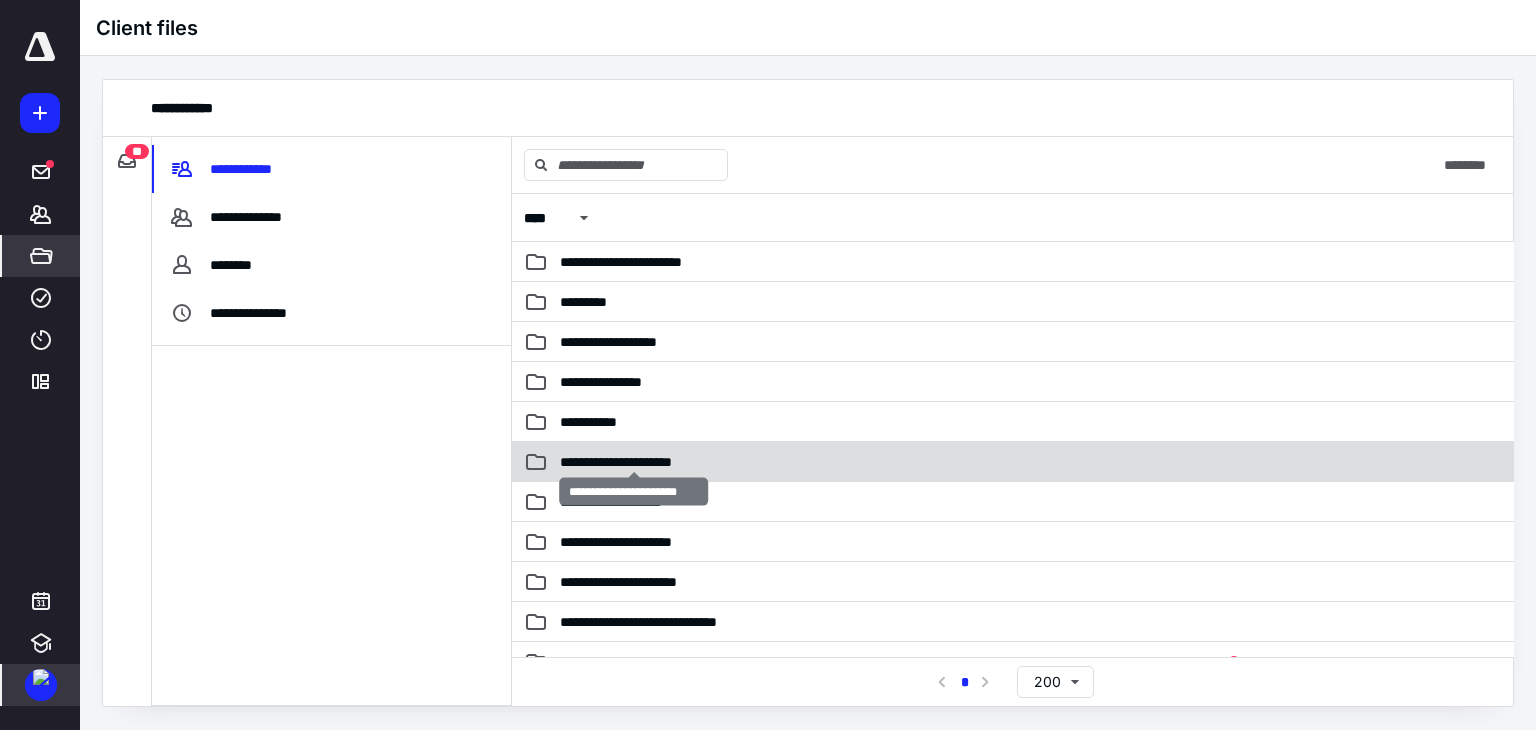 click on "**********" at bounding box center [634, 462] 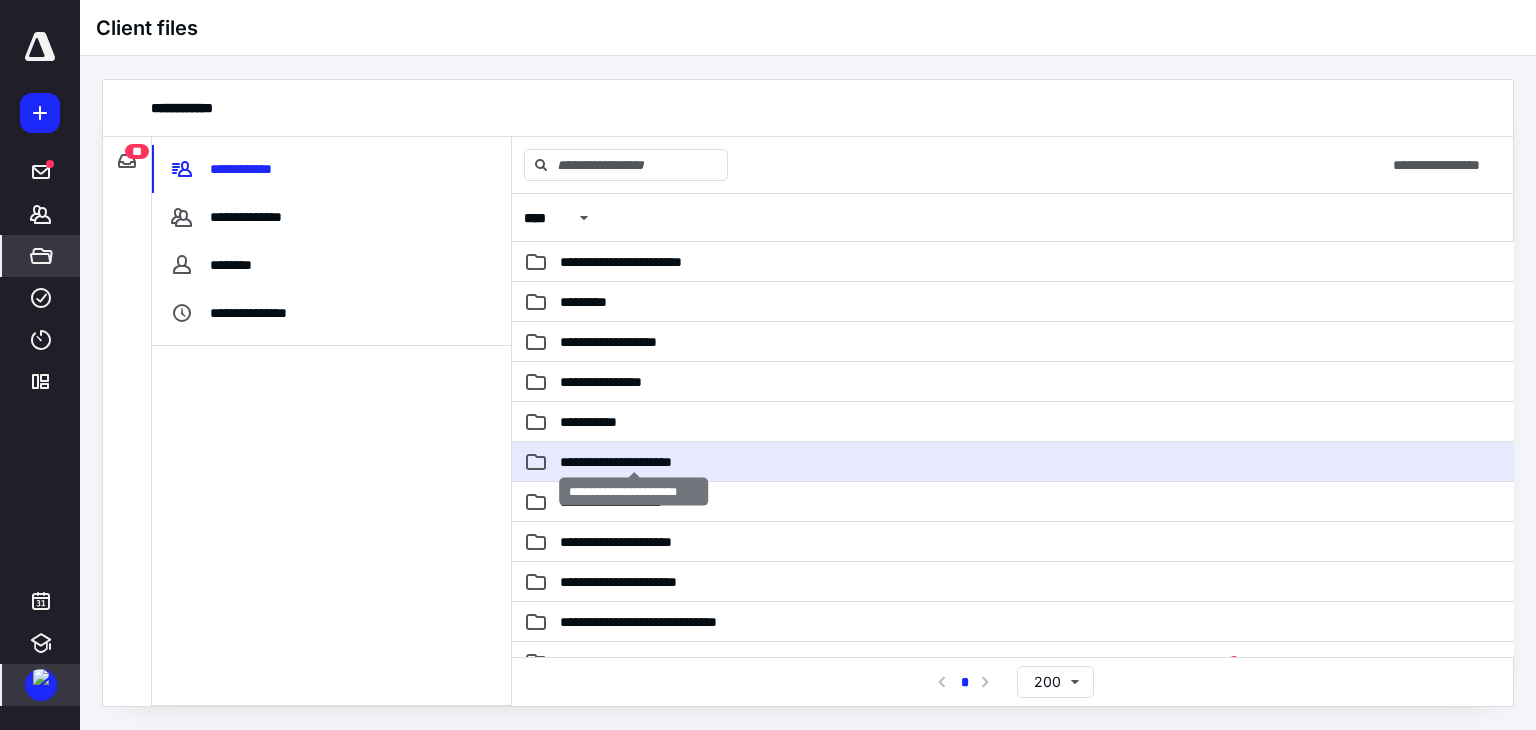 click on "**********" at bounding box center [634, 462] 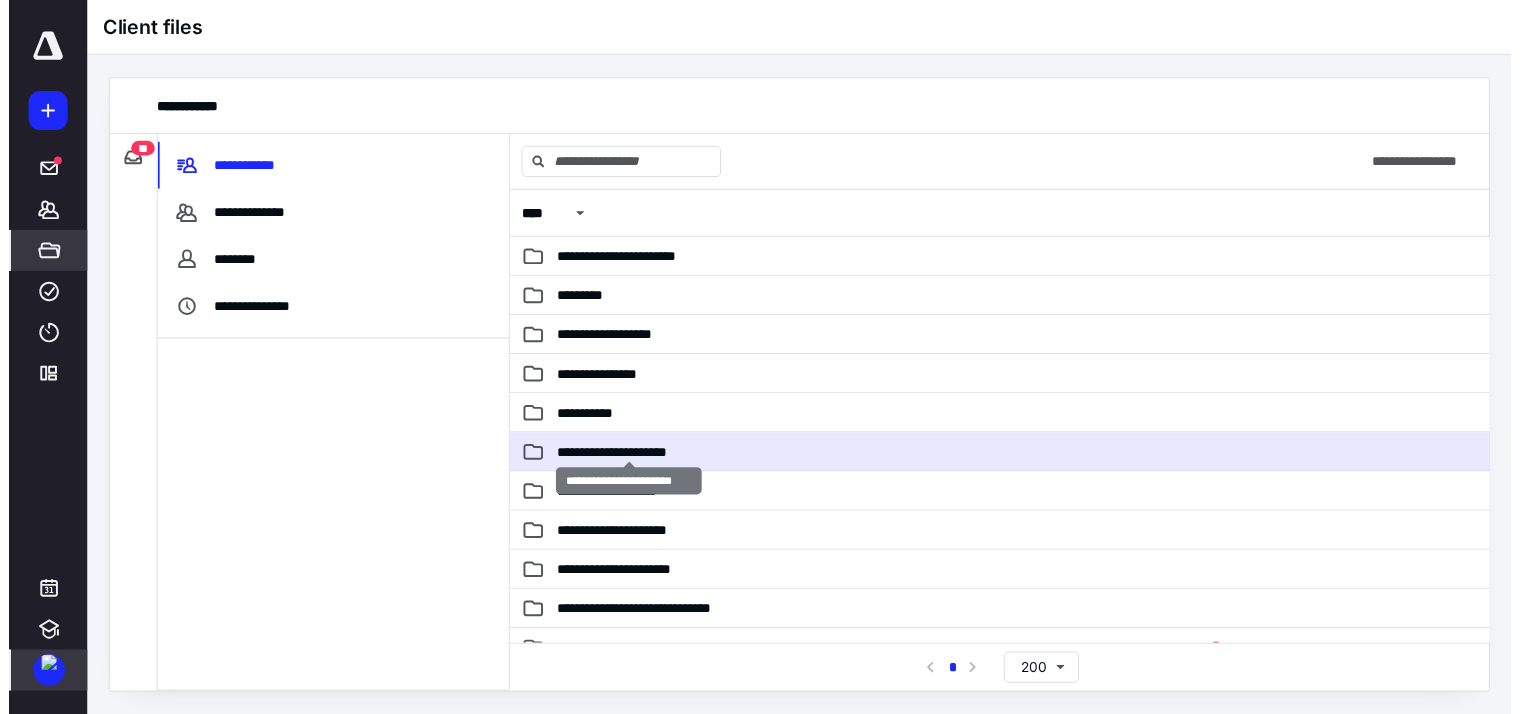 scroll, scrollTop: 0, scrollLeft: 0, axis: both 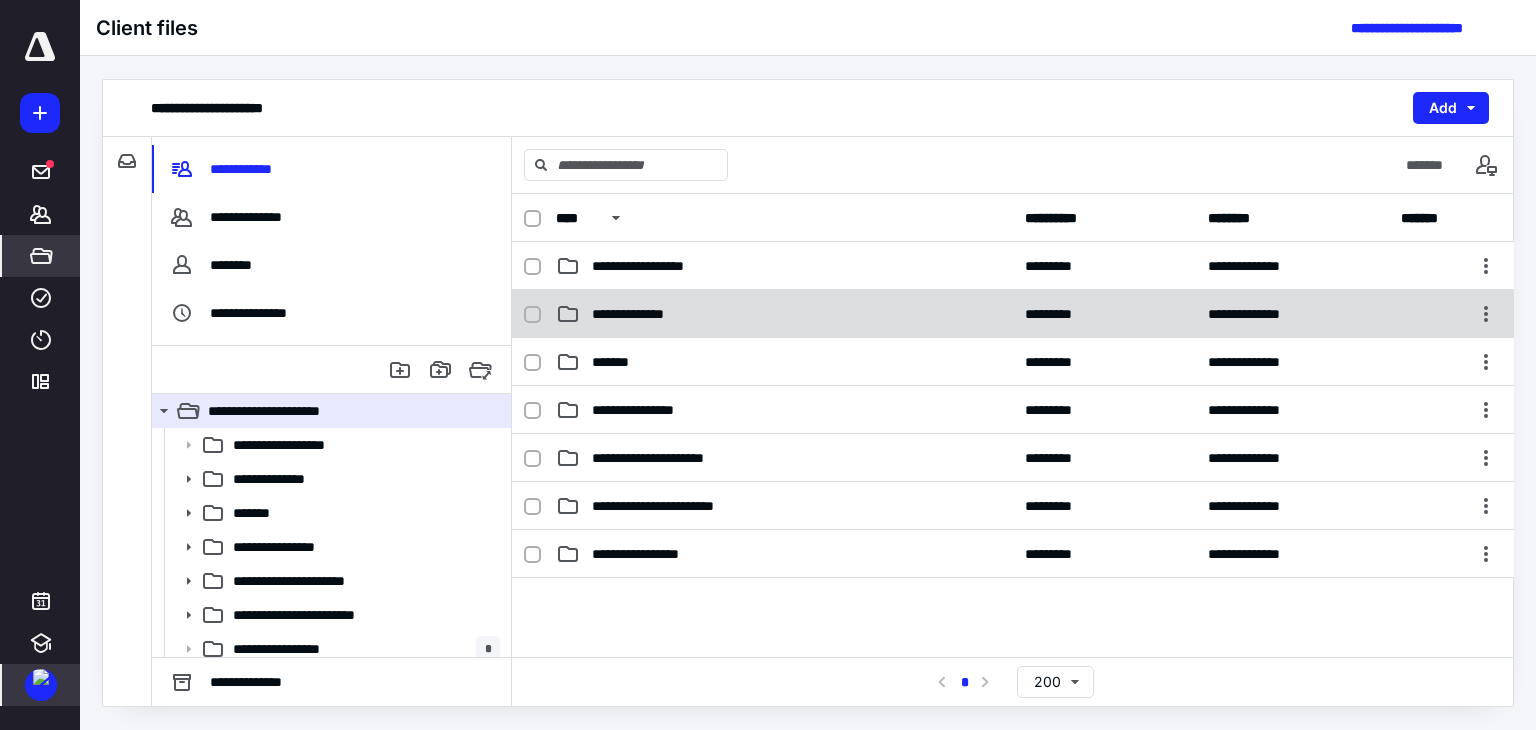 click on "**********" at bounding box center [642, 314] 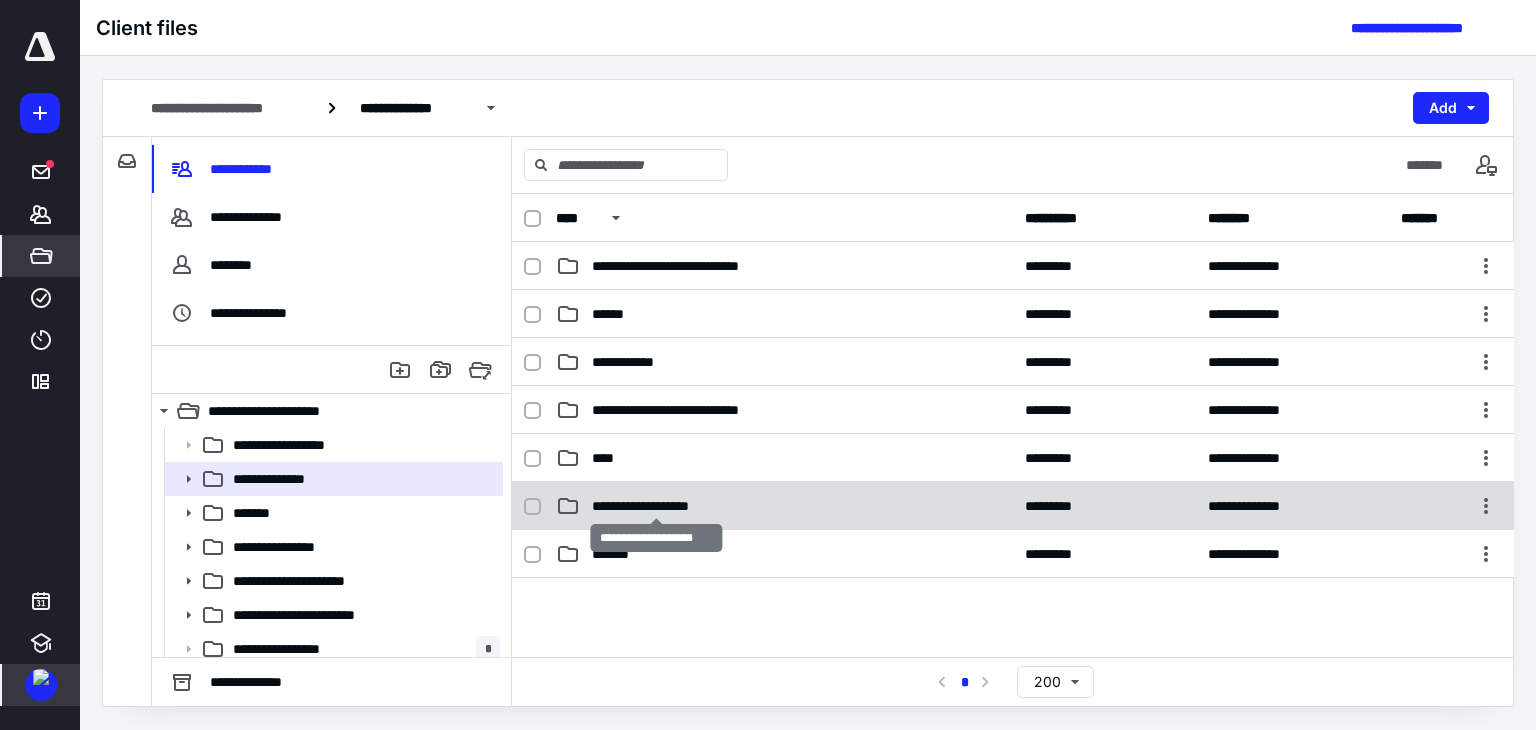 click on "**********" at bounding box center (657, 506) 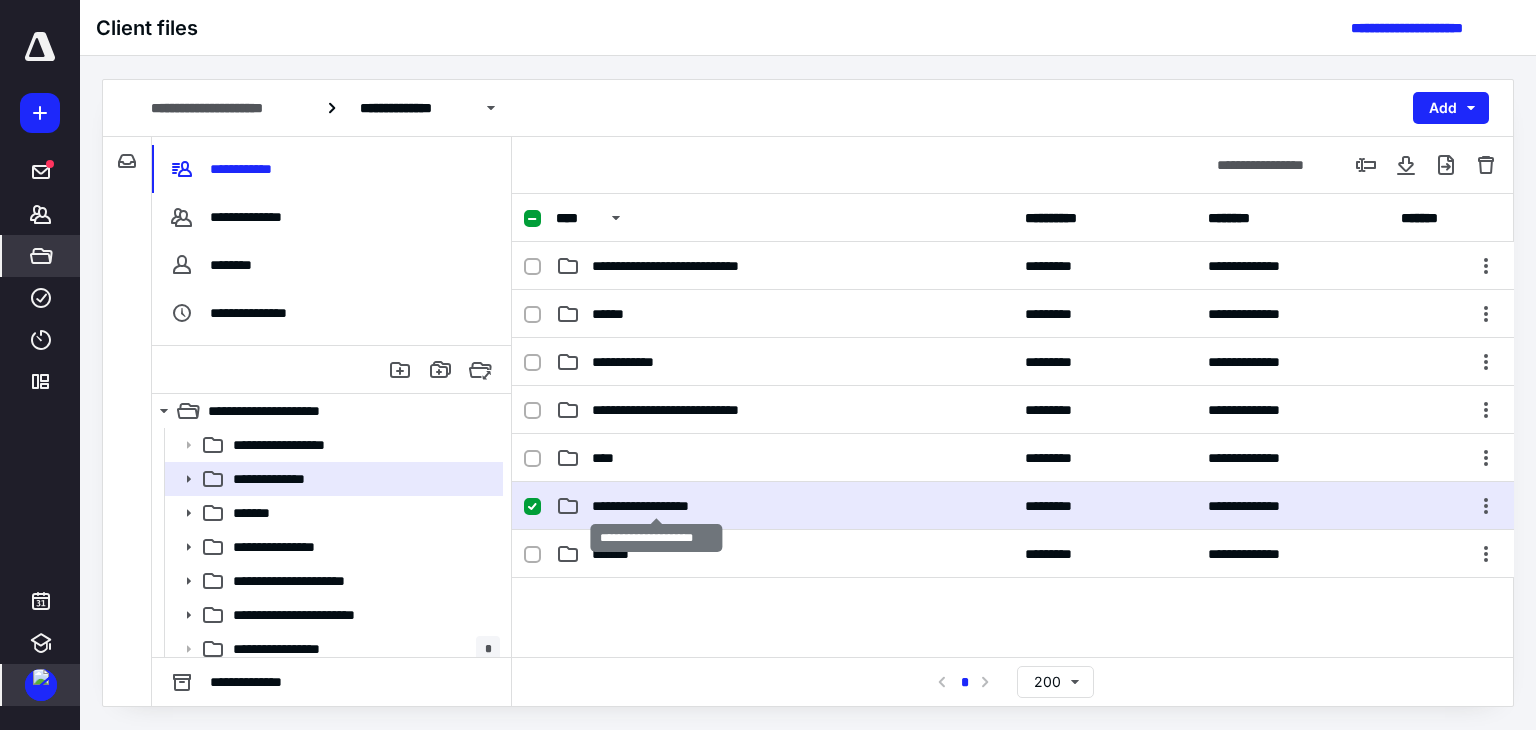 click on "**********" at bounding box center [657, 506] 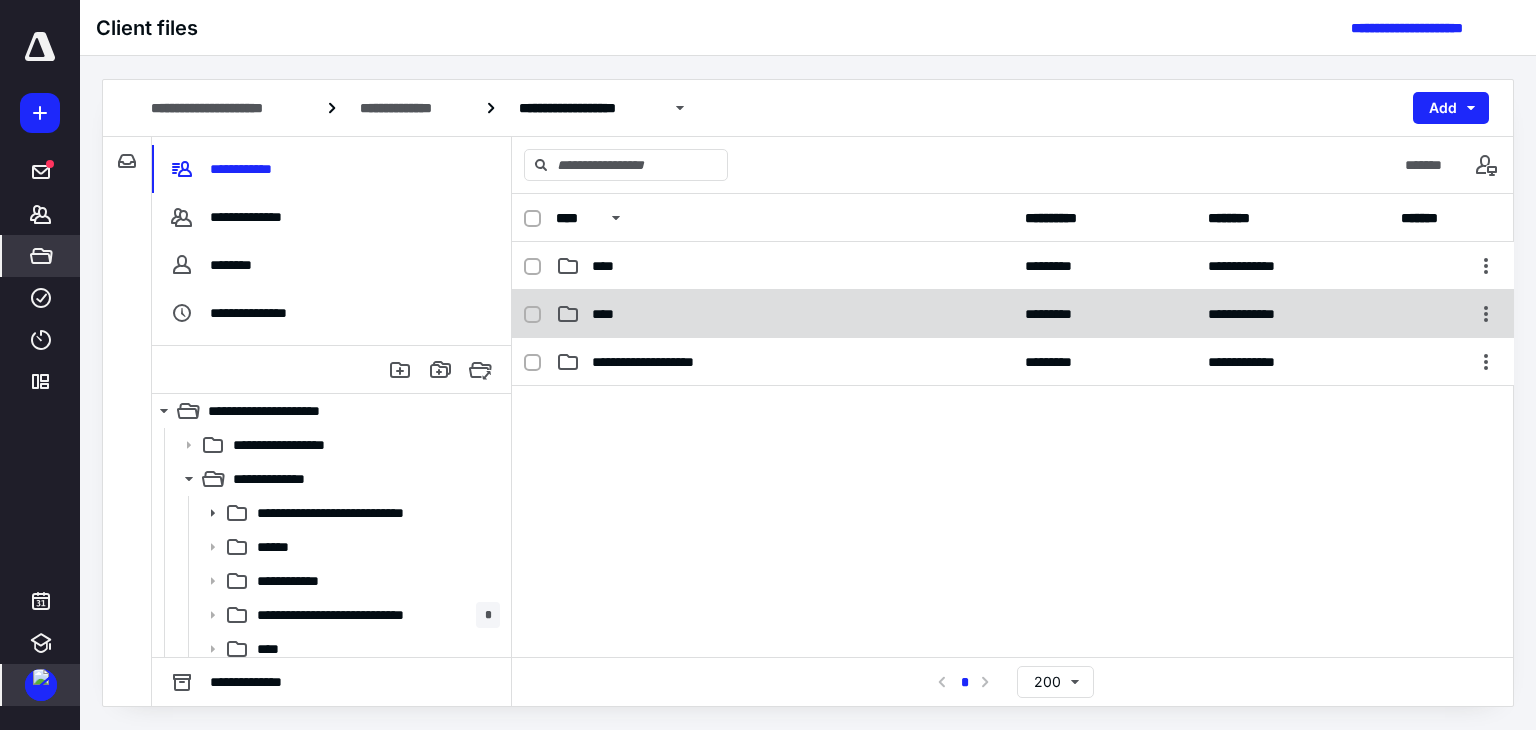 click on "****" at bounding box center [784, 314] 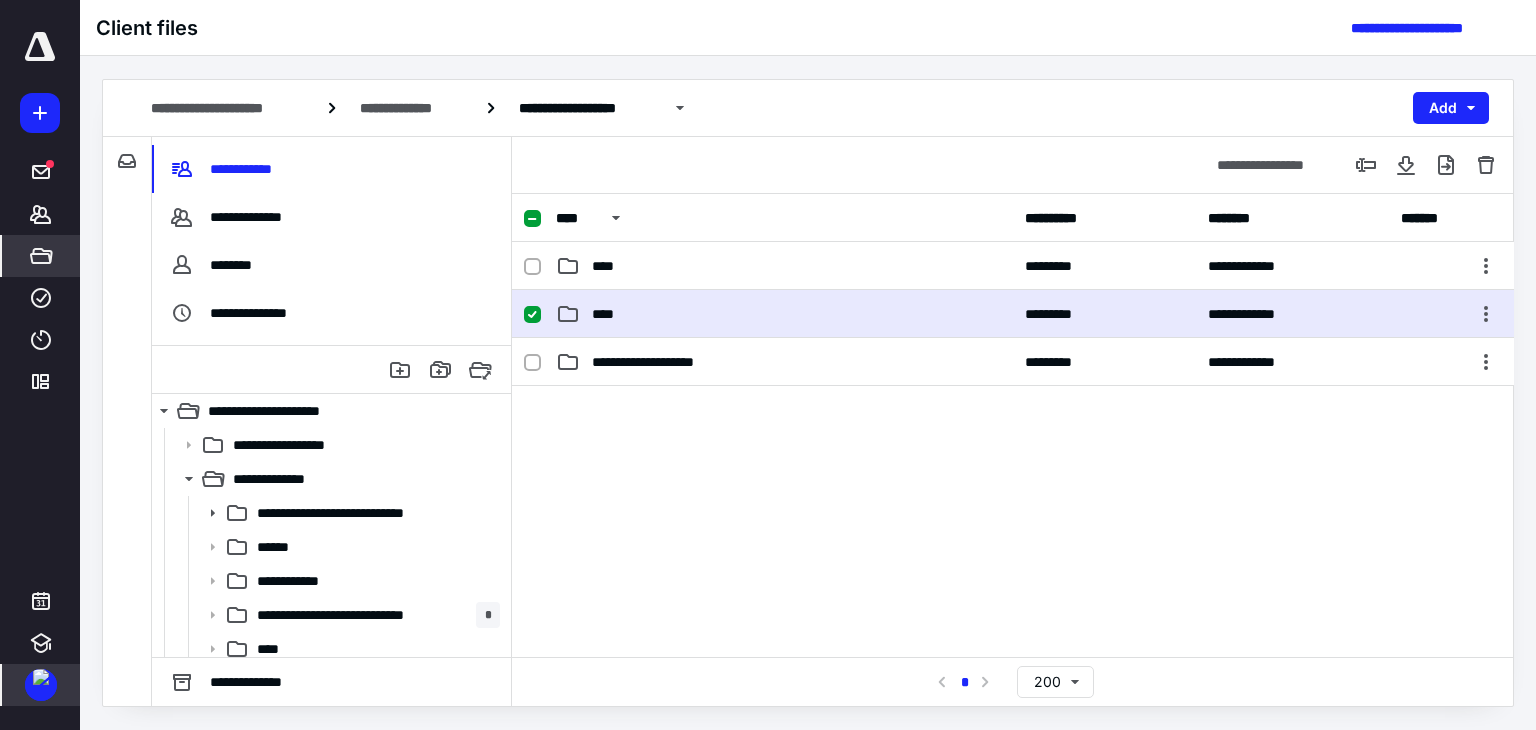 click on "****" at bounding box center (784, 314) 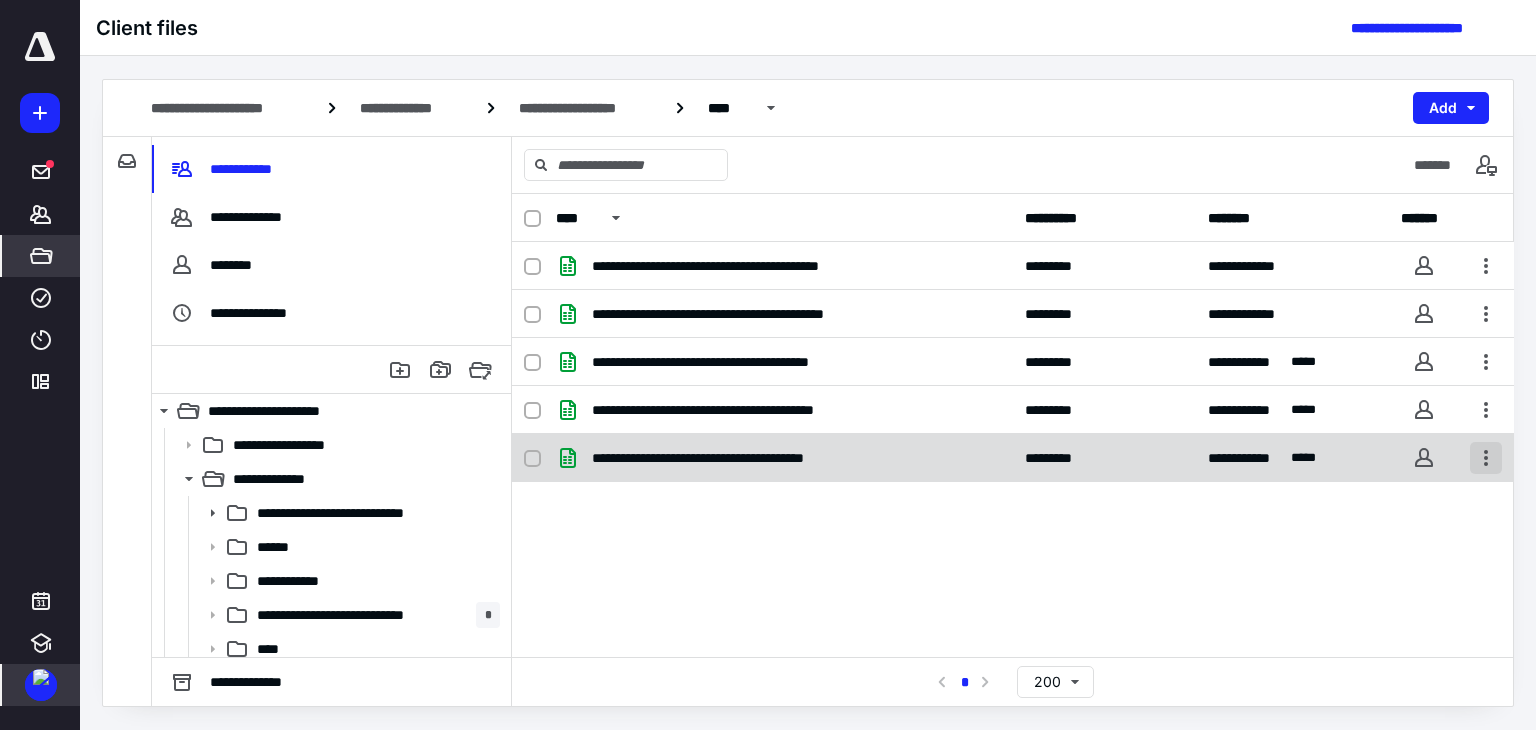 click at bounding box center (1486, 458) 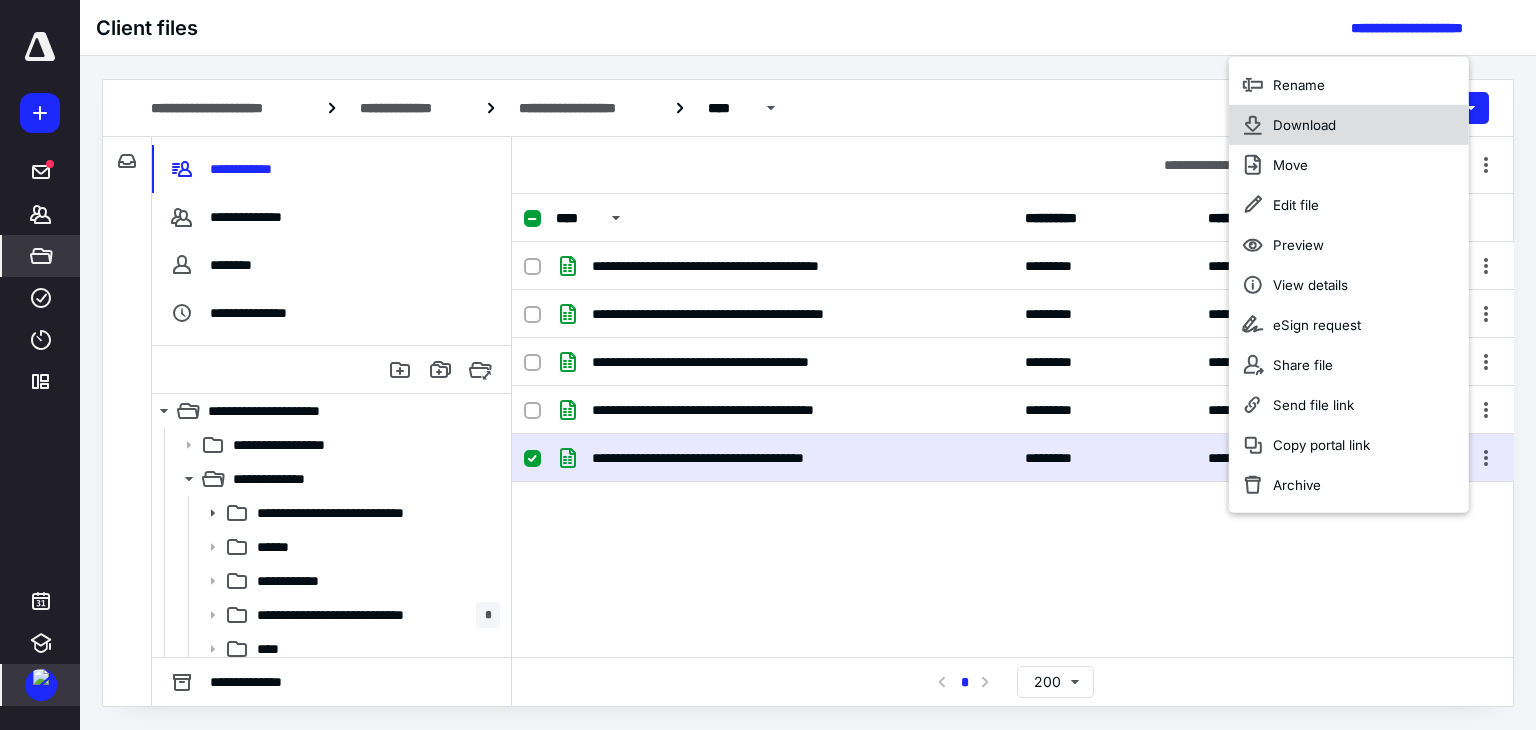 click on "Download" at bounding box center (1304, 125) 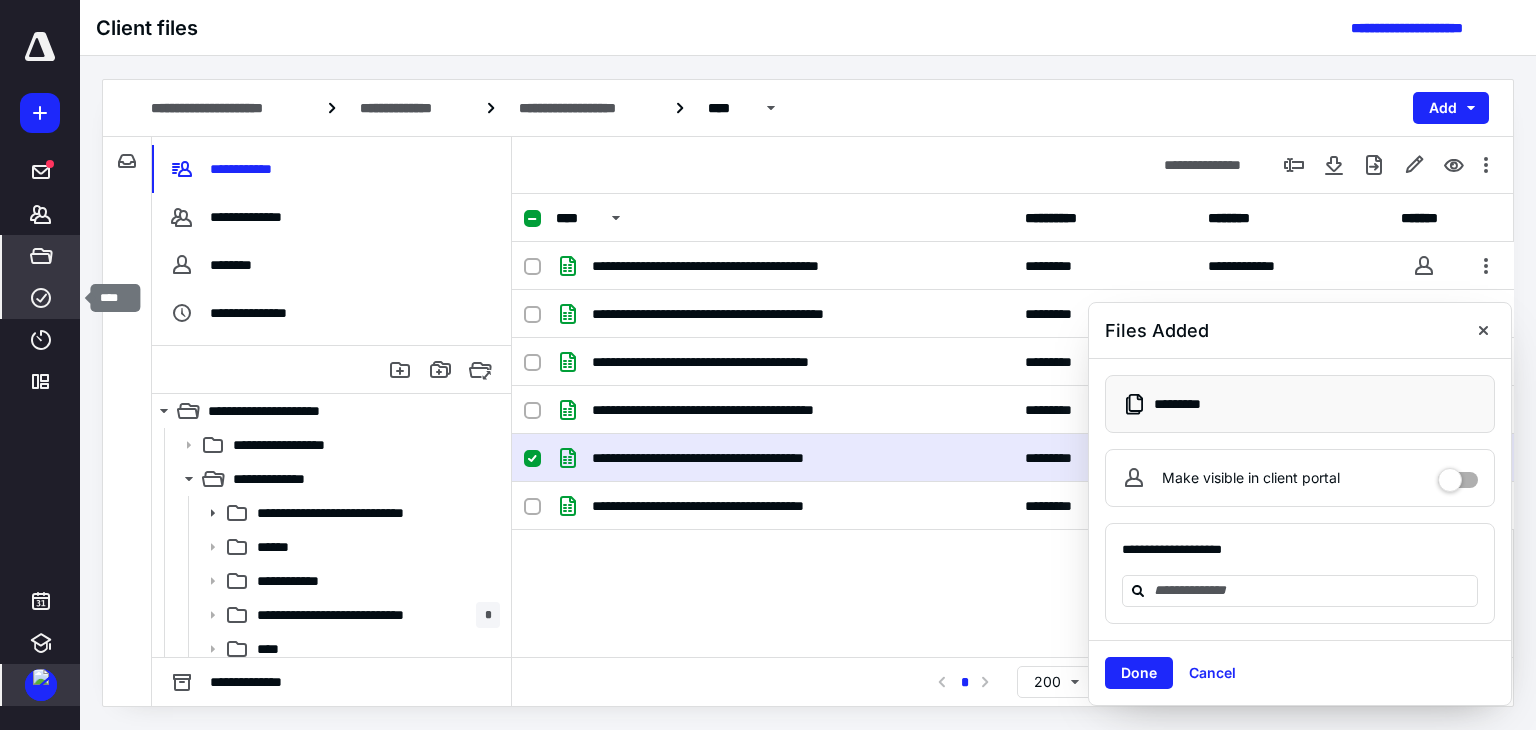 click 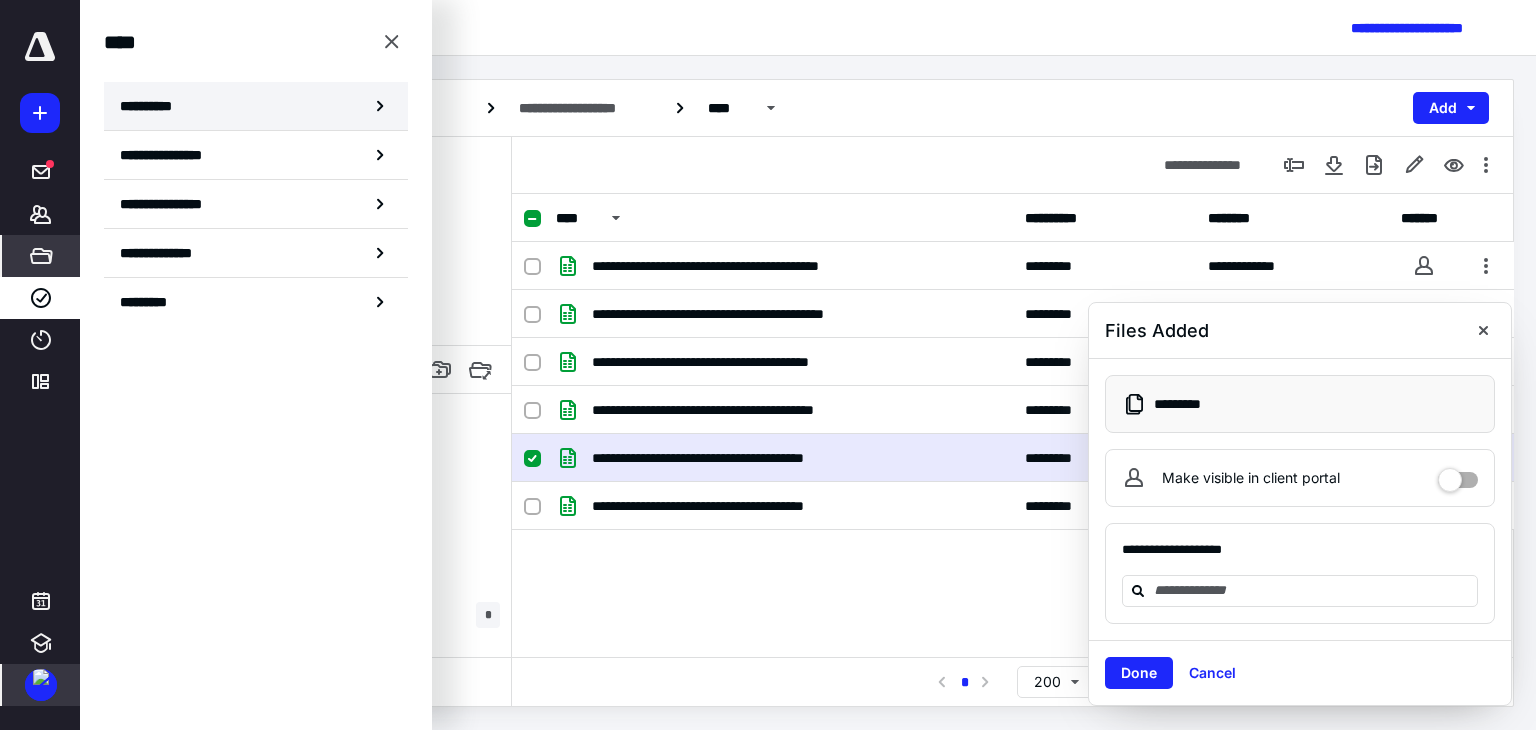 click on "**********" at bounding box center (153, 106) 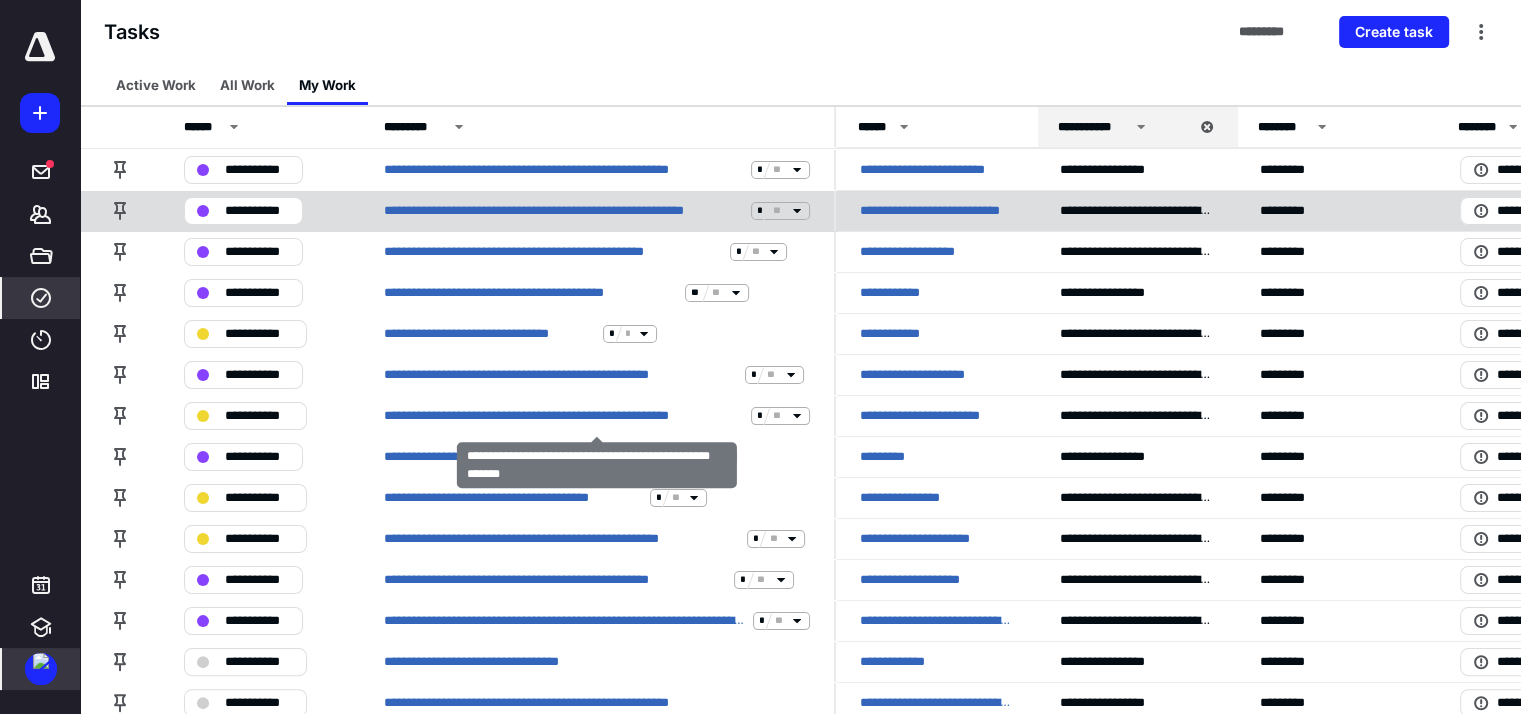 scroll, scrollTop: 300, scrollLeft: 0, axis: vertical 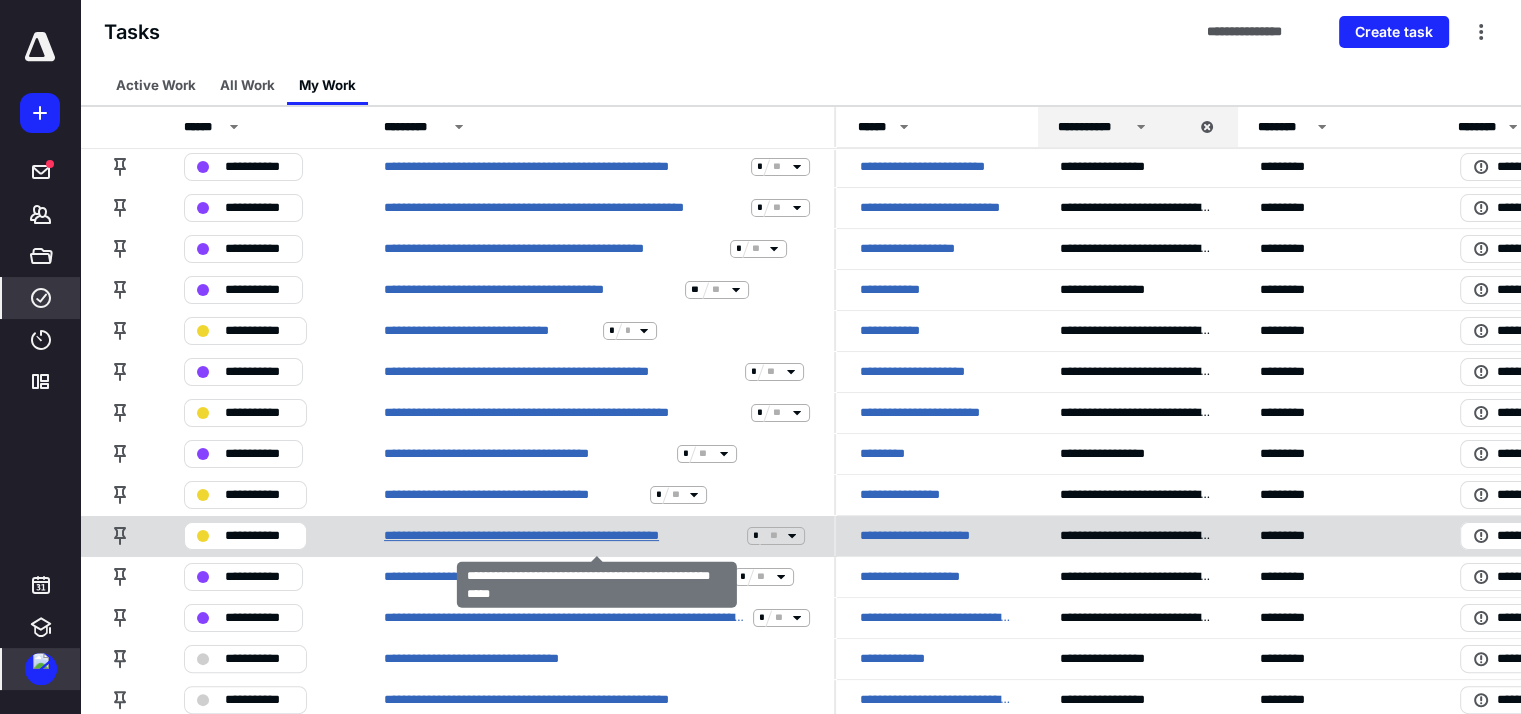 click on "**********" at bounding box center (561, 536) 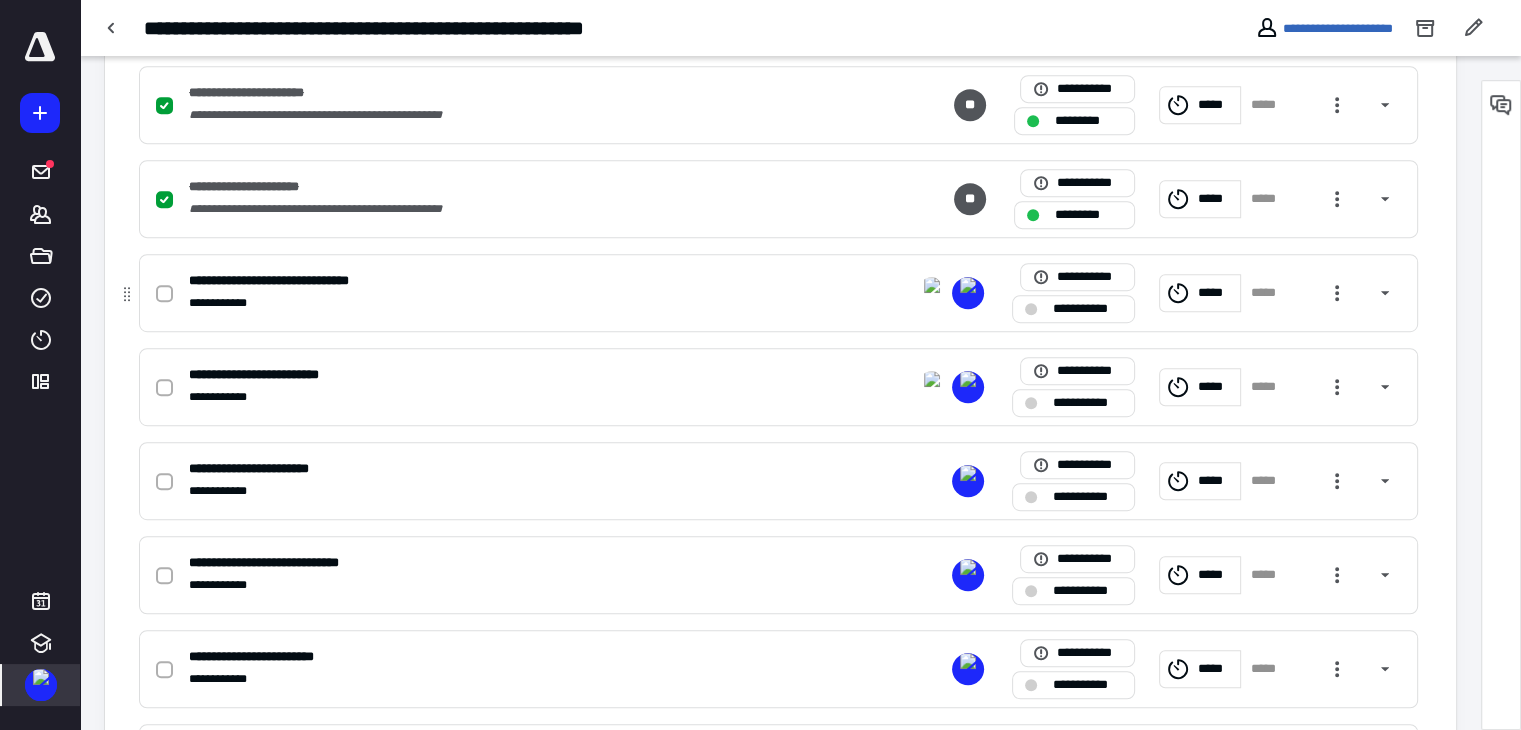 scroll, scrollTop: 1106, scrollLeft: 0, axis: vertical 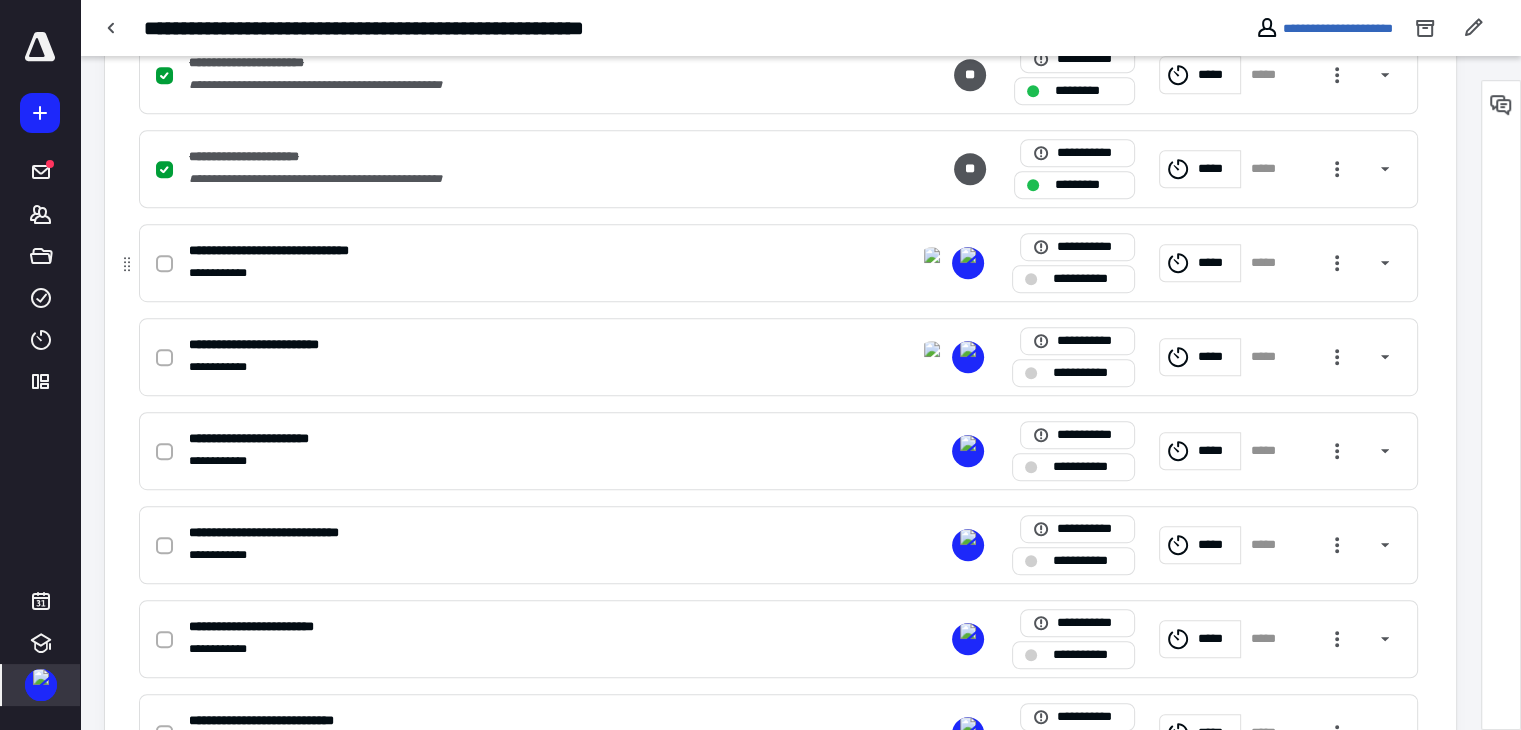 click at bounding box center (164, 264) 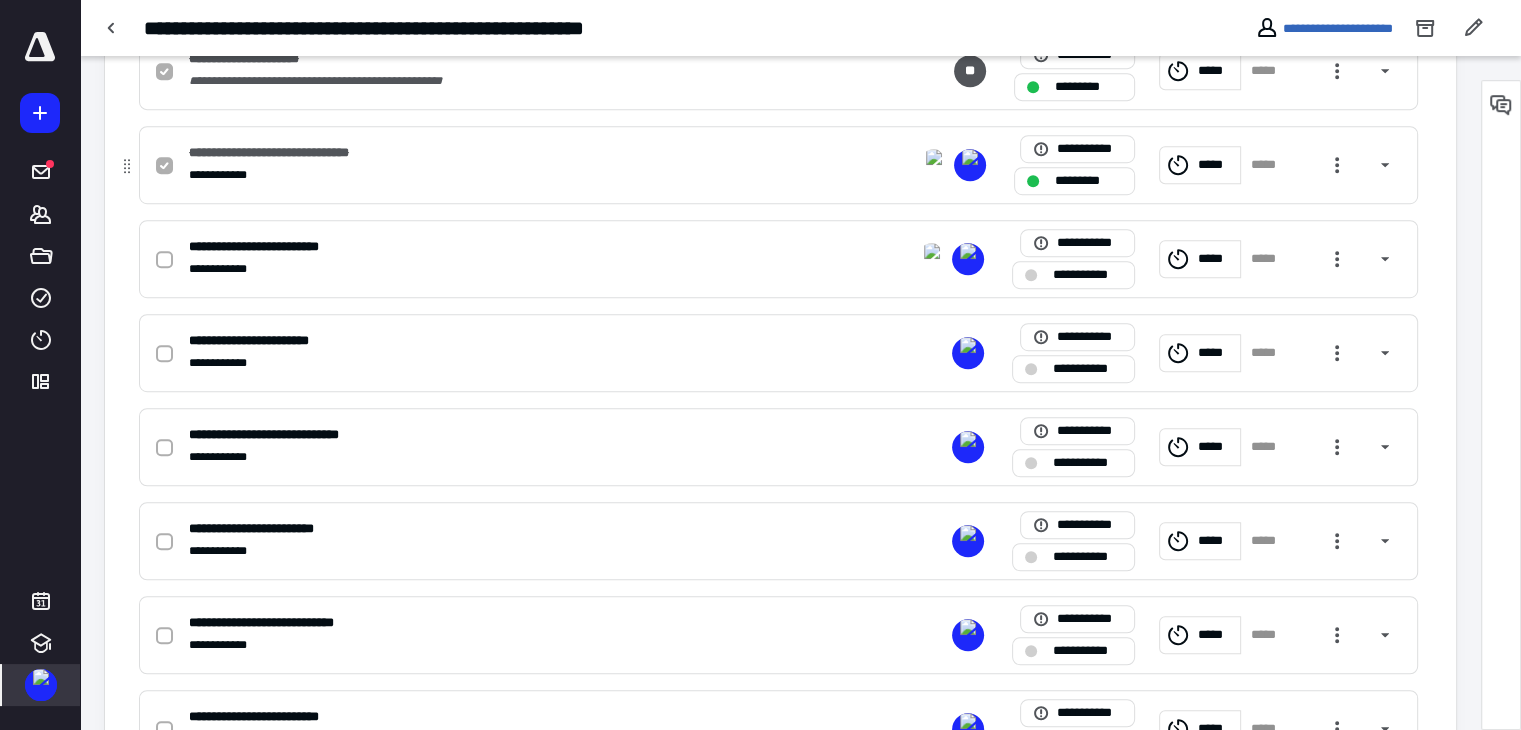 scroll, scrollTop: 1206, scrollLeft: 0, axis: vertical 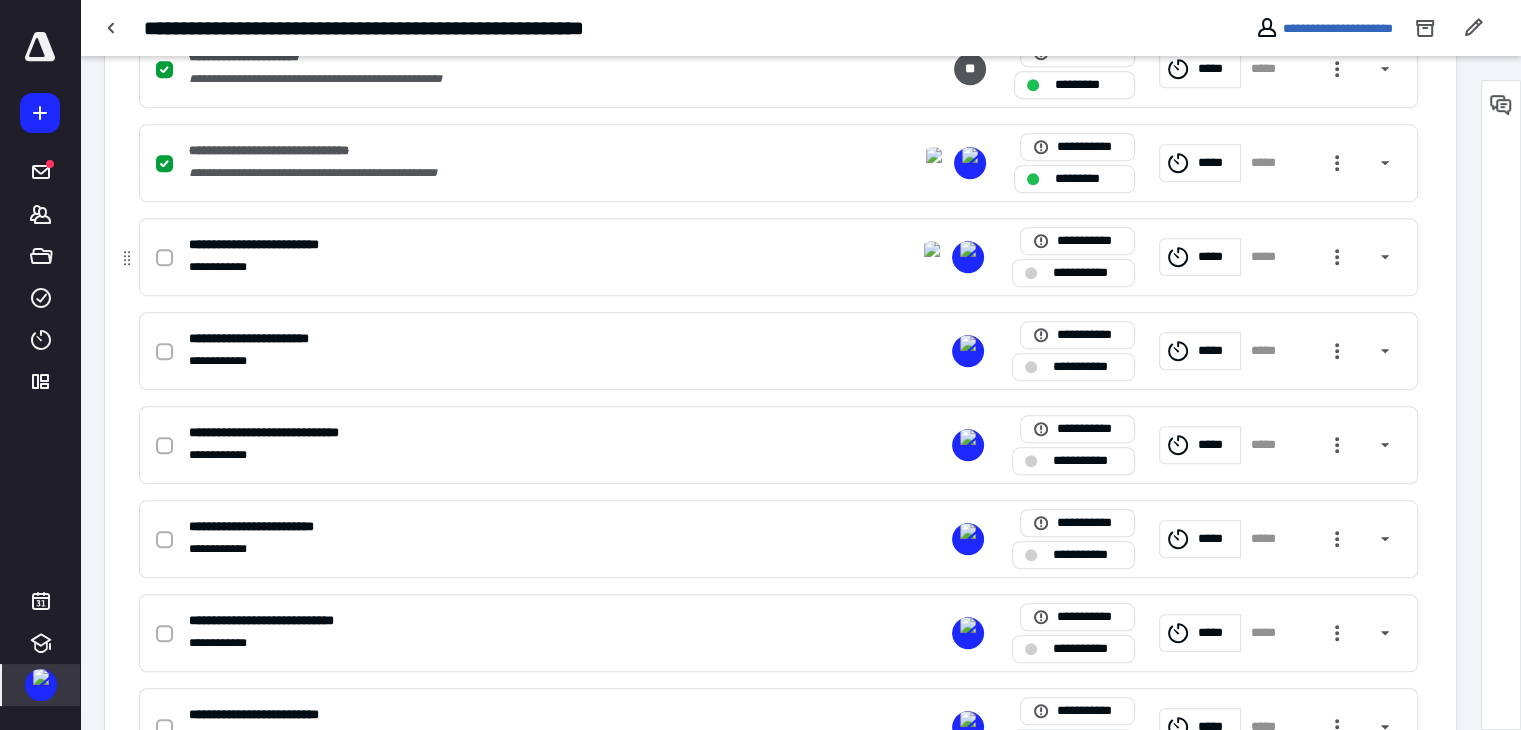 click 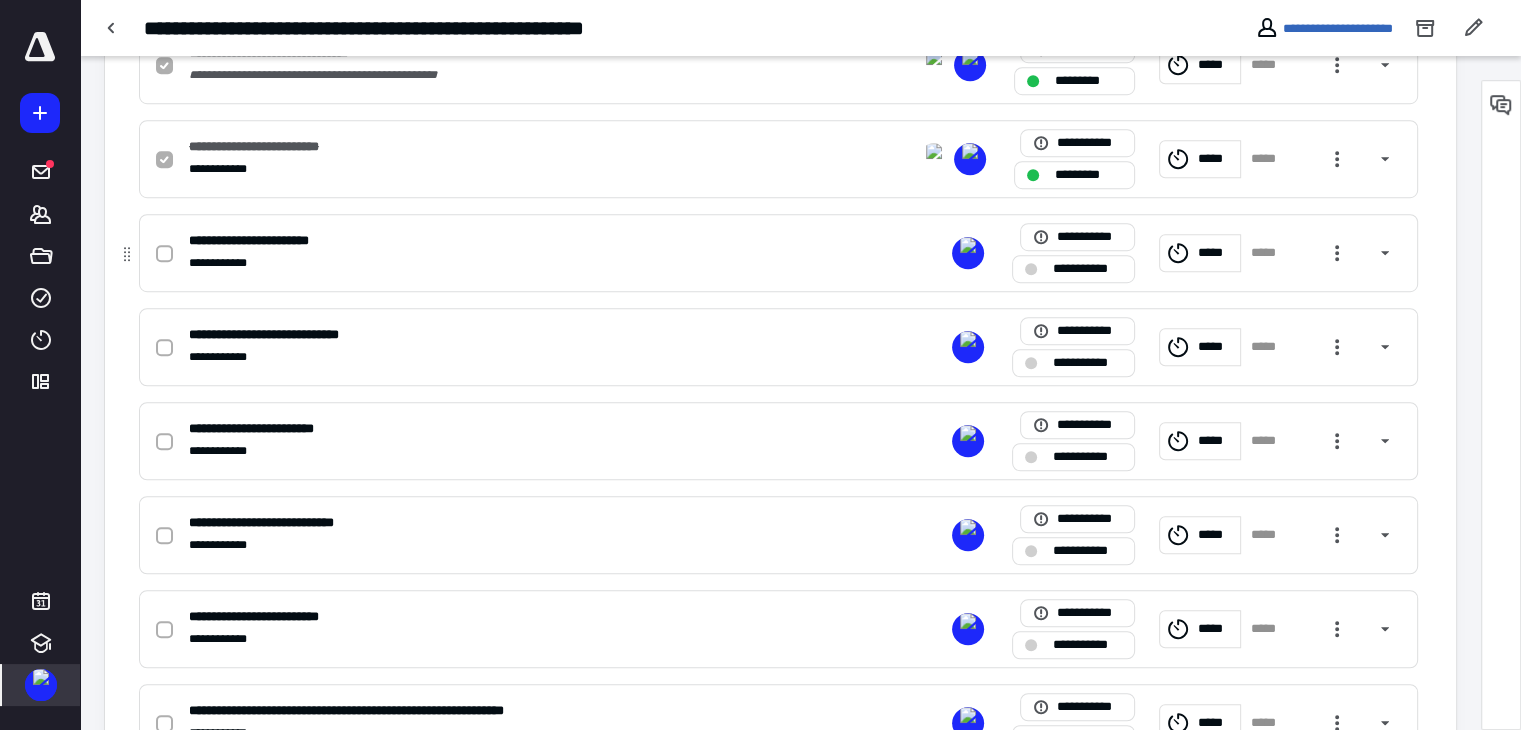 scroll, scrollTop: 1306, scrollLeft: 0, axis: vertical 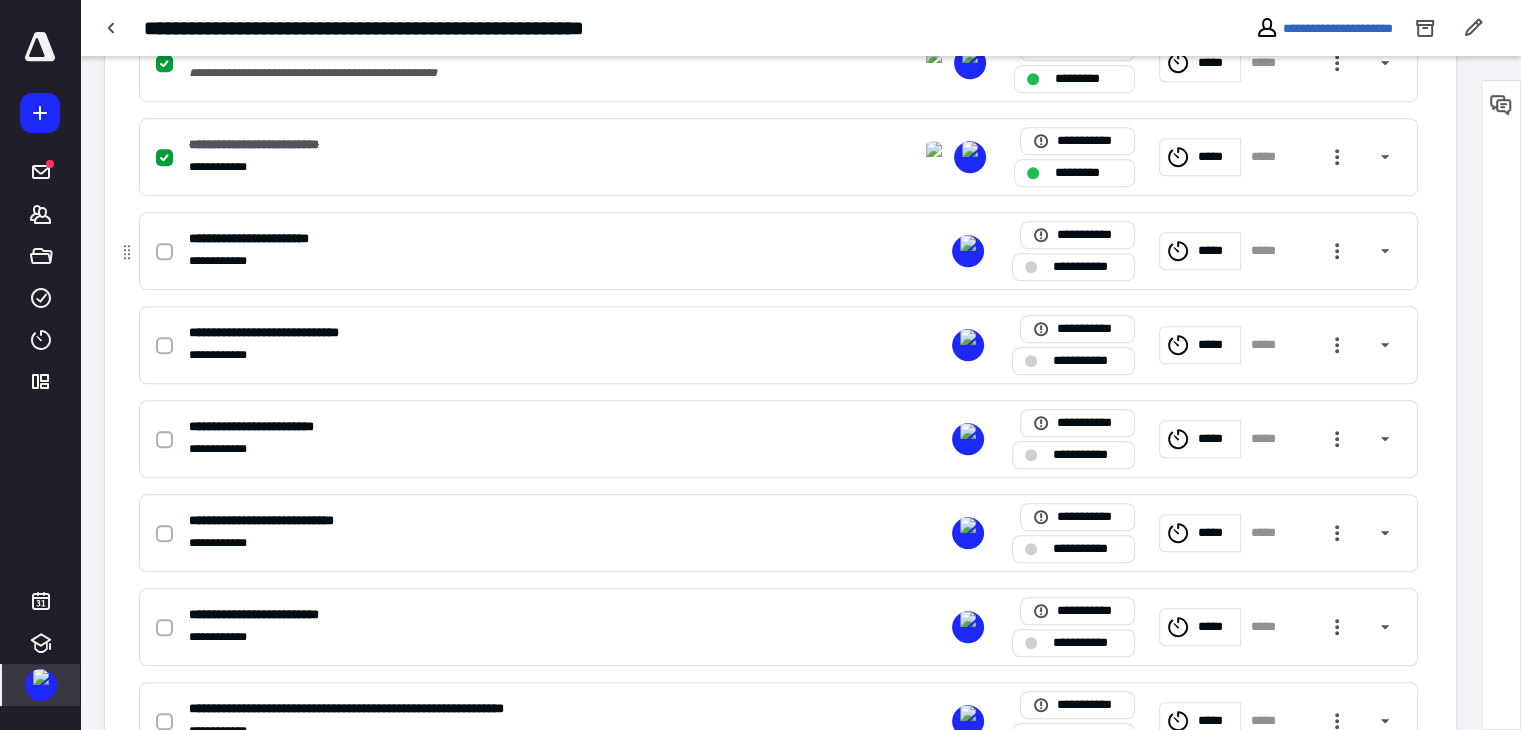 click 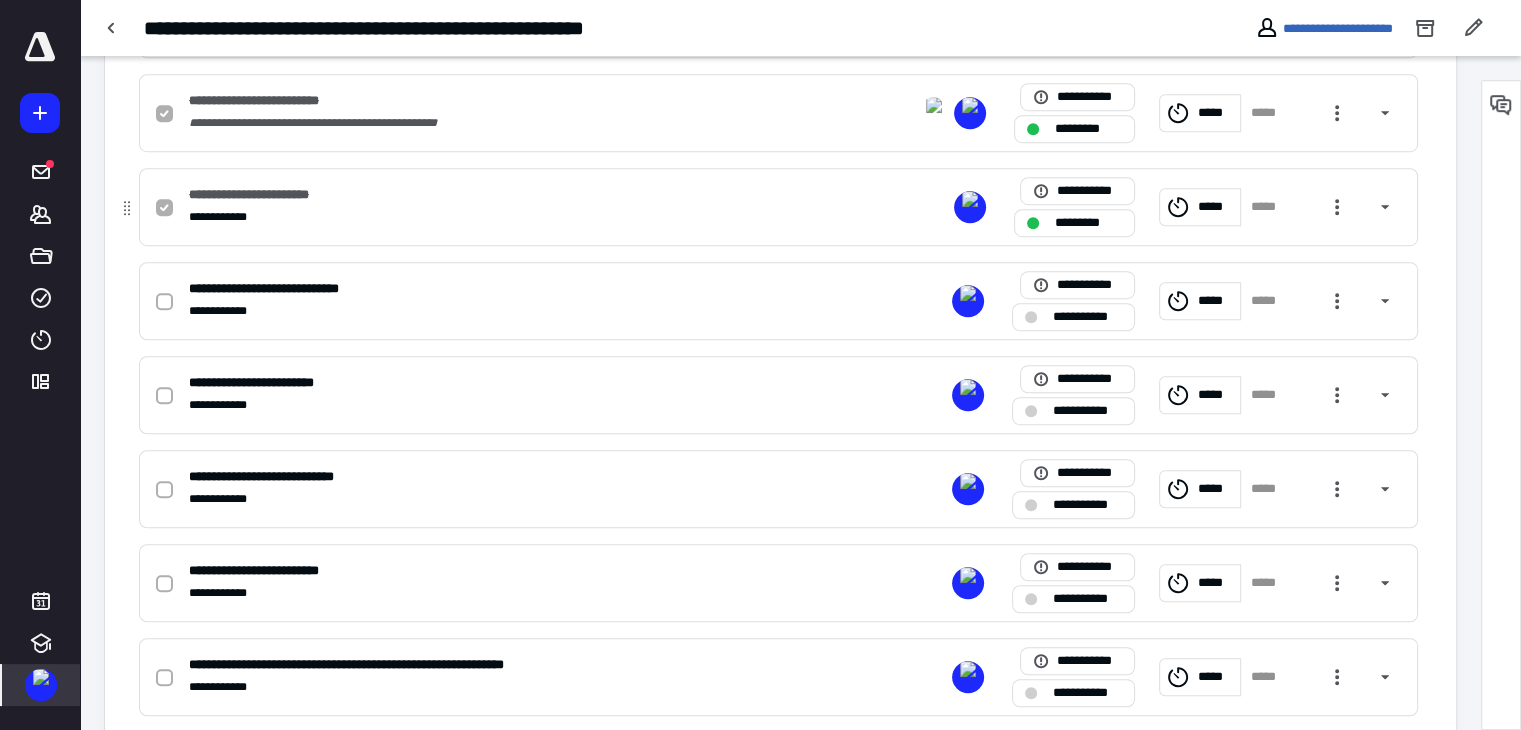 scroll, scrollTop: 1406, scrollLeft: 0, axis: vertical 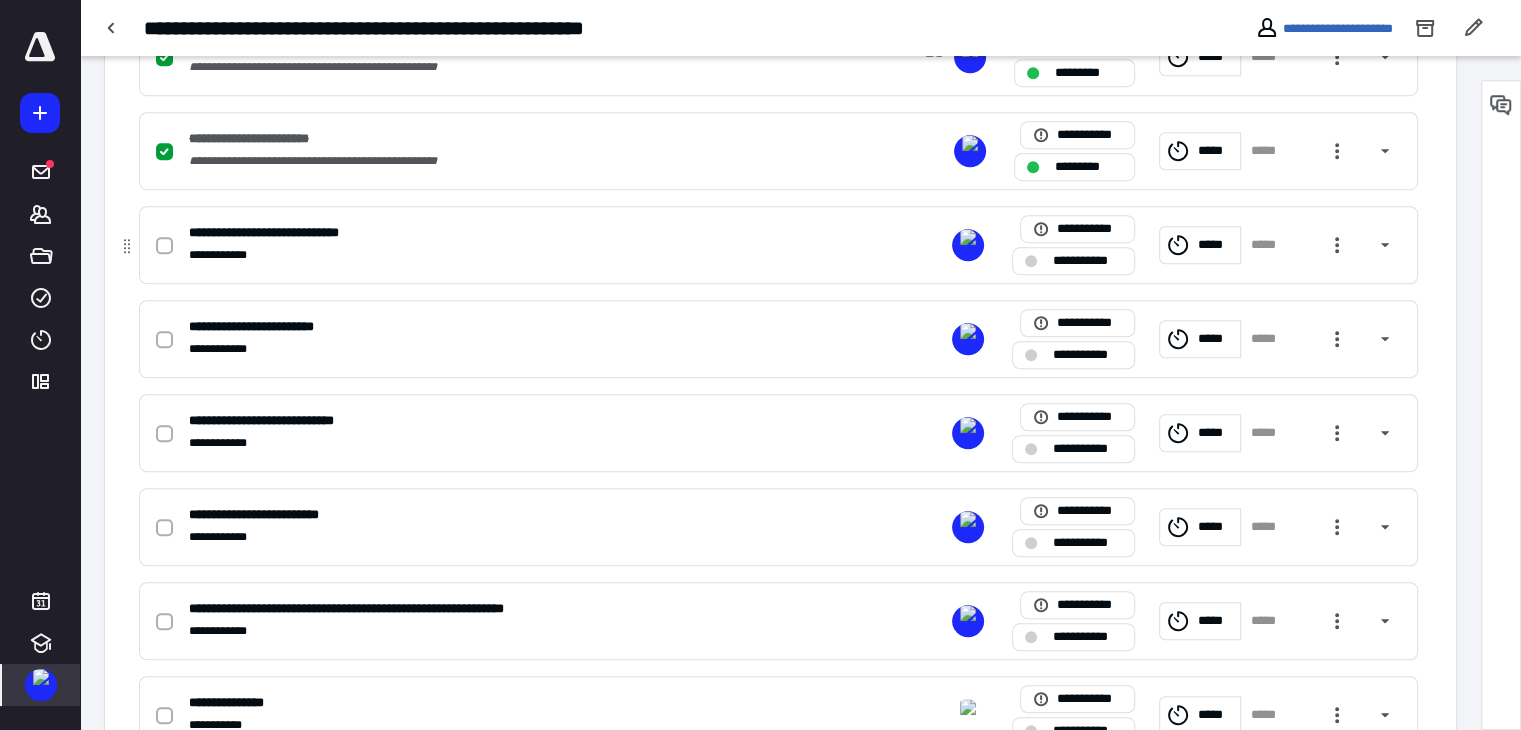 click 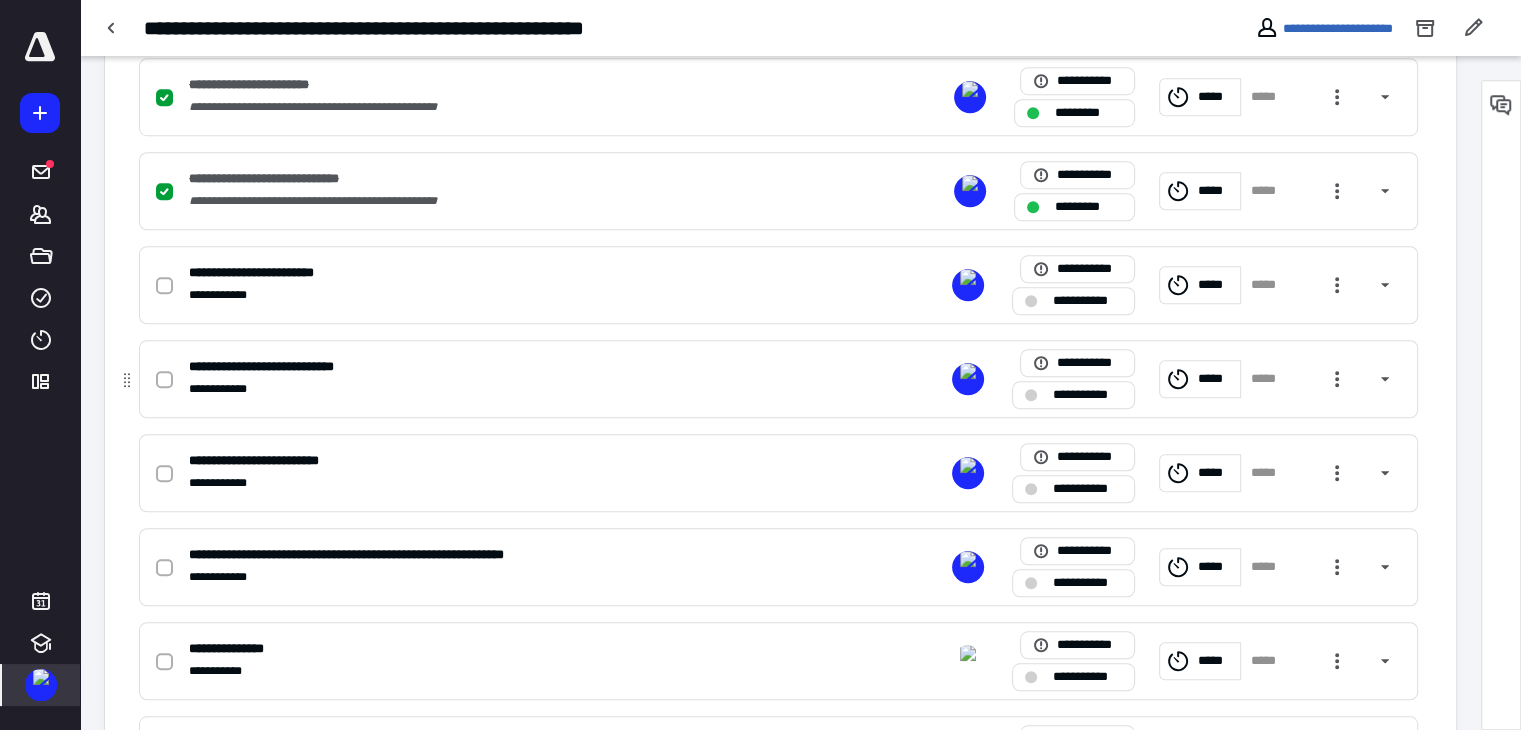 scroll, scrollTop: 1406, scrollLeft: 0, axis: vertical 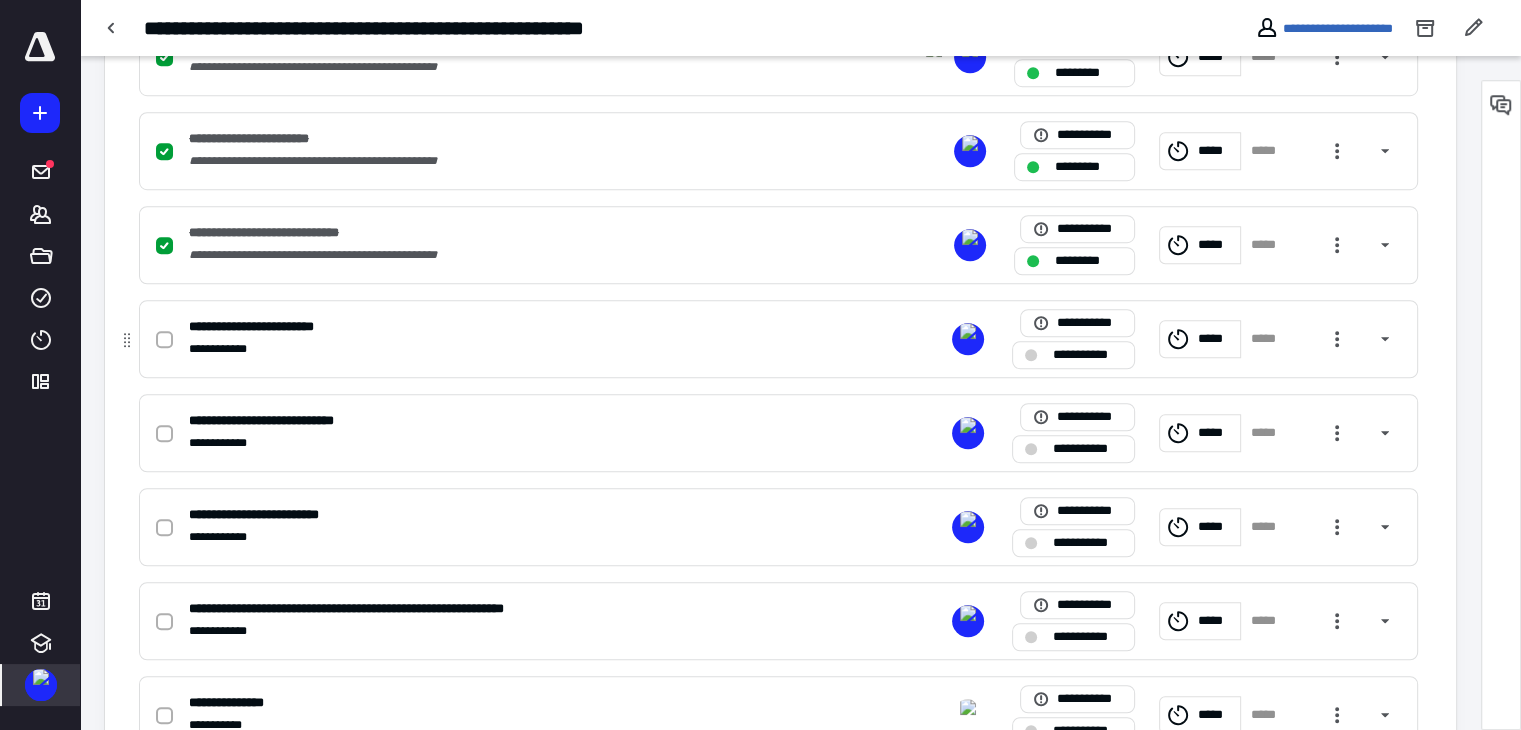 click 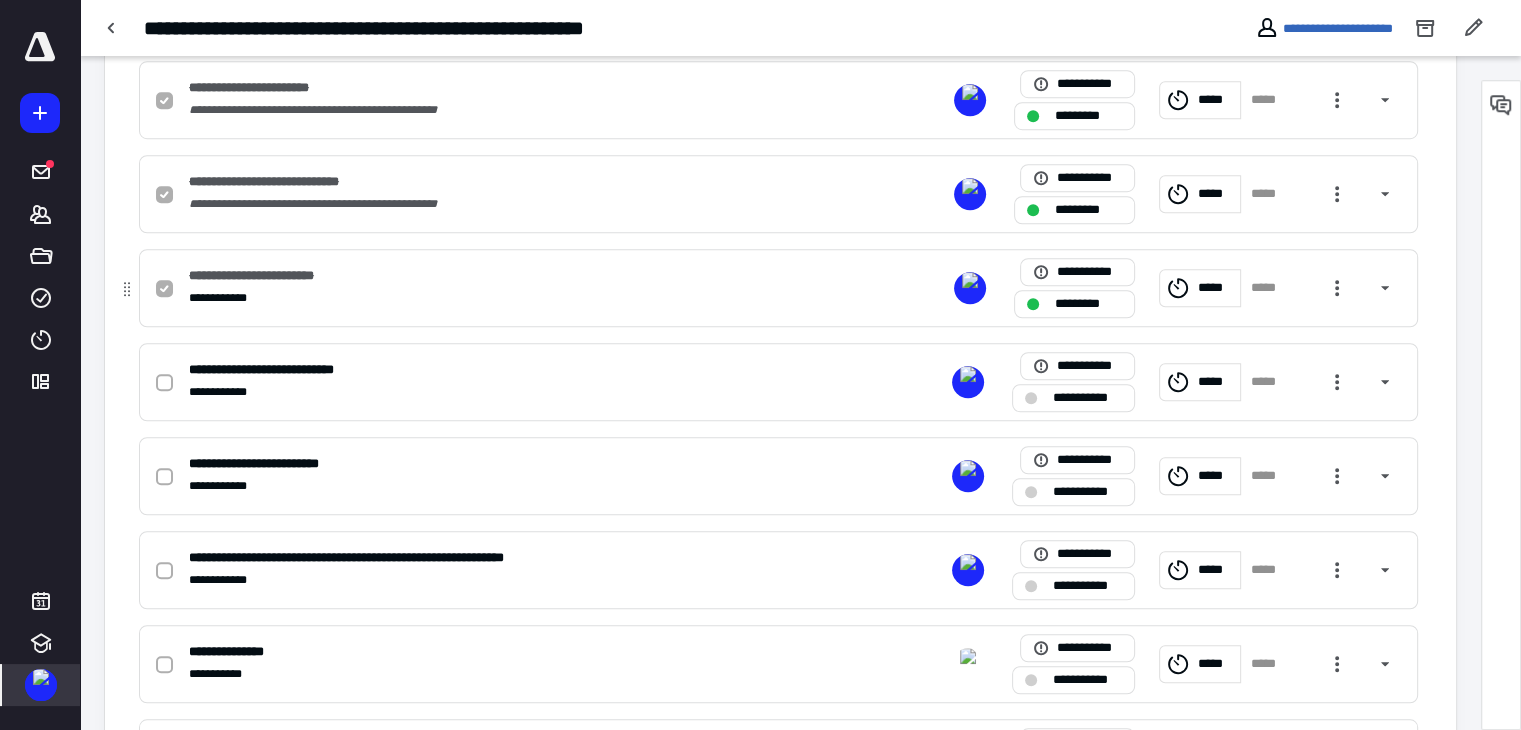 scroll, scrollTop: 1506, scrollLeft: 0, axis: vertical 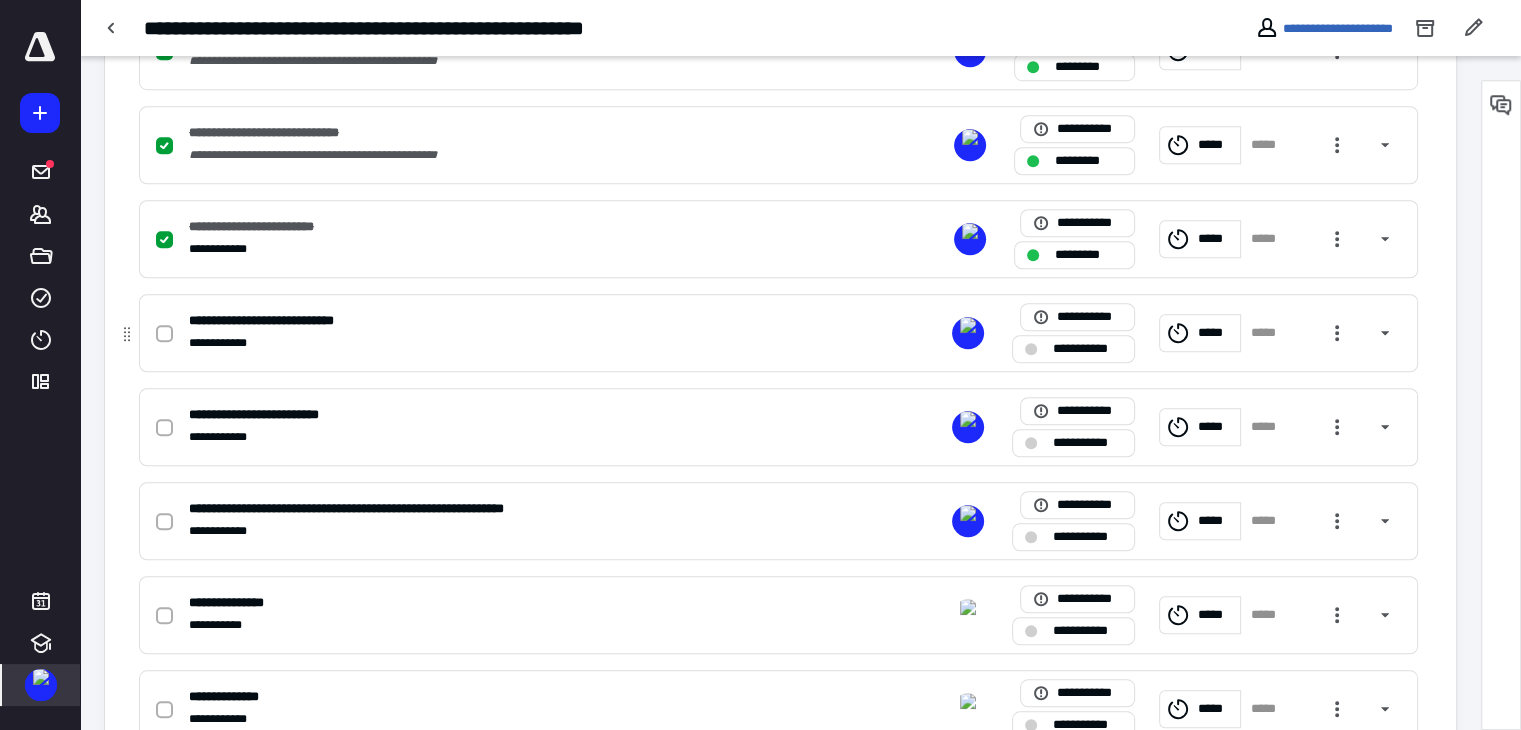 click 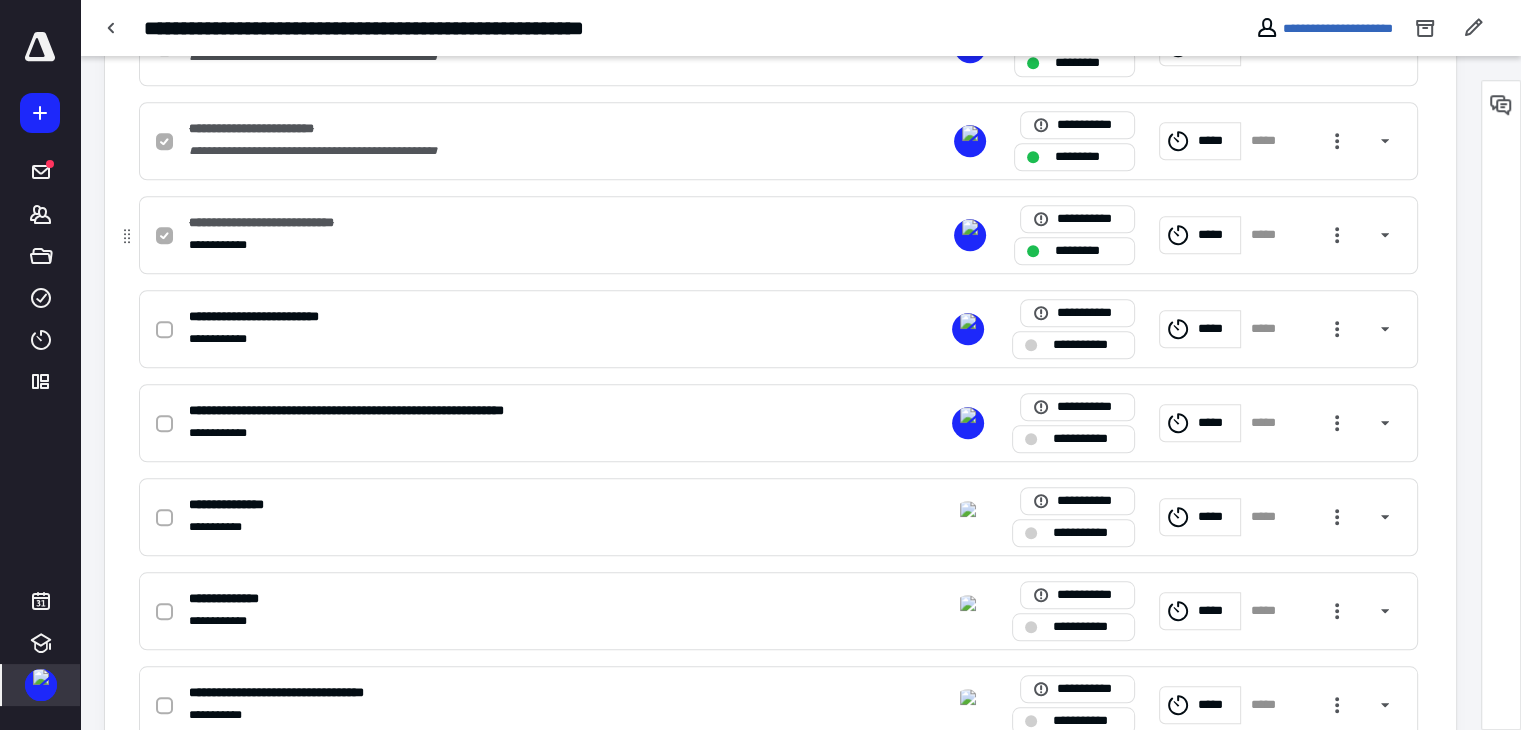 scroll, scrollTop: 1606, scrollLeft: 0, axis: vertical 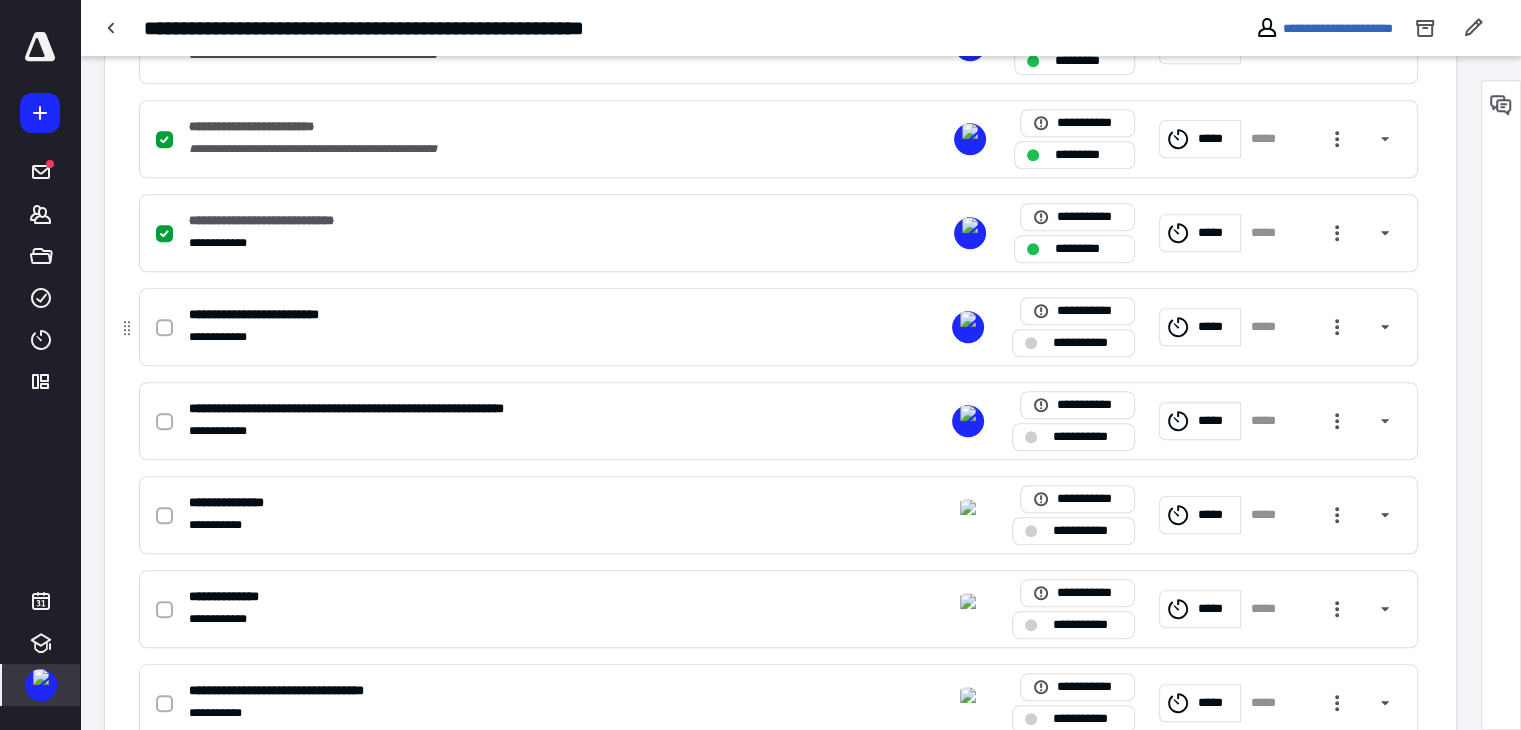 click 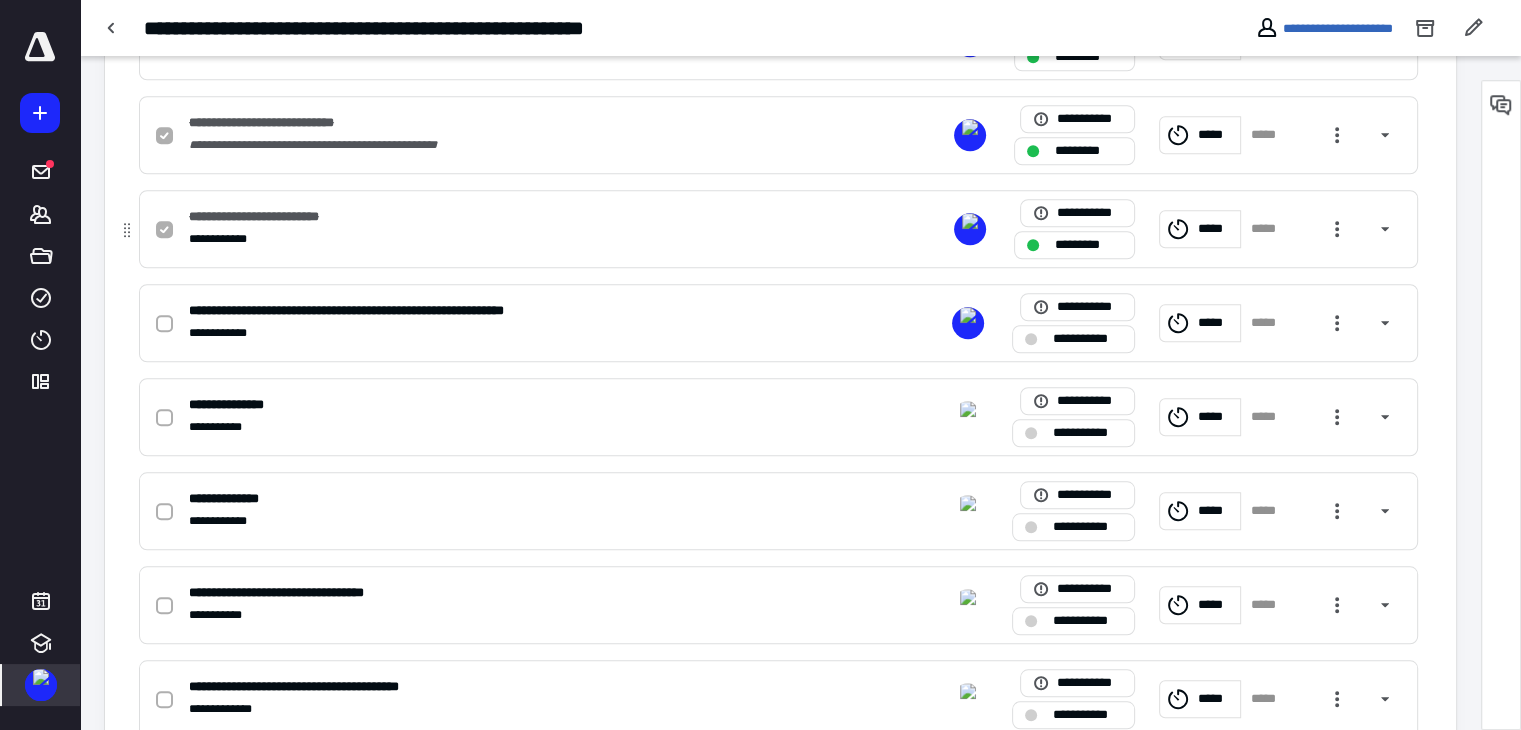 scroll, scrollTop: 1706, scrollLeft: 0, axis: vertical 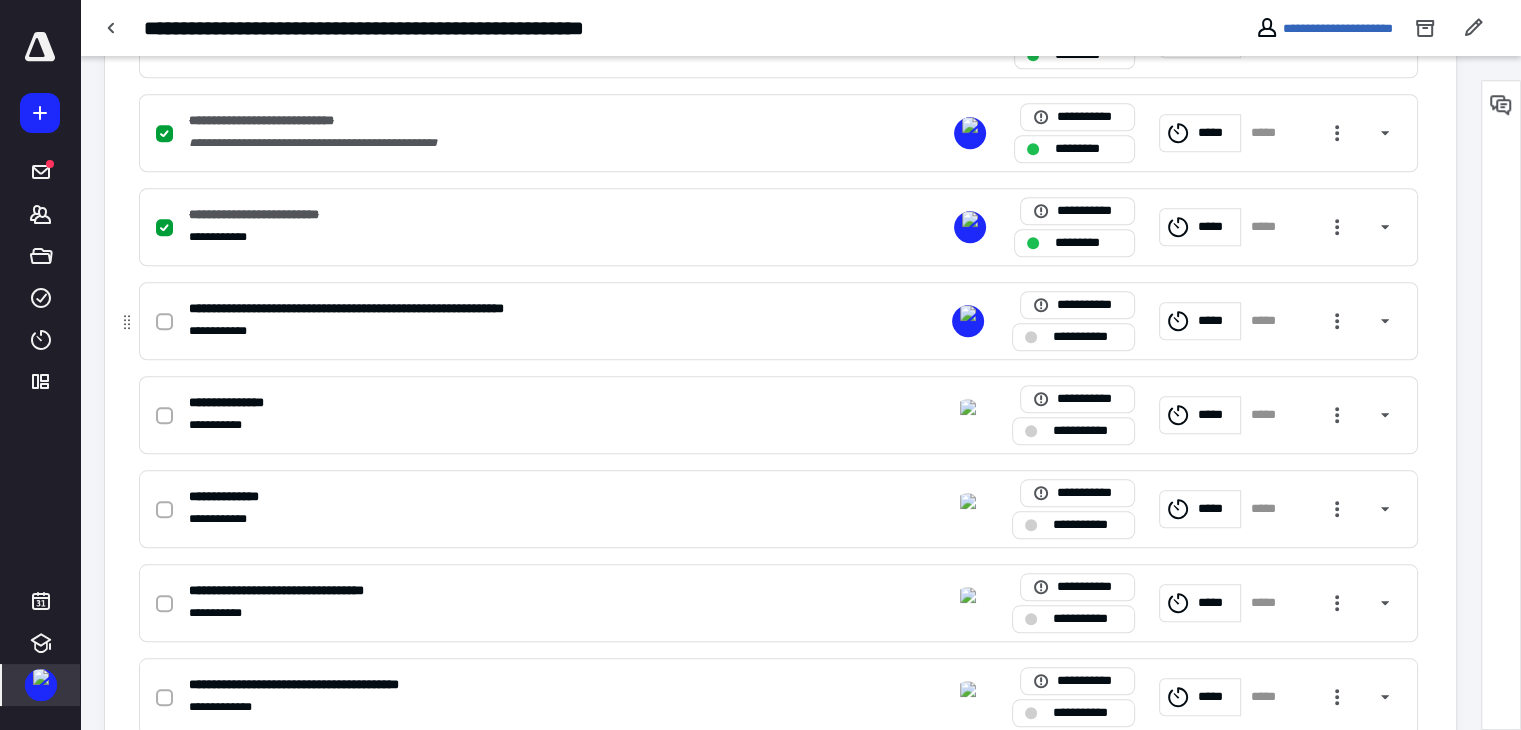 click 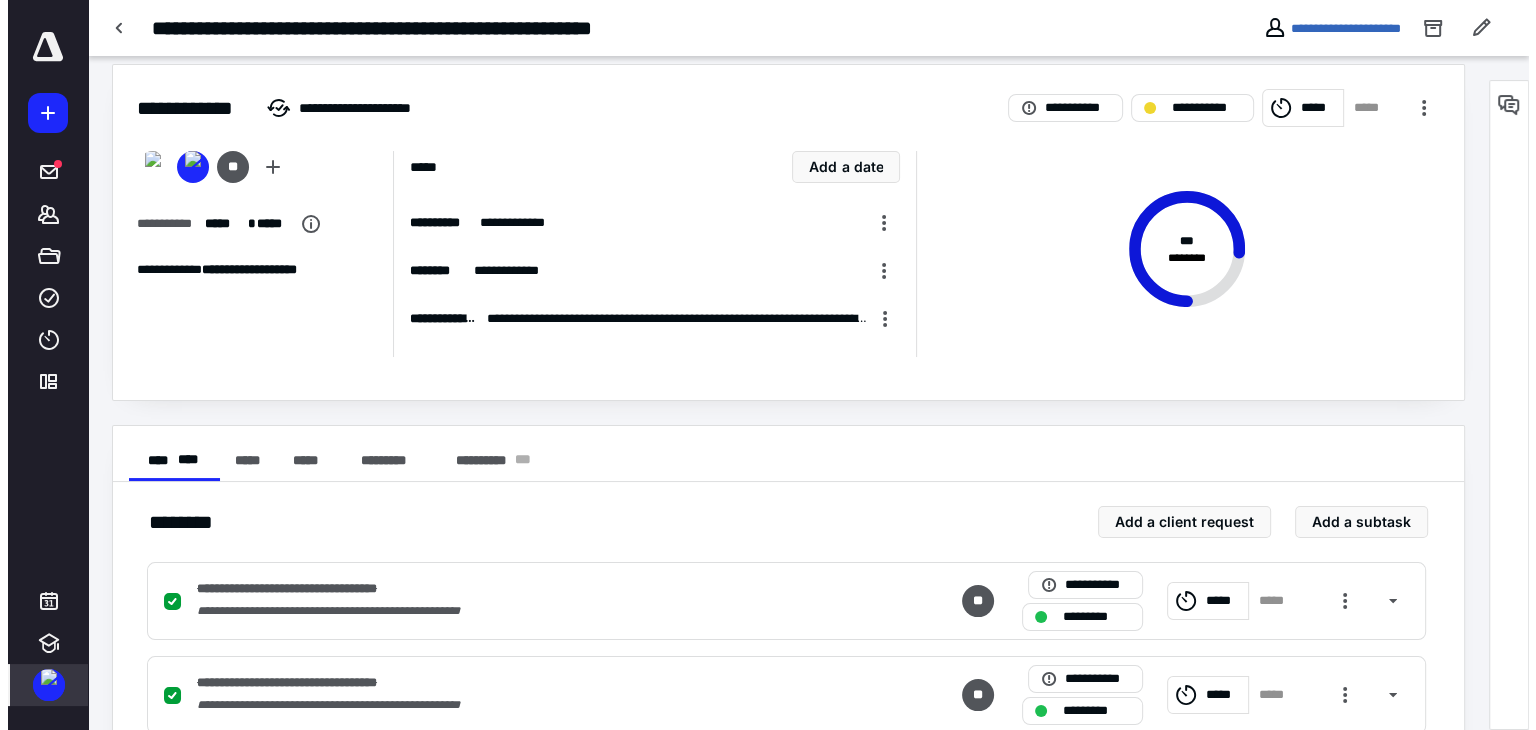 scroll, scrollTop: 0, scrollLeft: 0, axis: both 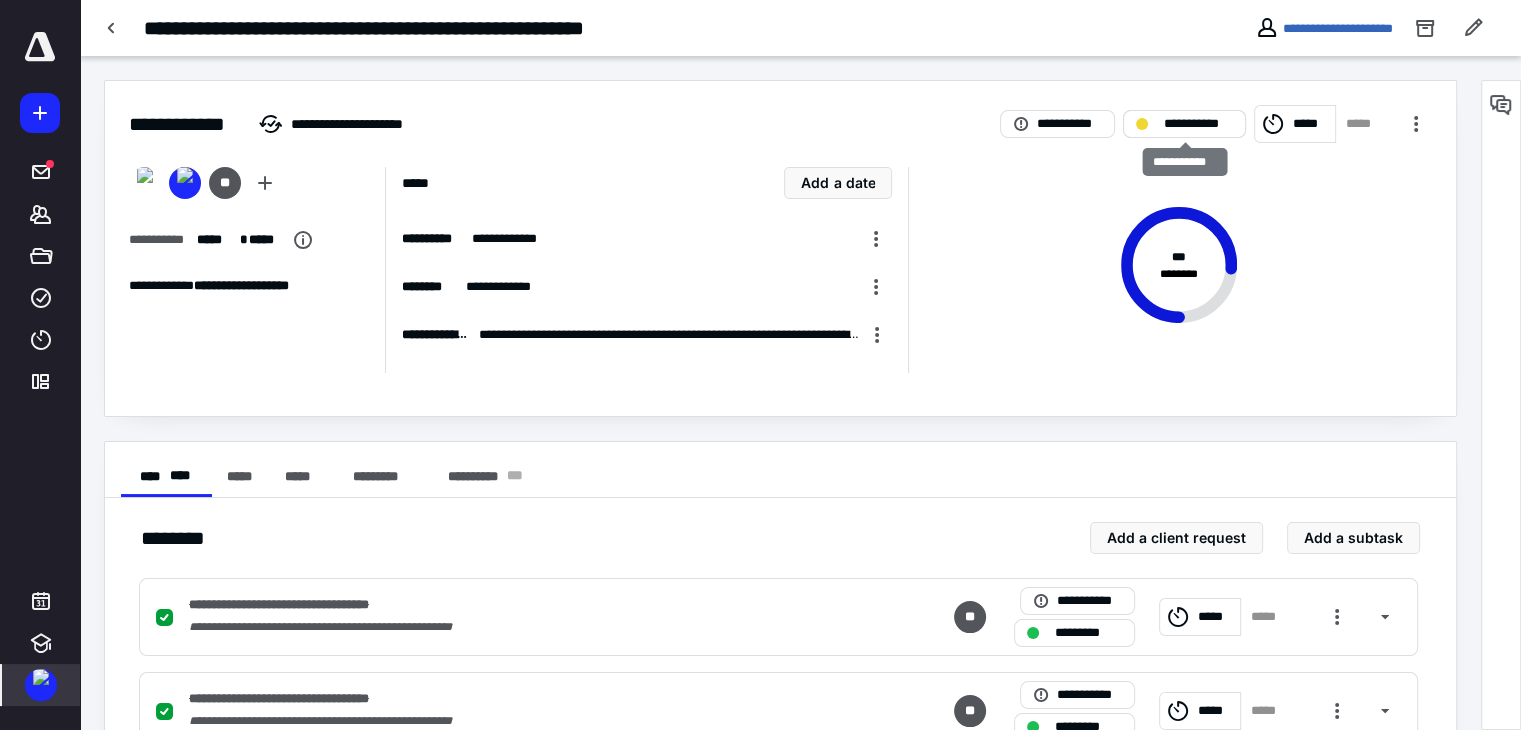 click on "**********" at bounding box center [1198, 124] 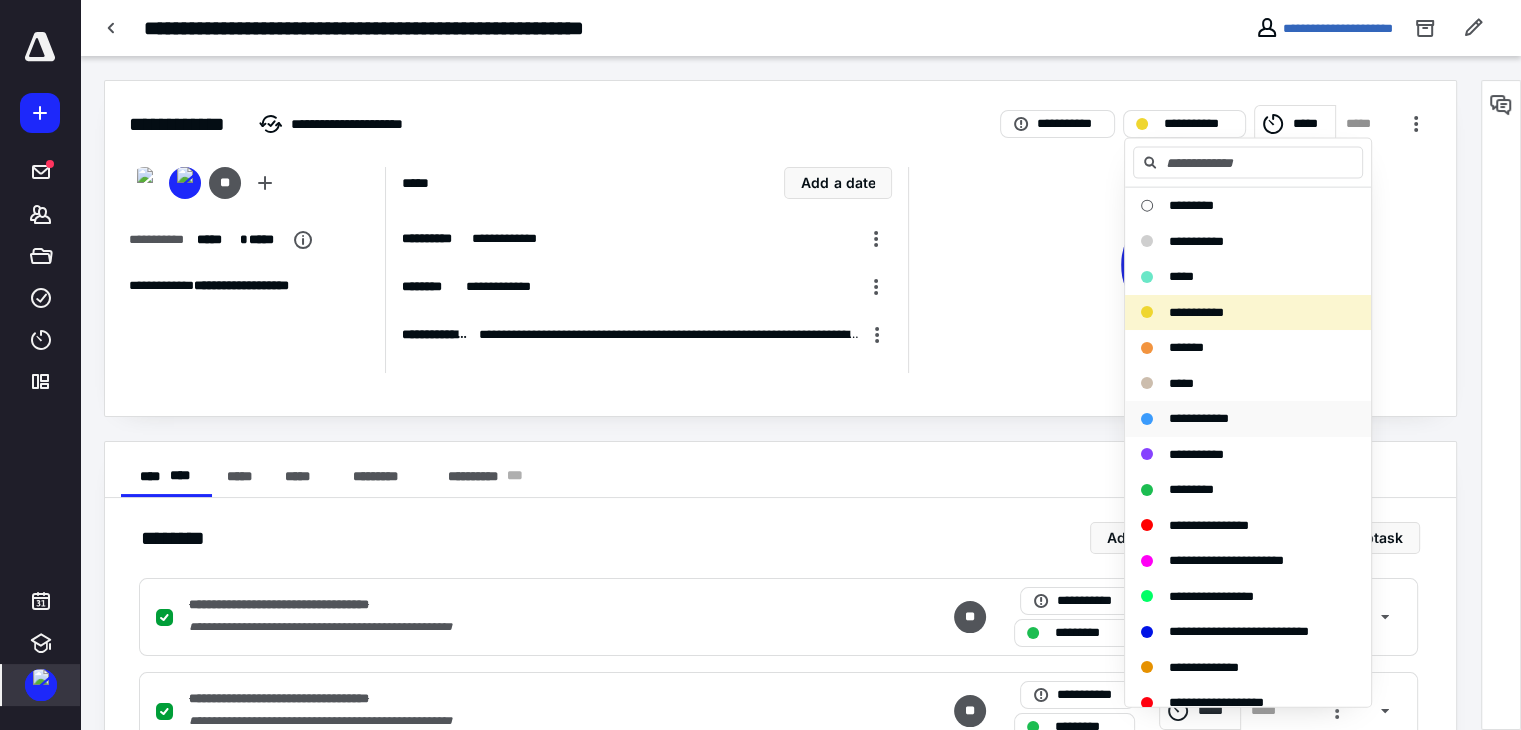 click on "**********" at bounding box center [1199, 418] 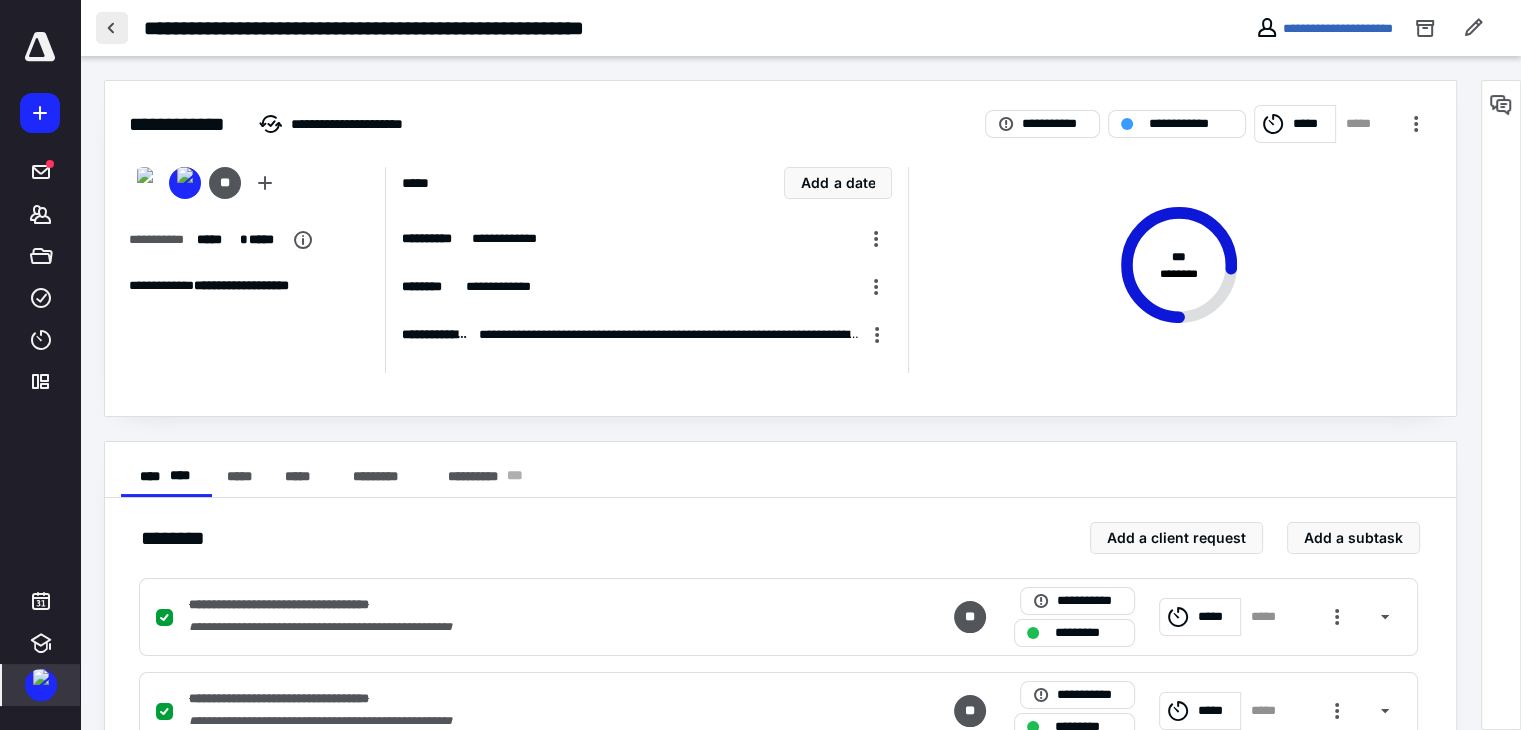 click at bounding box center [112, 28] 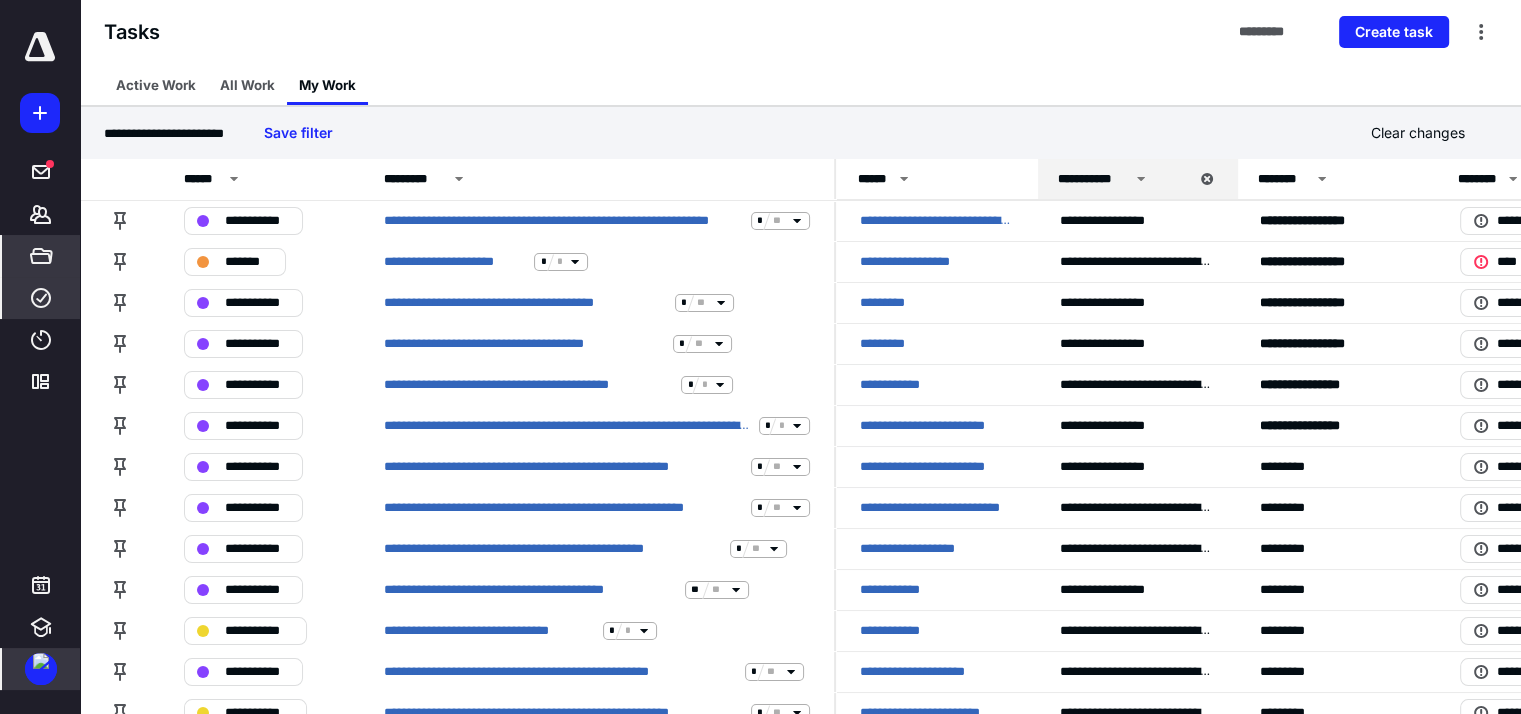click 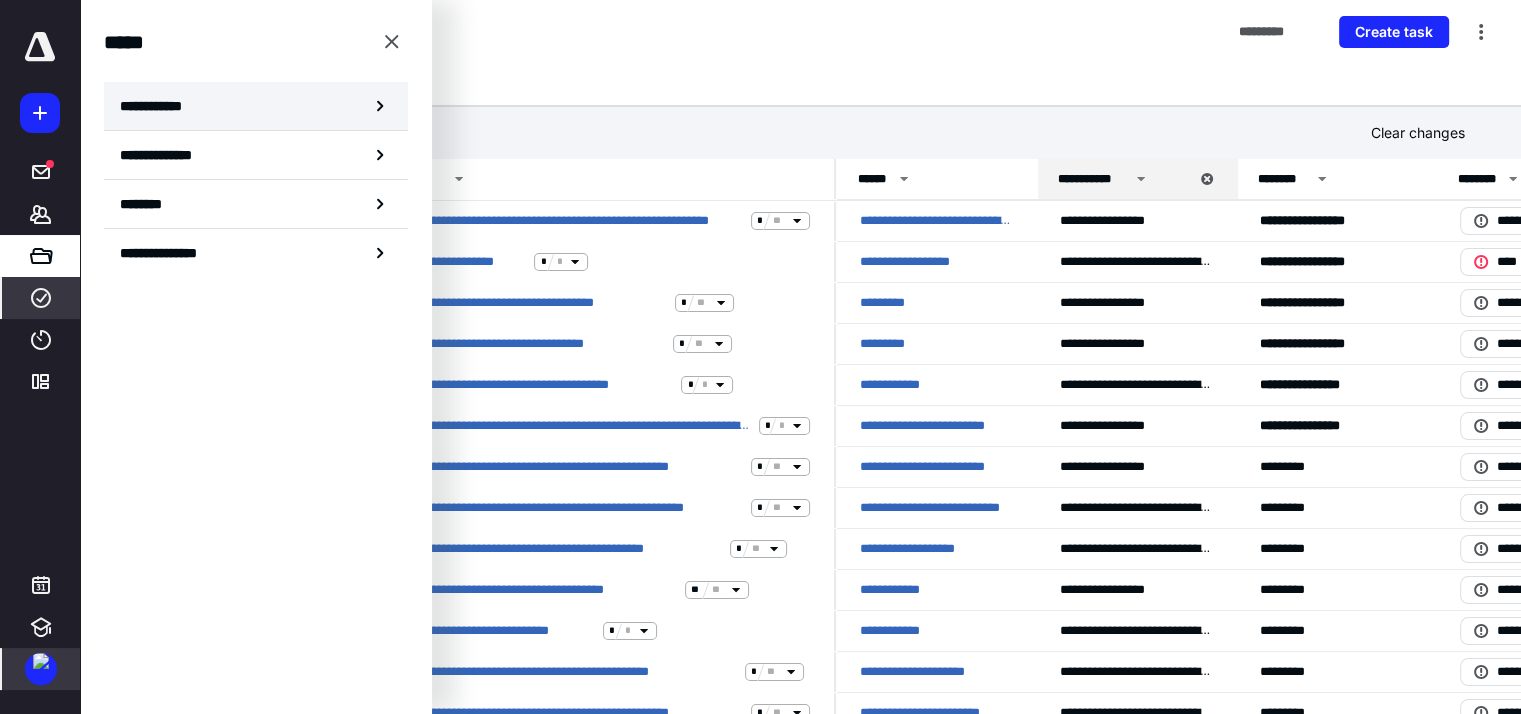 click on "**********" at bounding box center [157, 106] 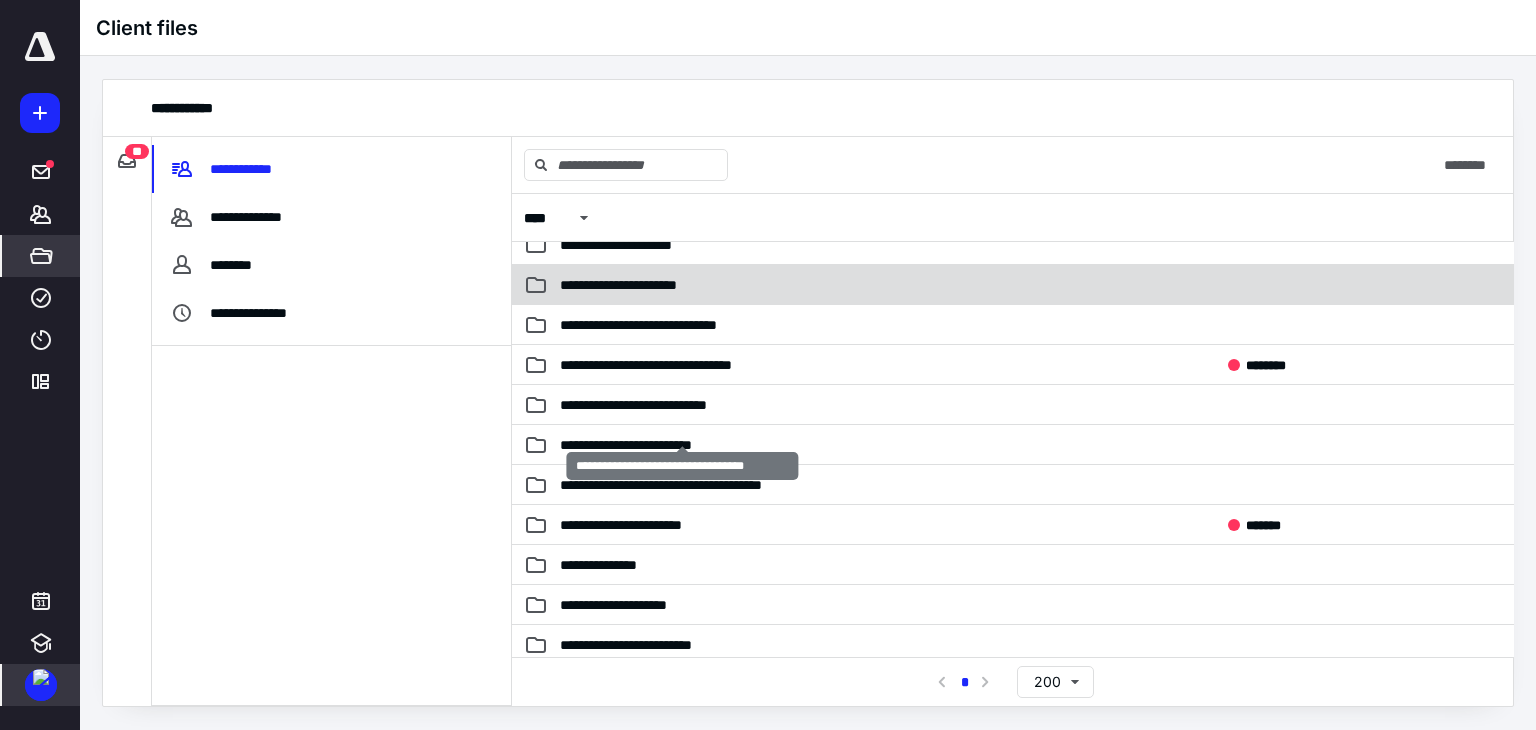 scroll, scrollTop: 900, scrollLeft: 0, axis: vertical 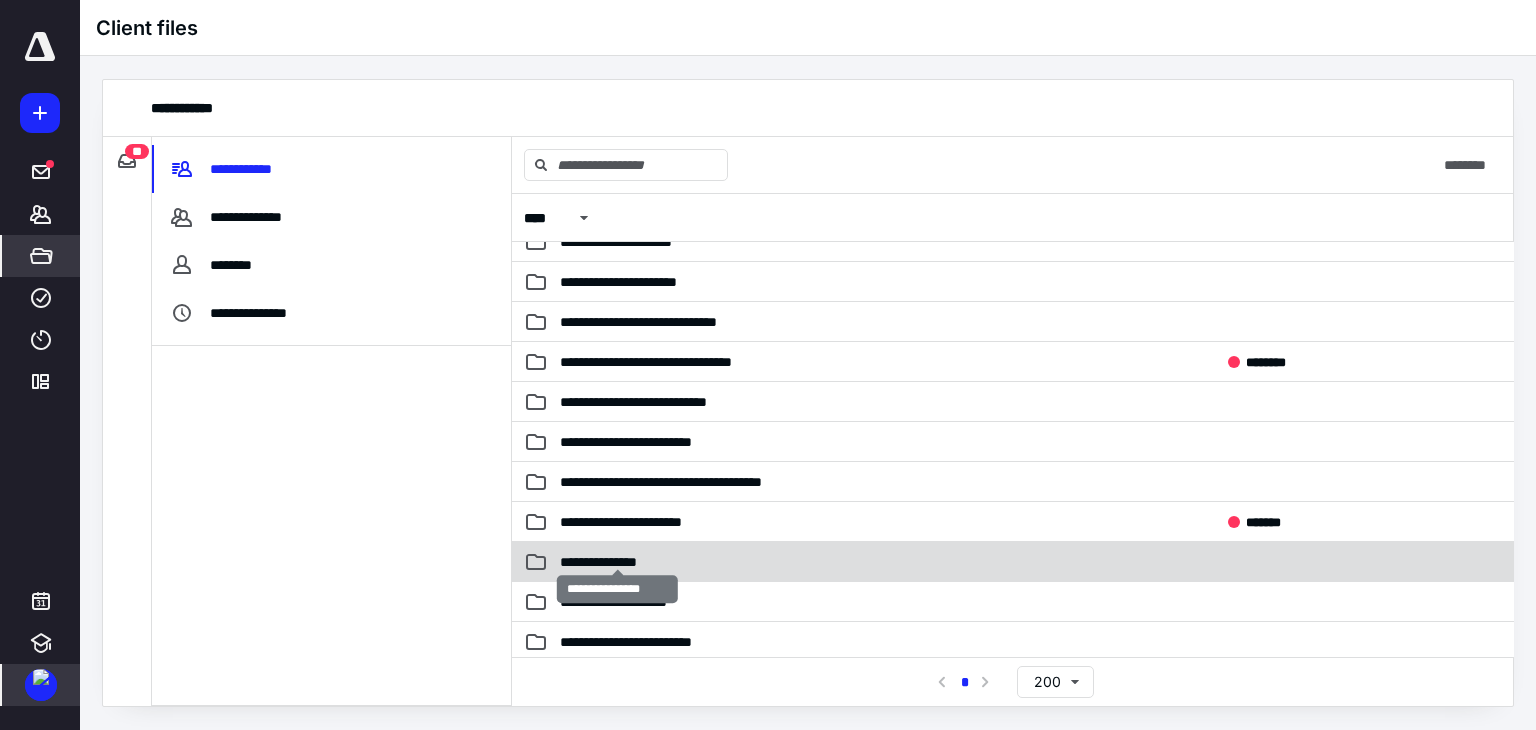 click on "**********" at bounding box center [618, 562] 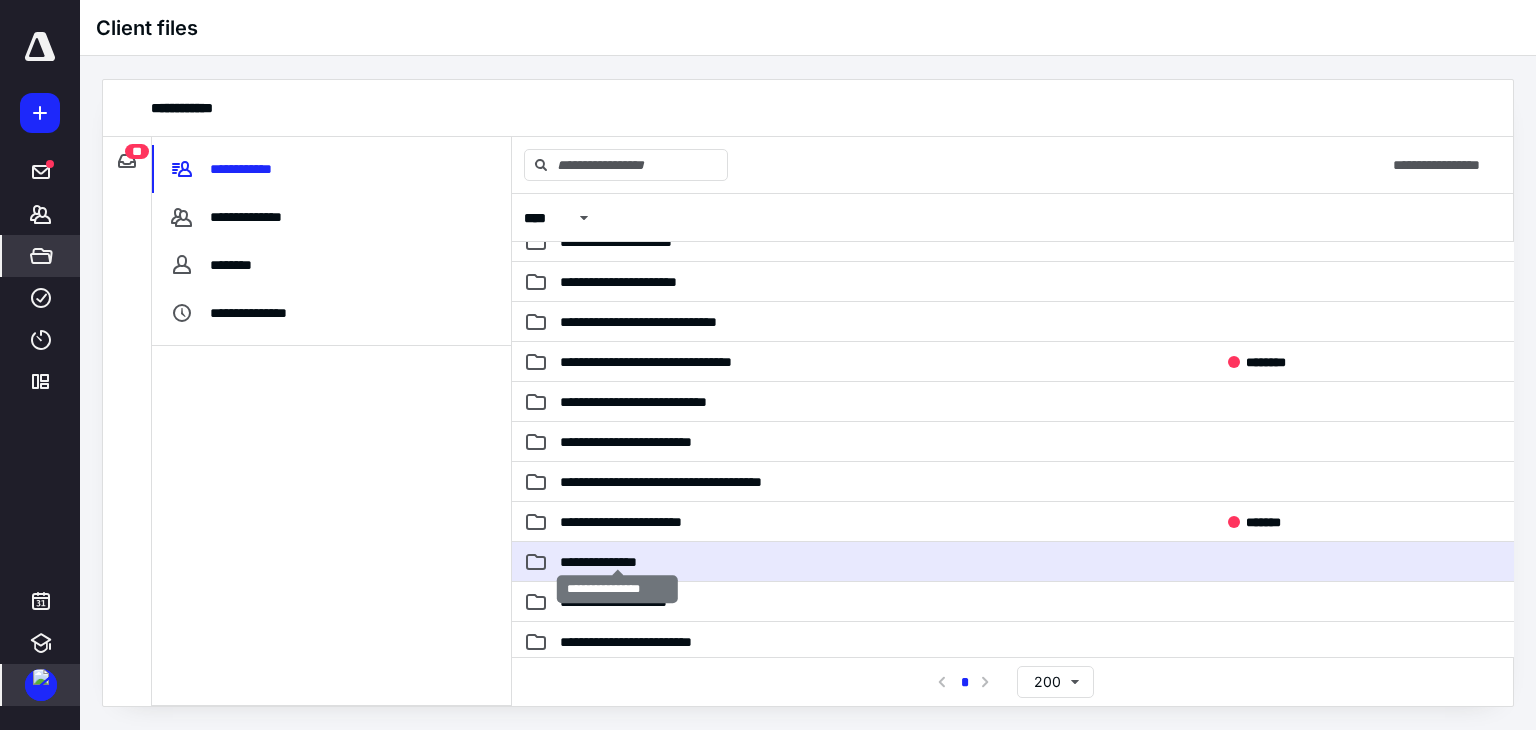 click on "**********" at bounding box center [618, 562] 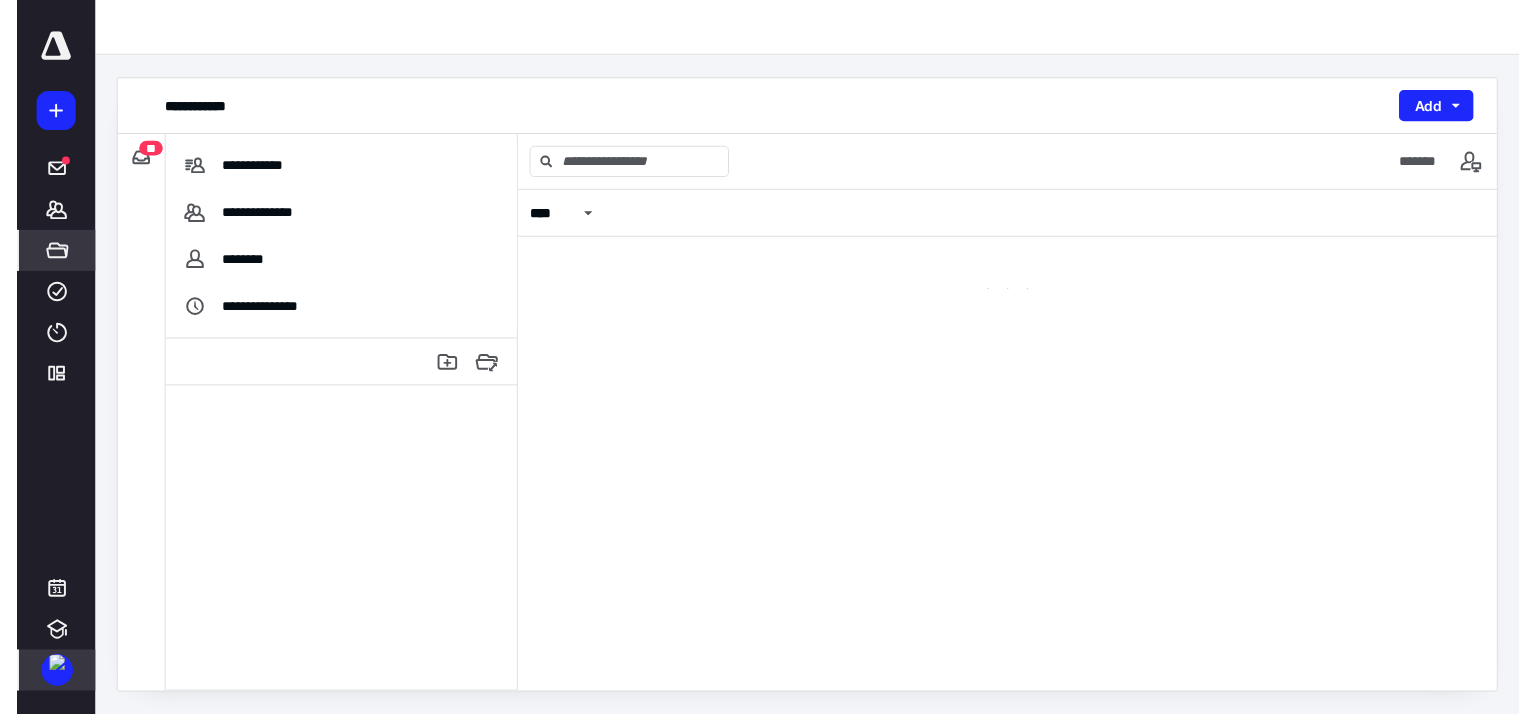 scroll, scrollTop: 0, scrollLeft: 0, axis: both 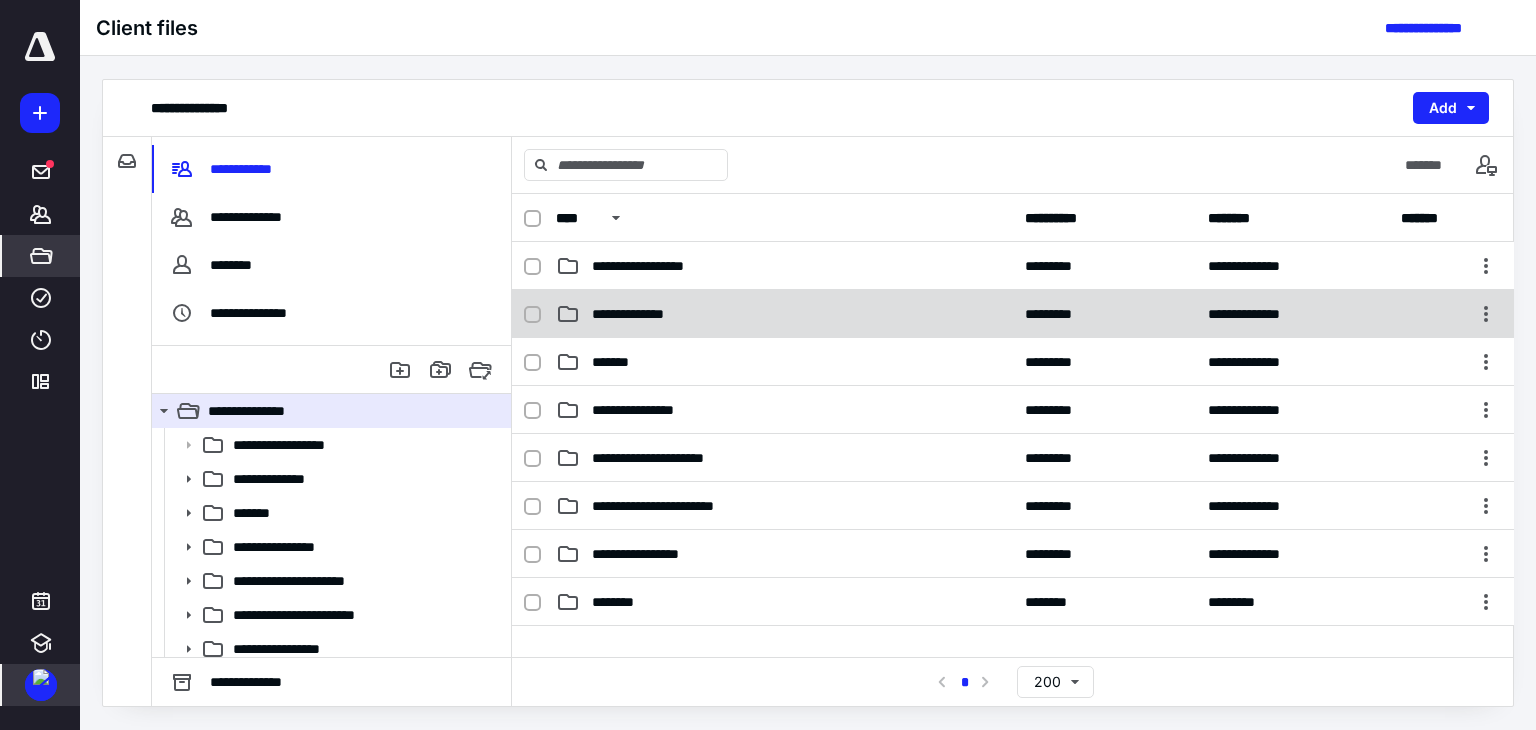 click on "**********" at bounding box center (784, 314) 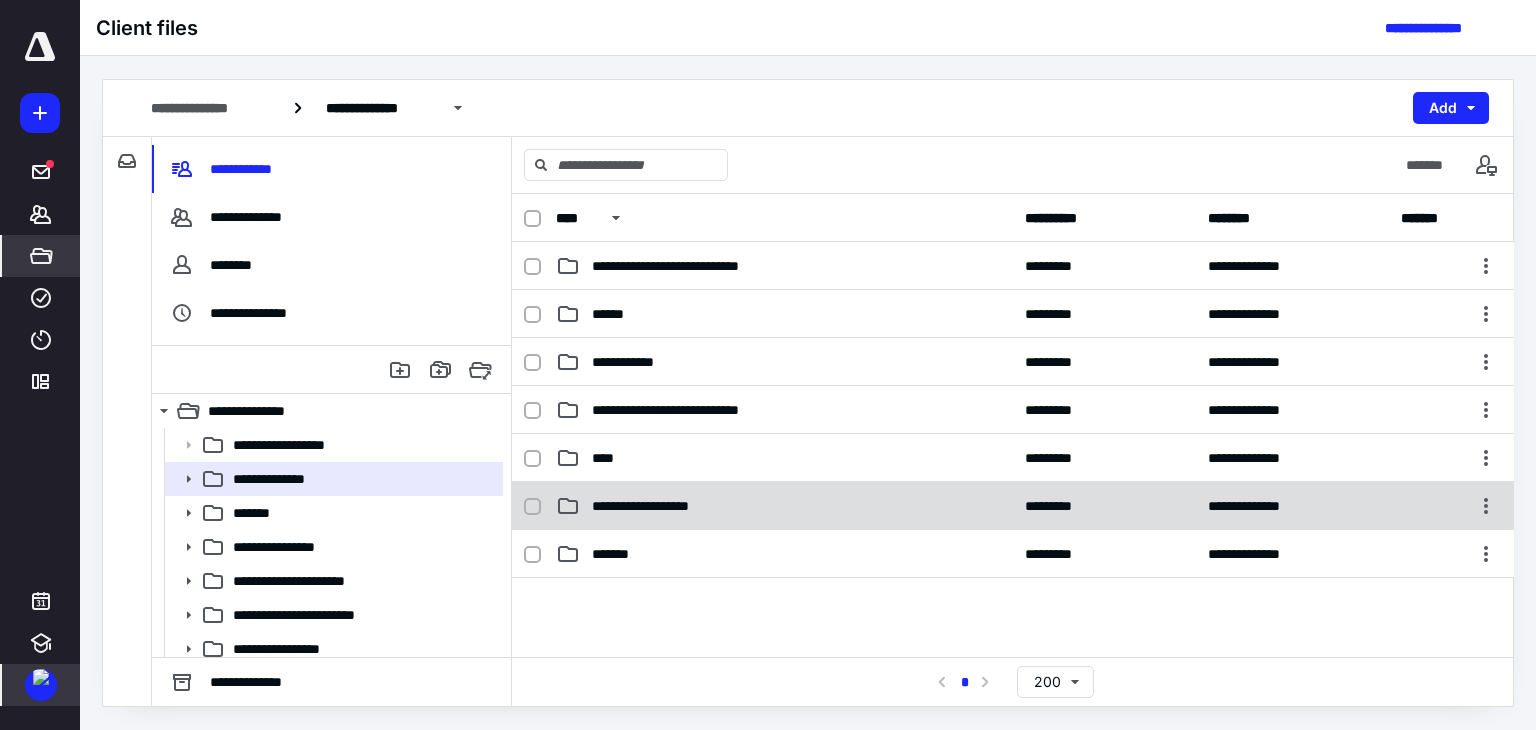 click on "**********" at bounding box center (657, 506) 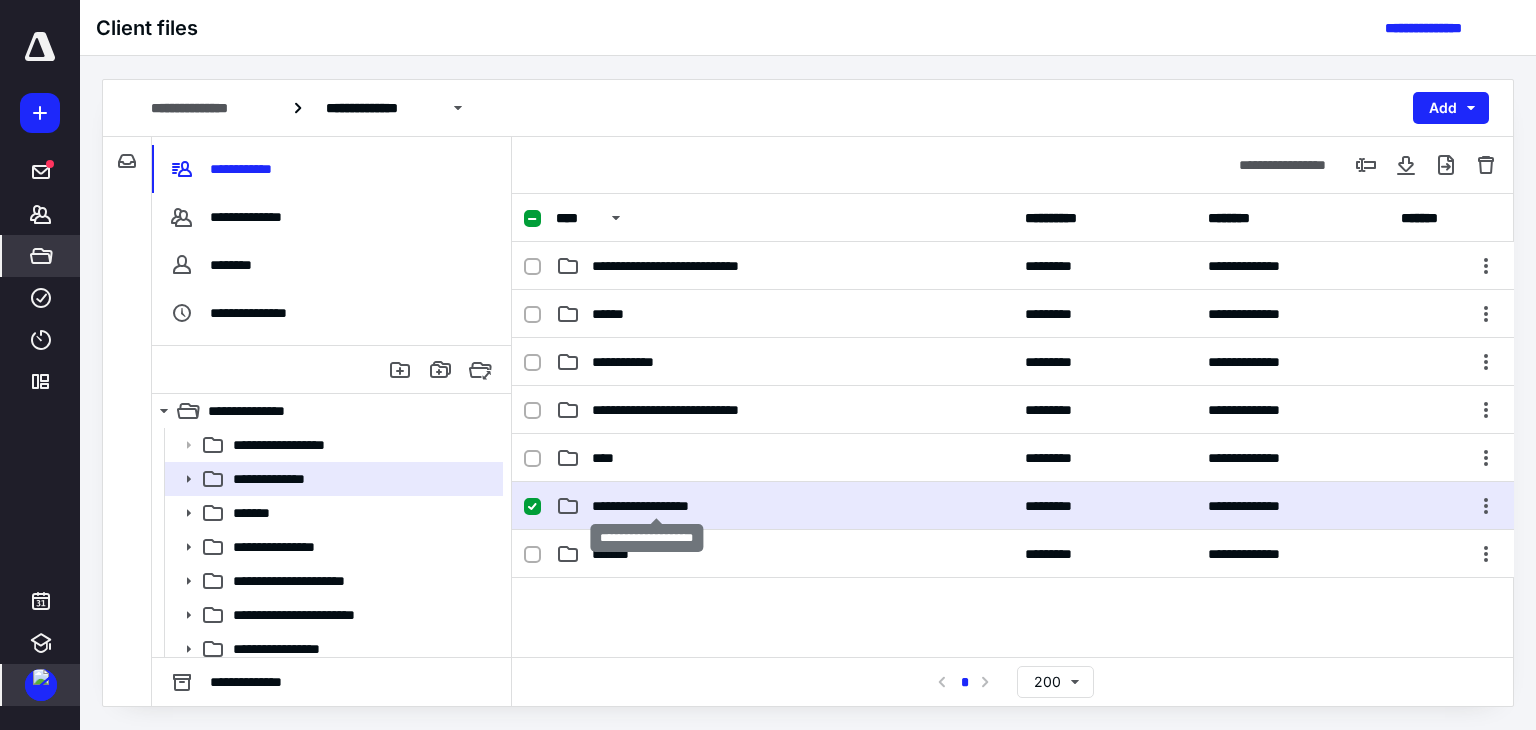 checkbox on "true" 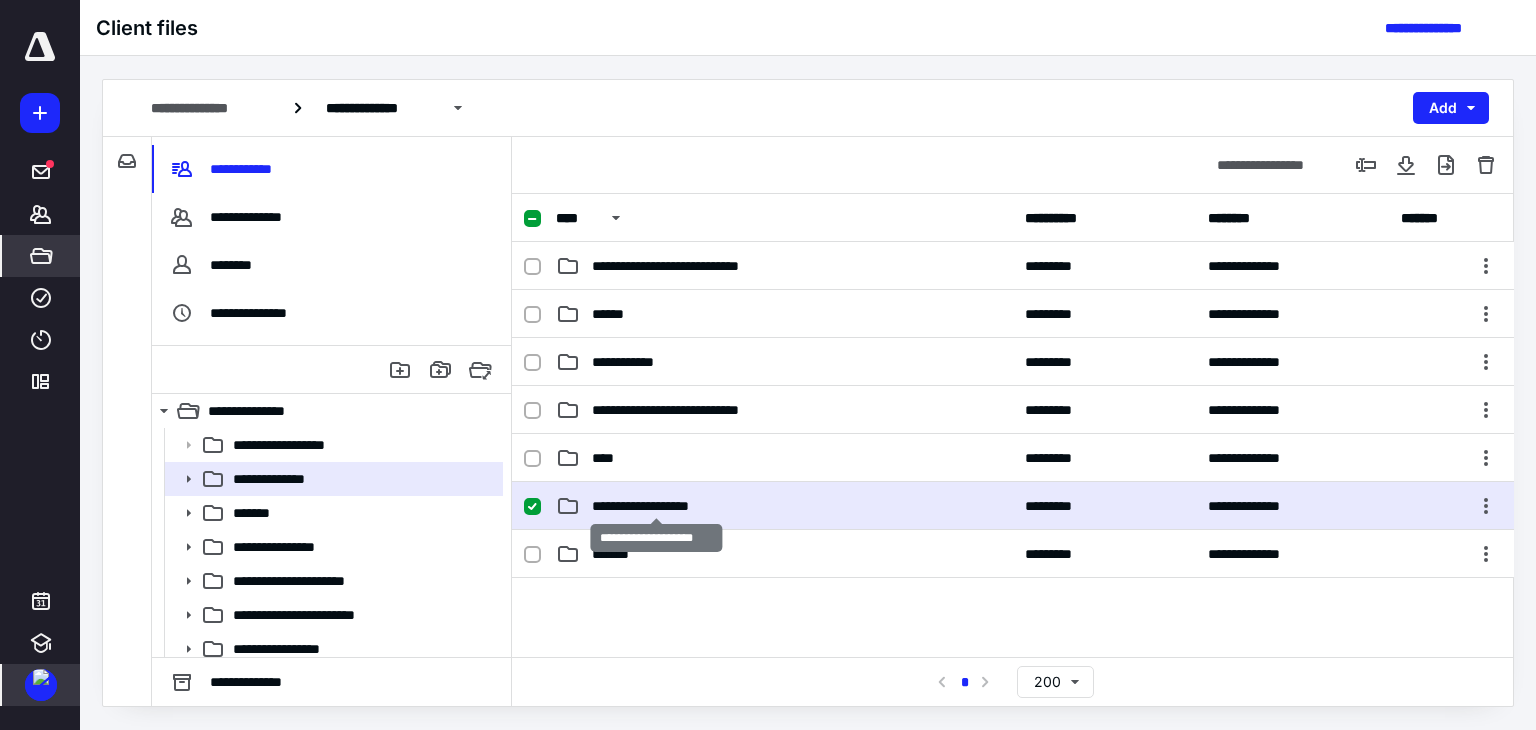 click on "**********" at bounding box center (657, 506) 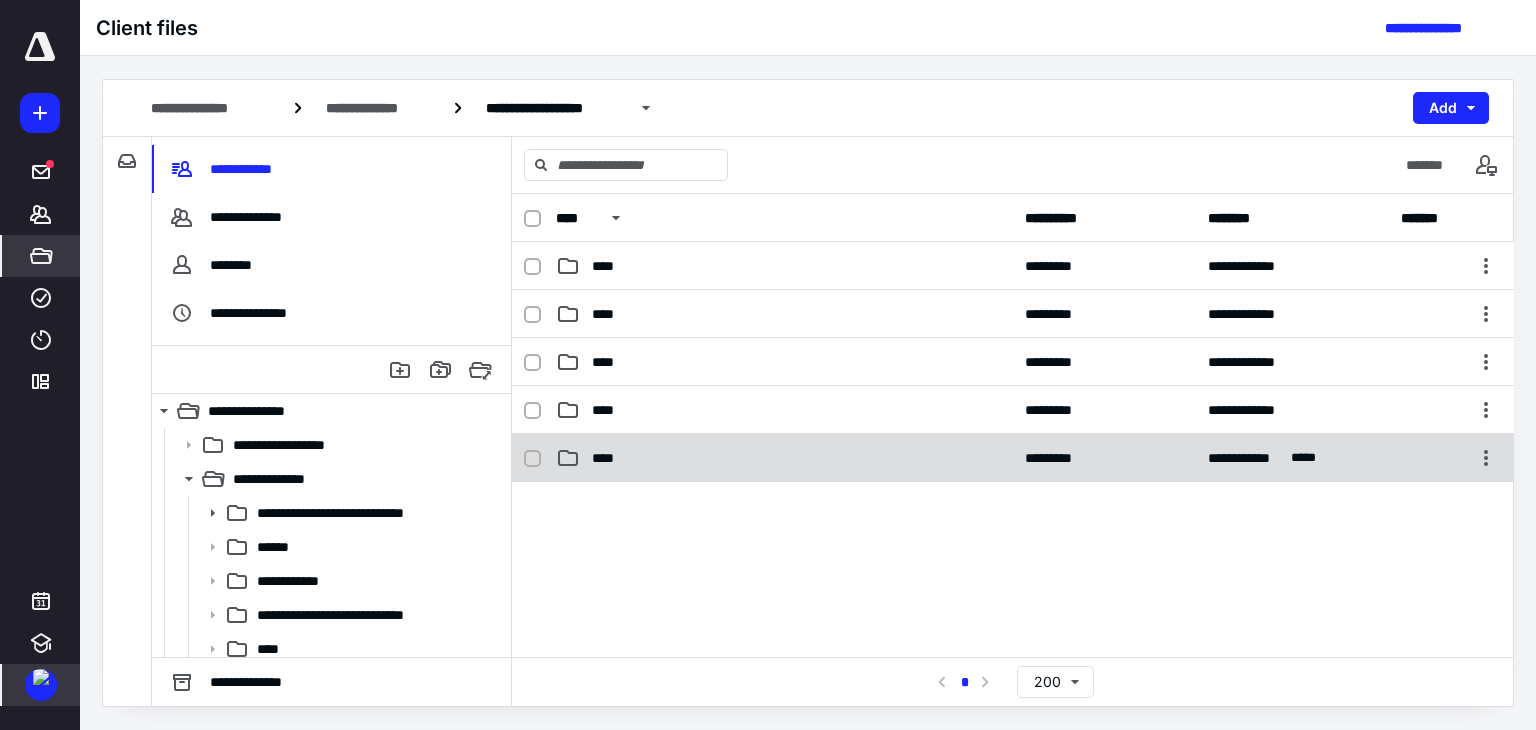 click on "****" at bounding box center [609, 458] 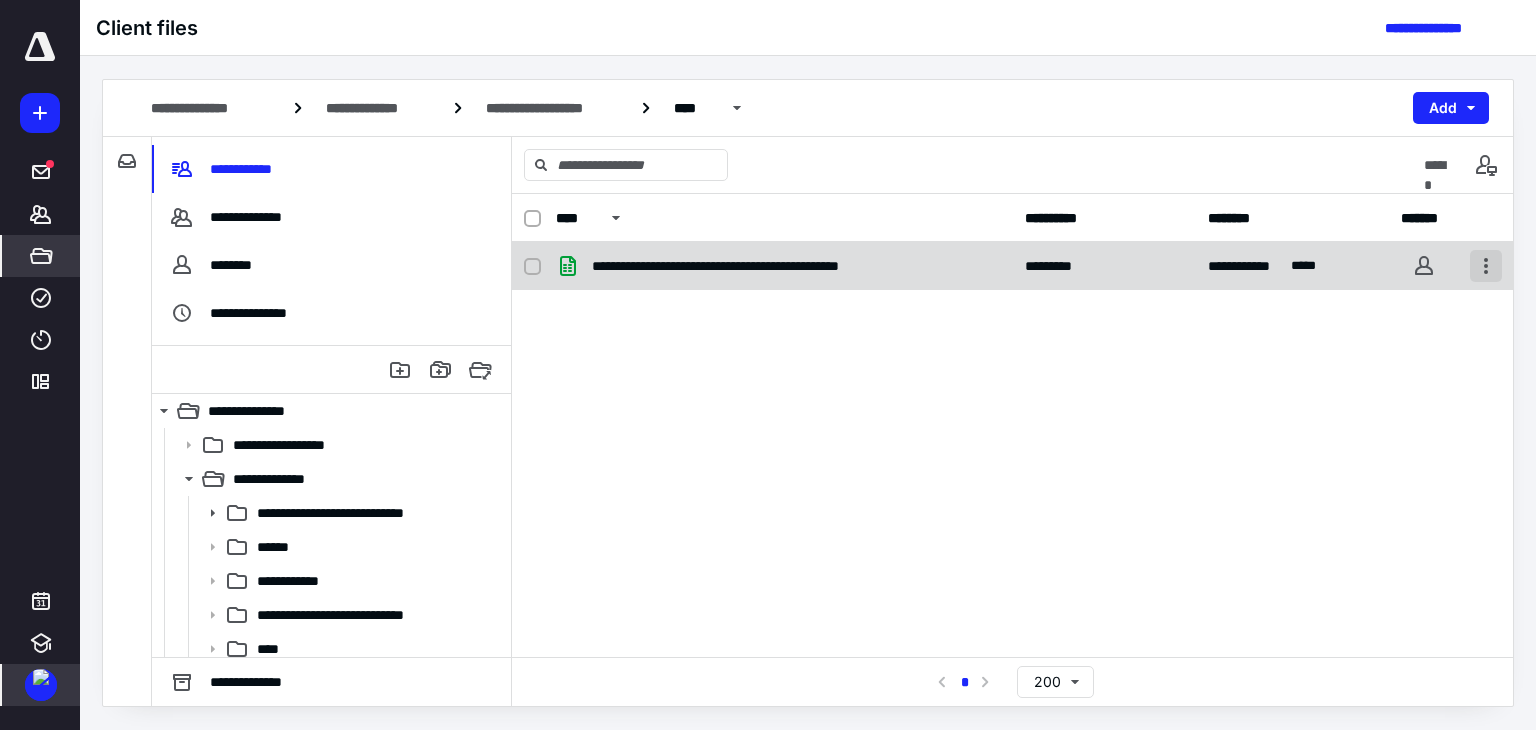click at bounding box center [1486, 266] 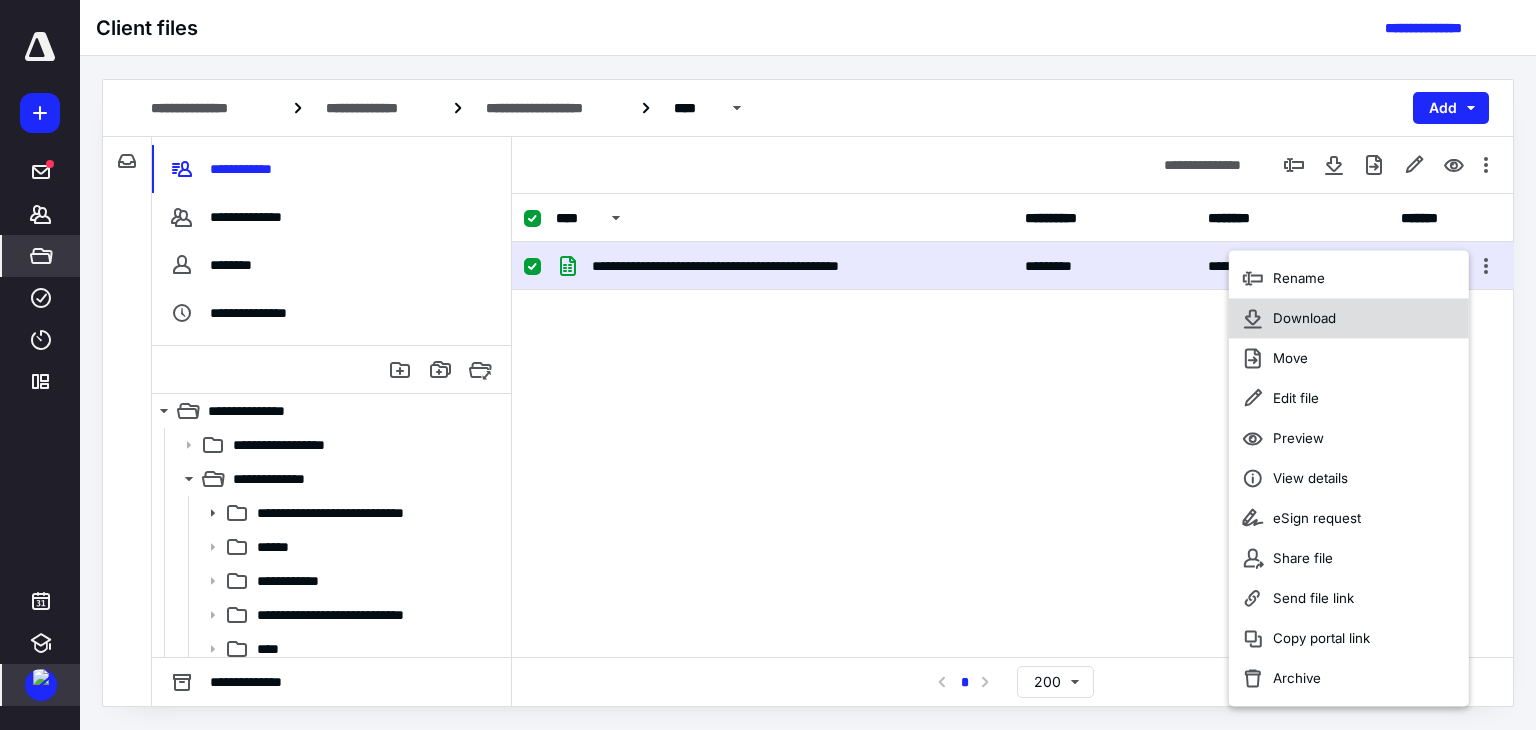 click on "Download" at bounding box center (1304, 318) 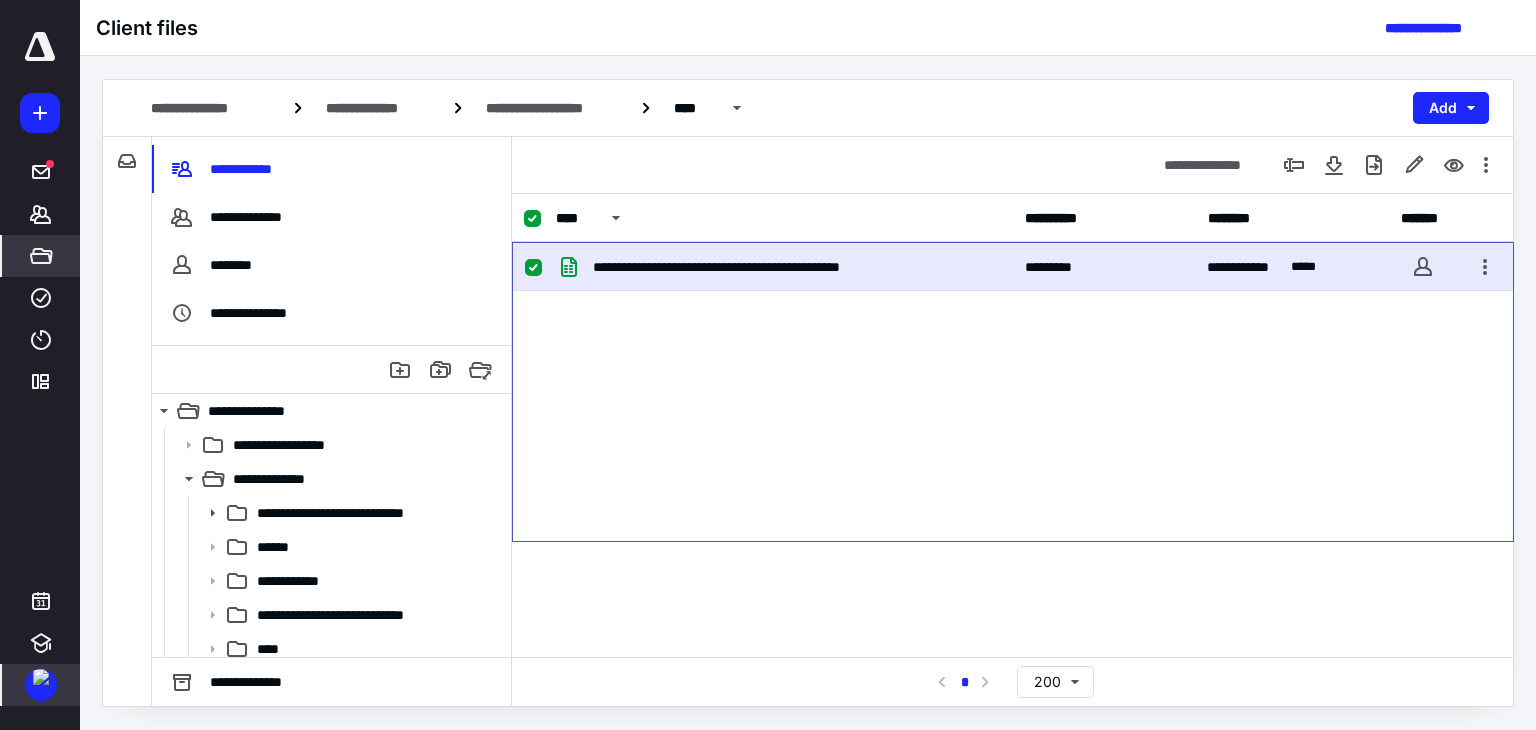 checkbox on "false" 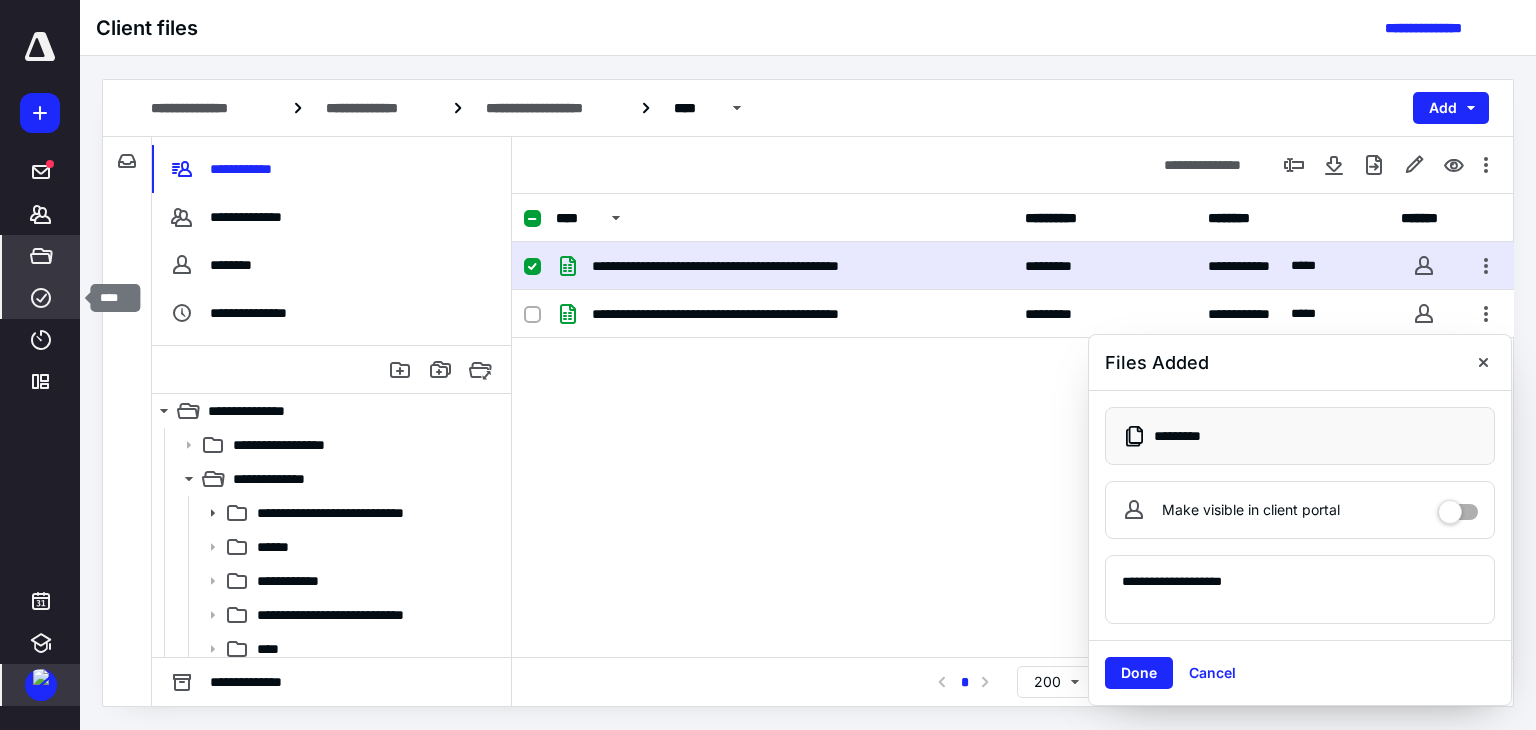 click 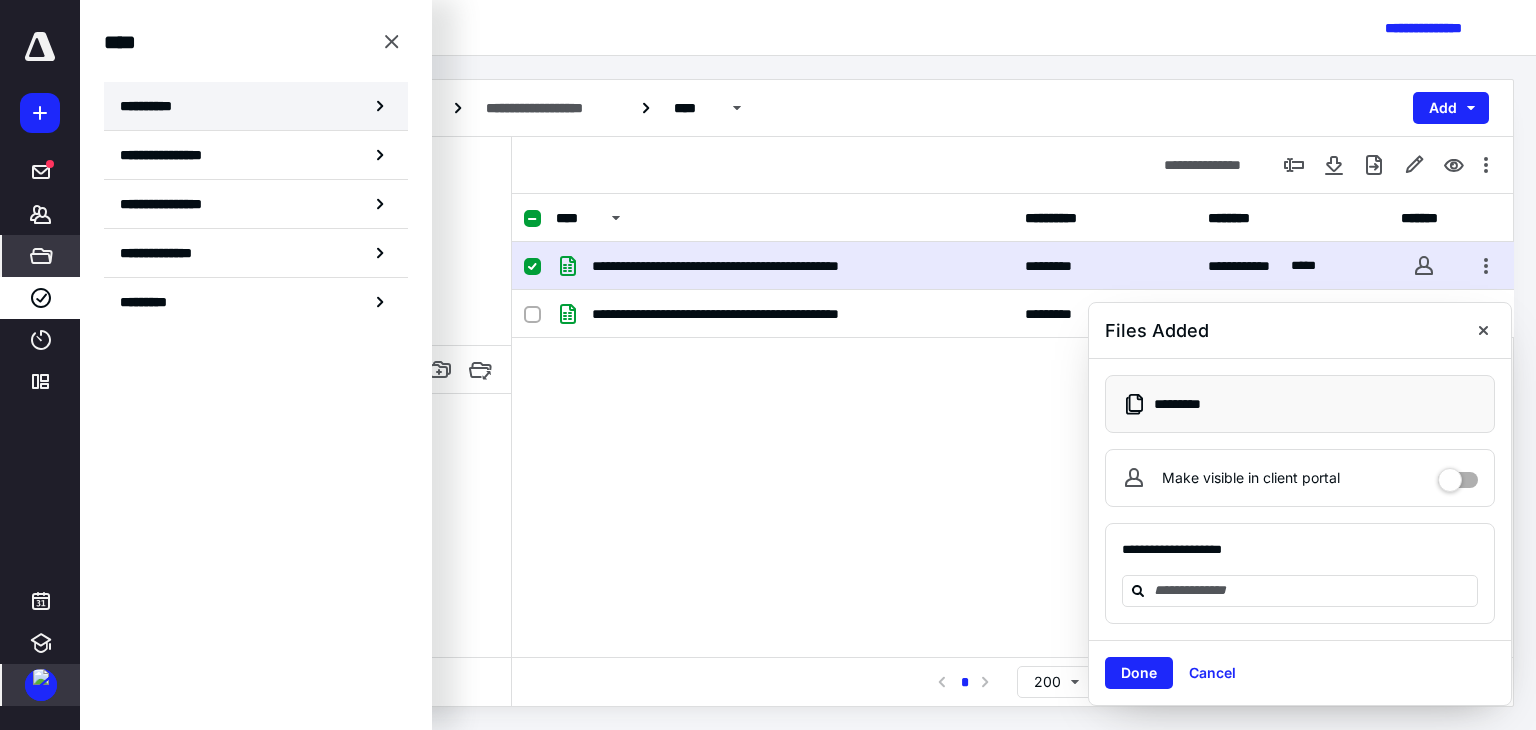 click on "**********" at bounding box center (153, 106) 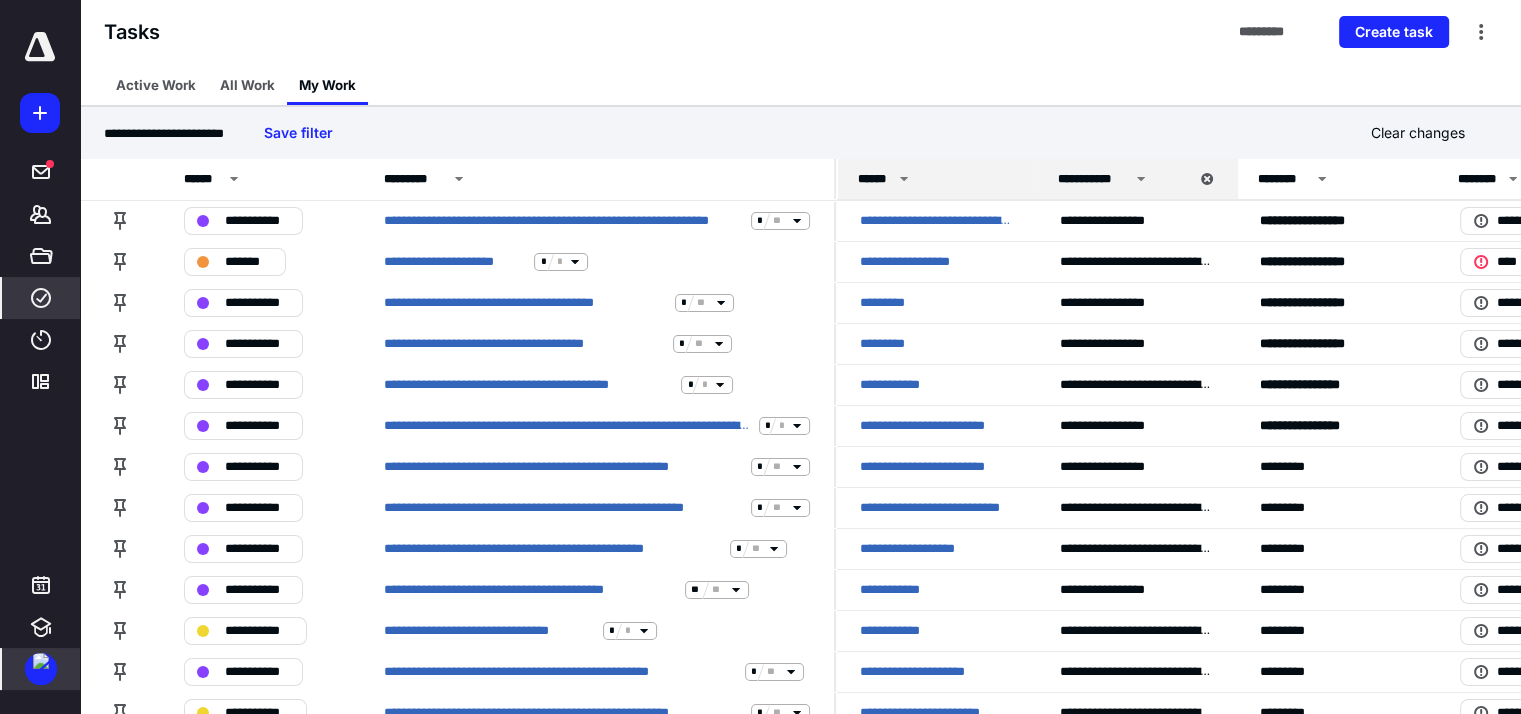 click 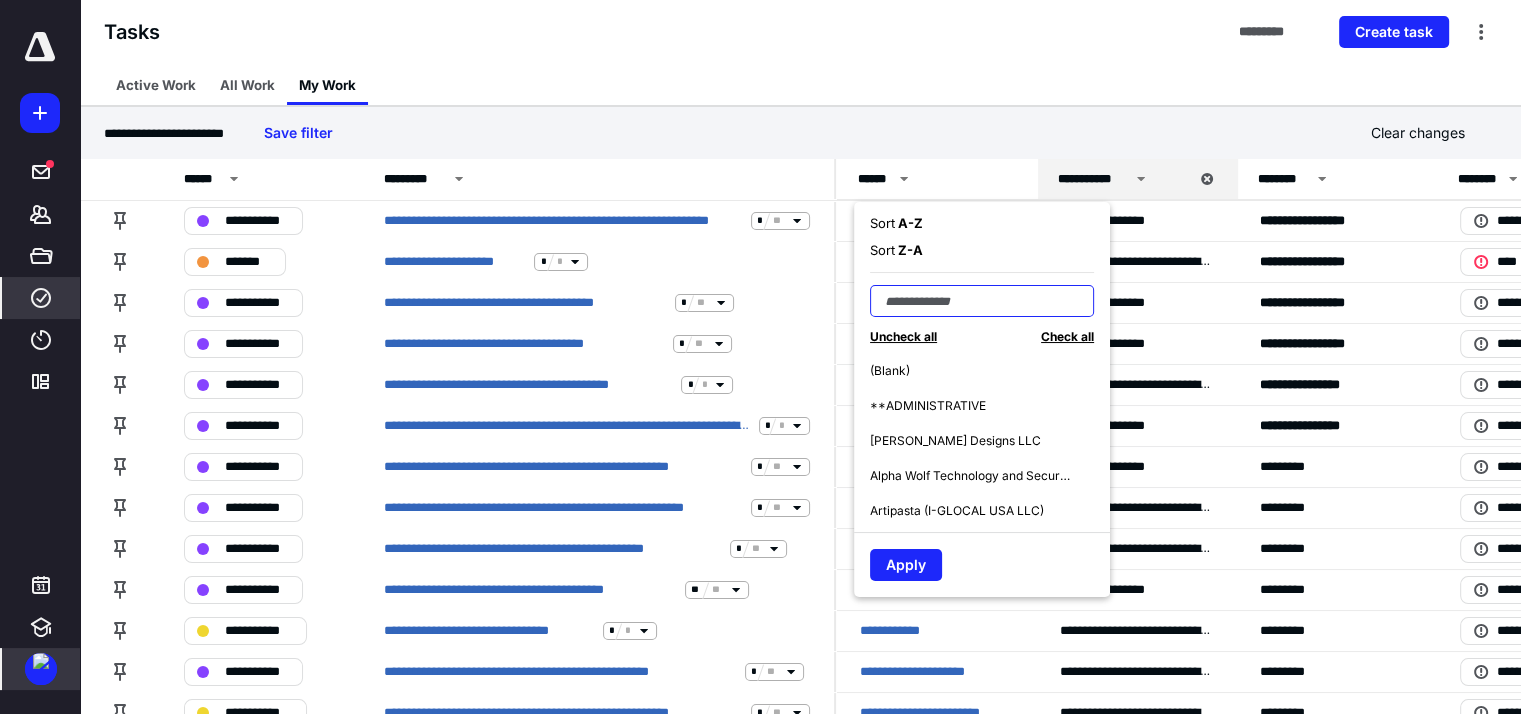 click at bounding box center (982, 301) 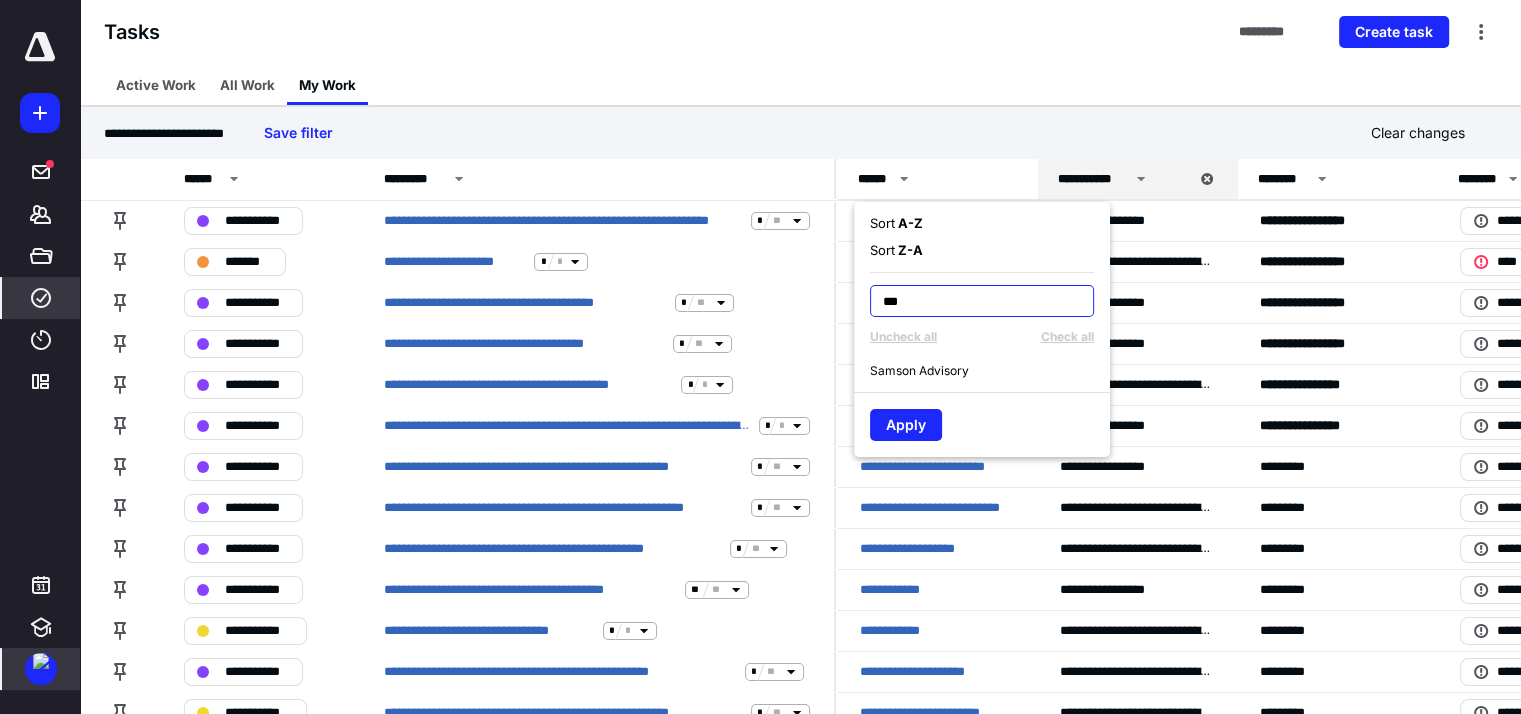 type on "***" 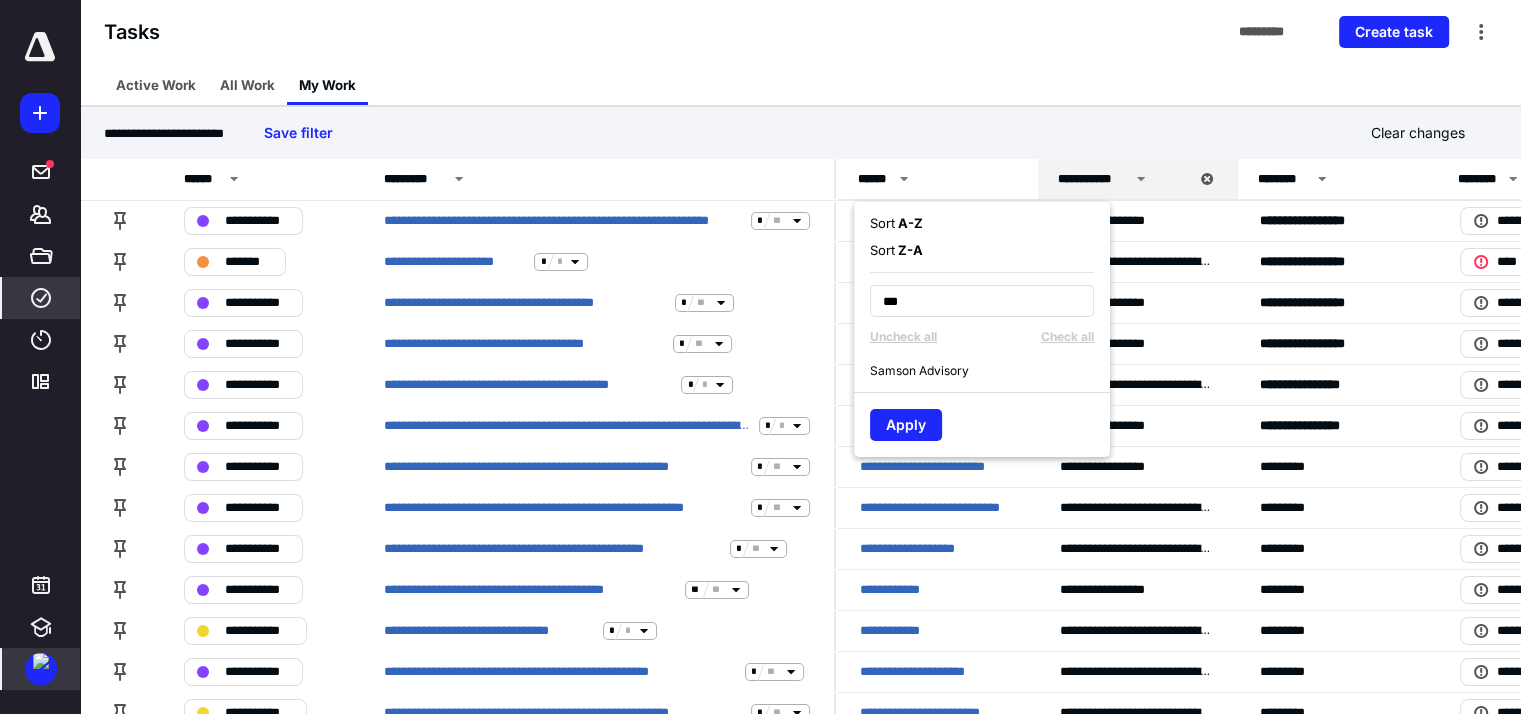 click on "Samson Advisory" at bounding box center (990, 370) 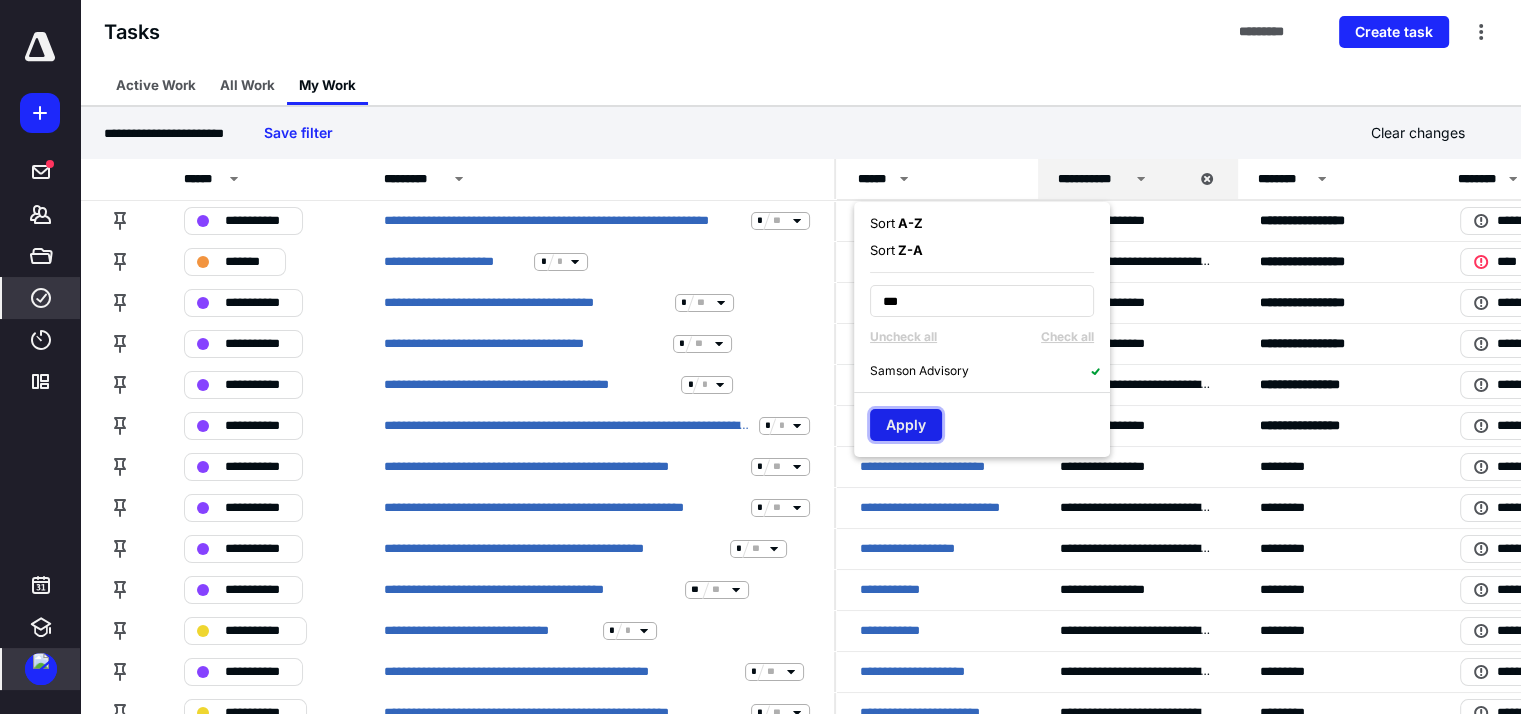 click on "Apply" at bounding box center (906, 425) 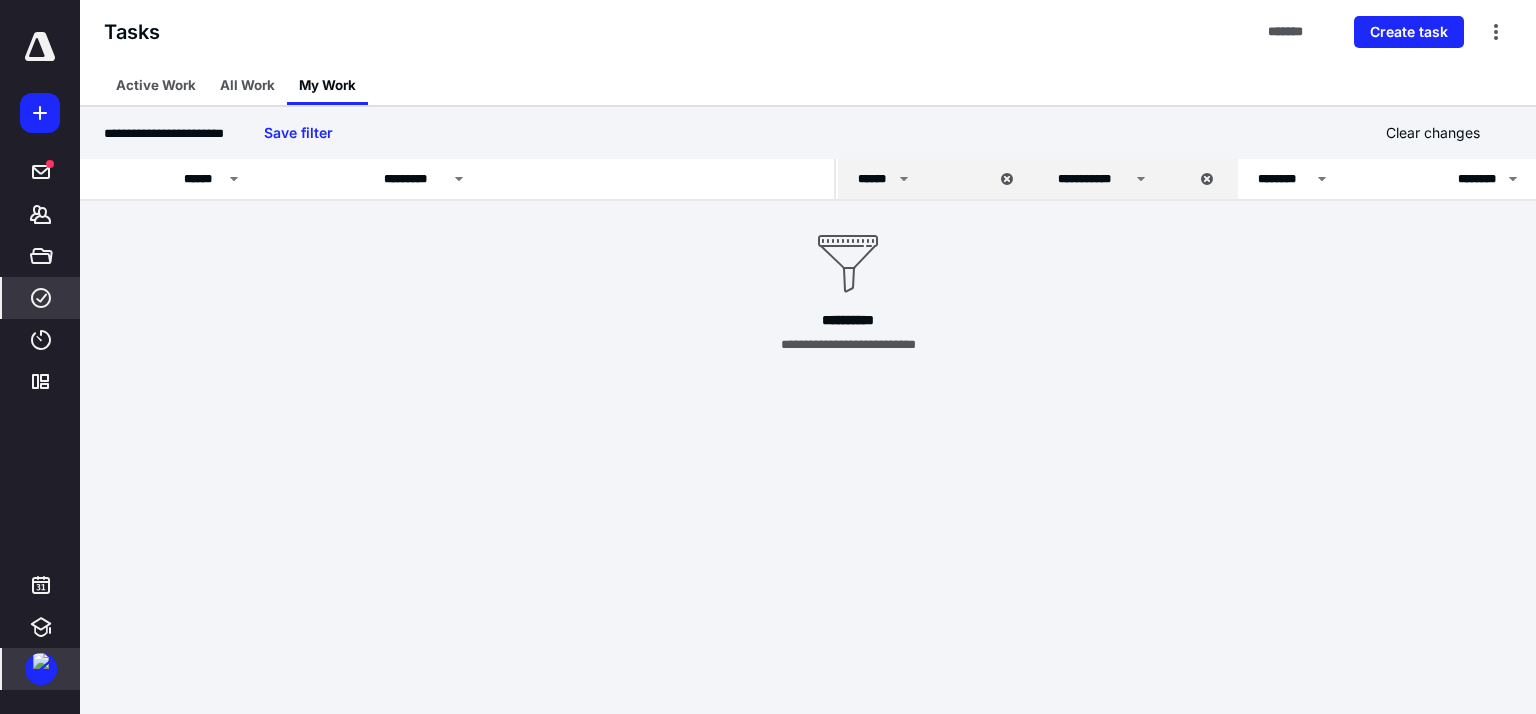 click 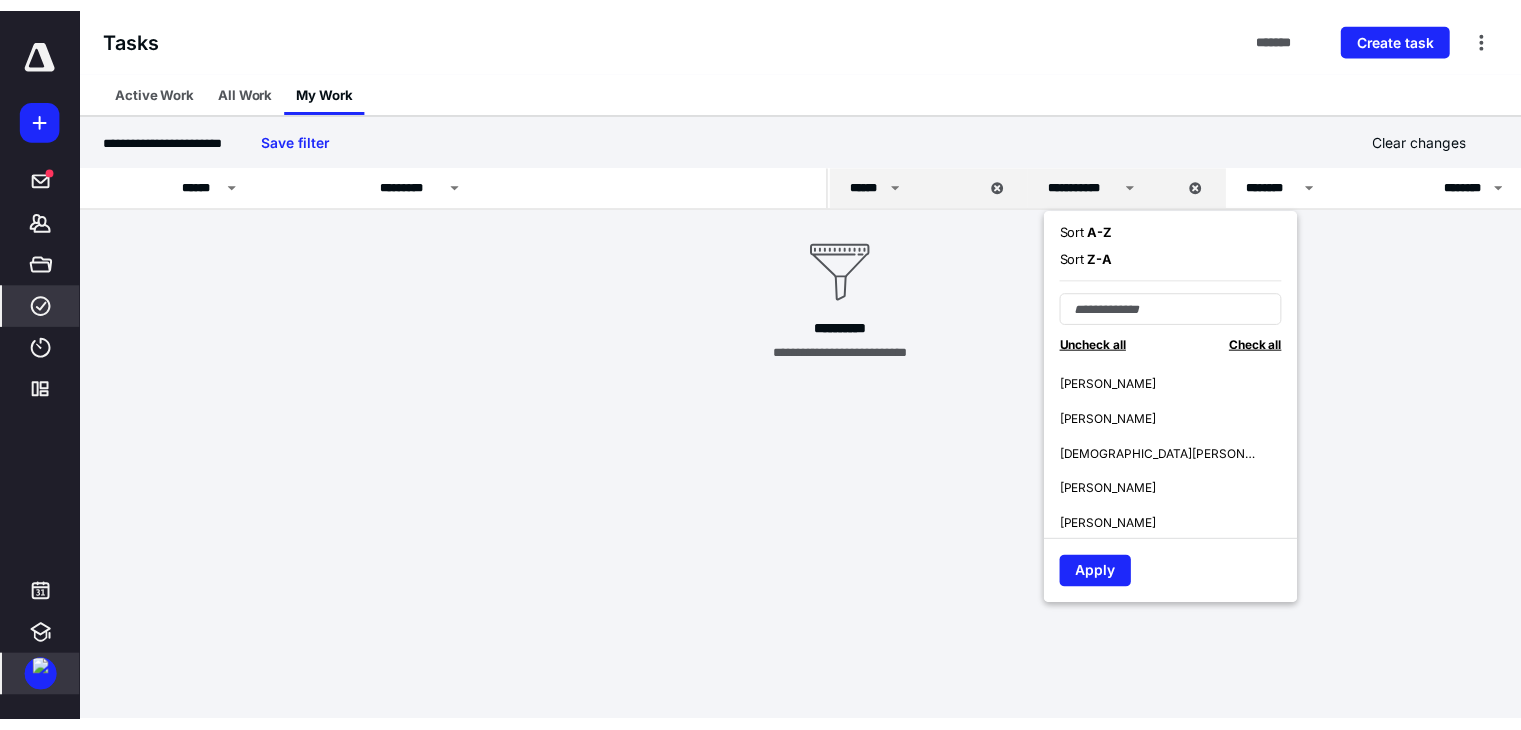 scroll, scrollTop: 100, scrollLeft: 0, axis: vertical 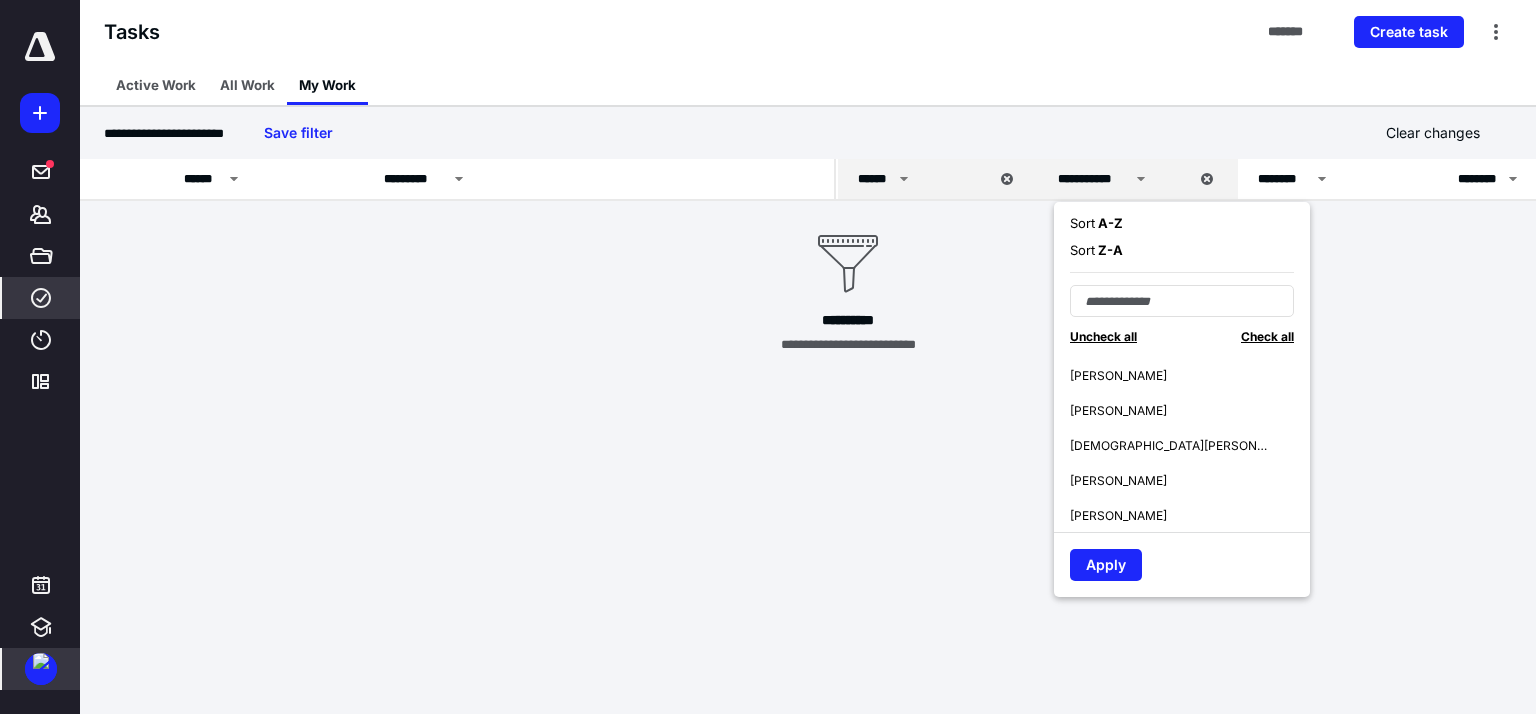 click on "[PERSON_NAME]" at bounding box center (1190, 515) 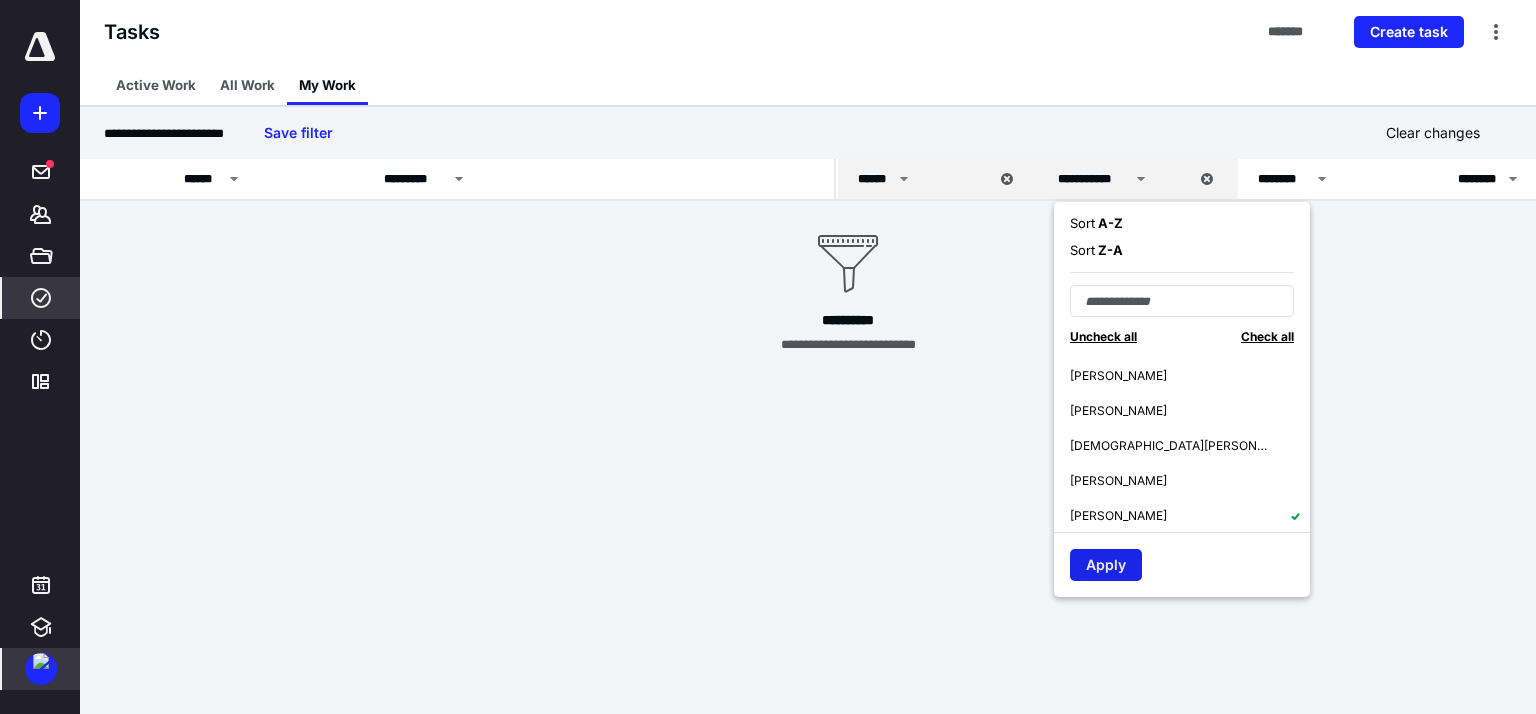 click on "Apply" at bounding box center (1106, 565) 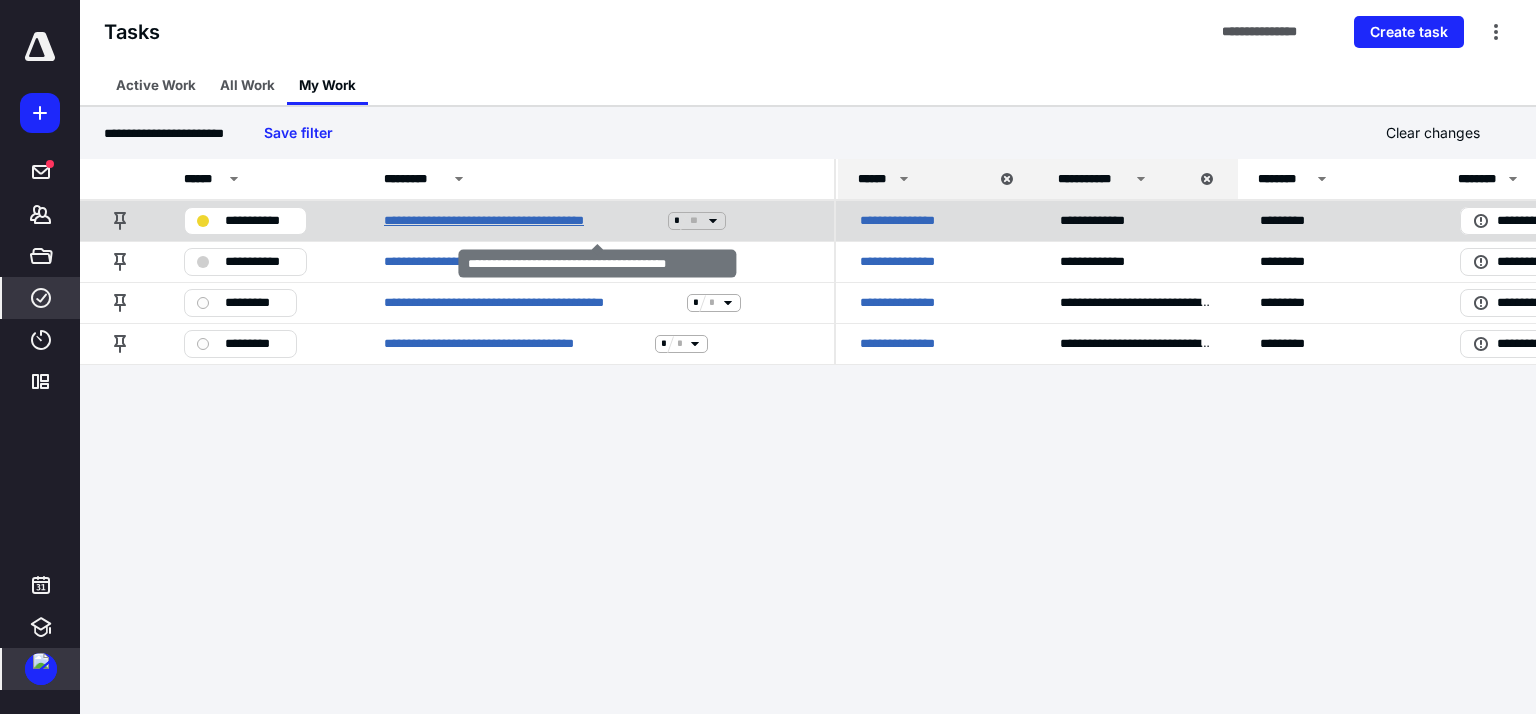 click on "**********" at bounding box center [522, 221] 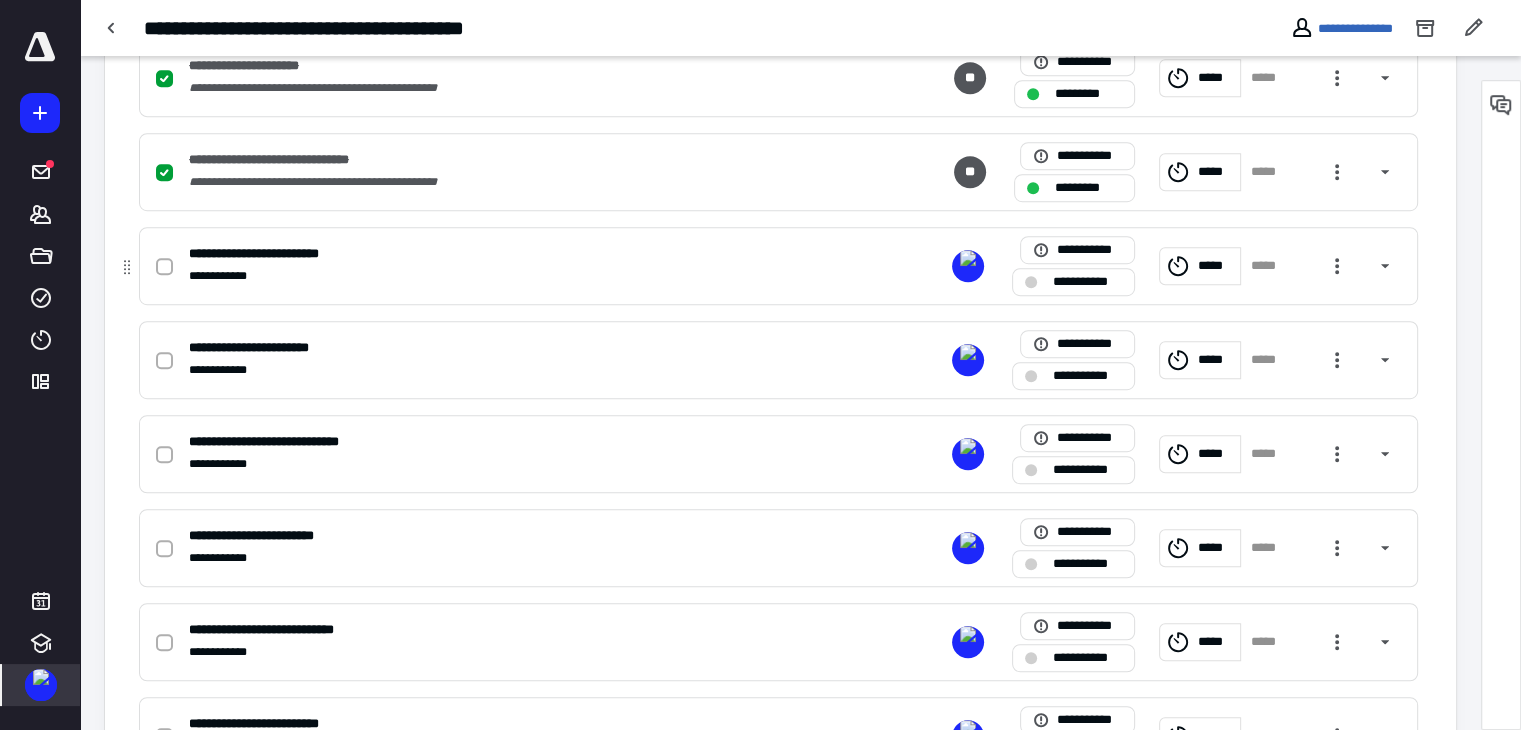 scroll, scrollTop: 1200, scrollLeft: 0, axis: vertical 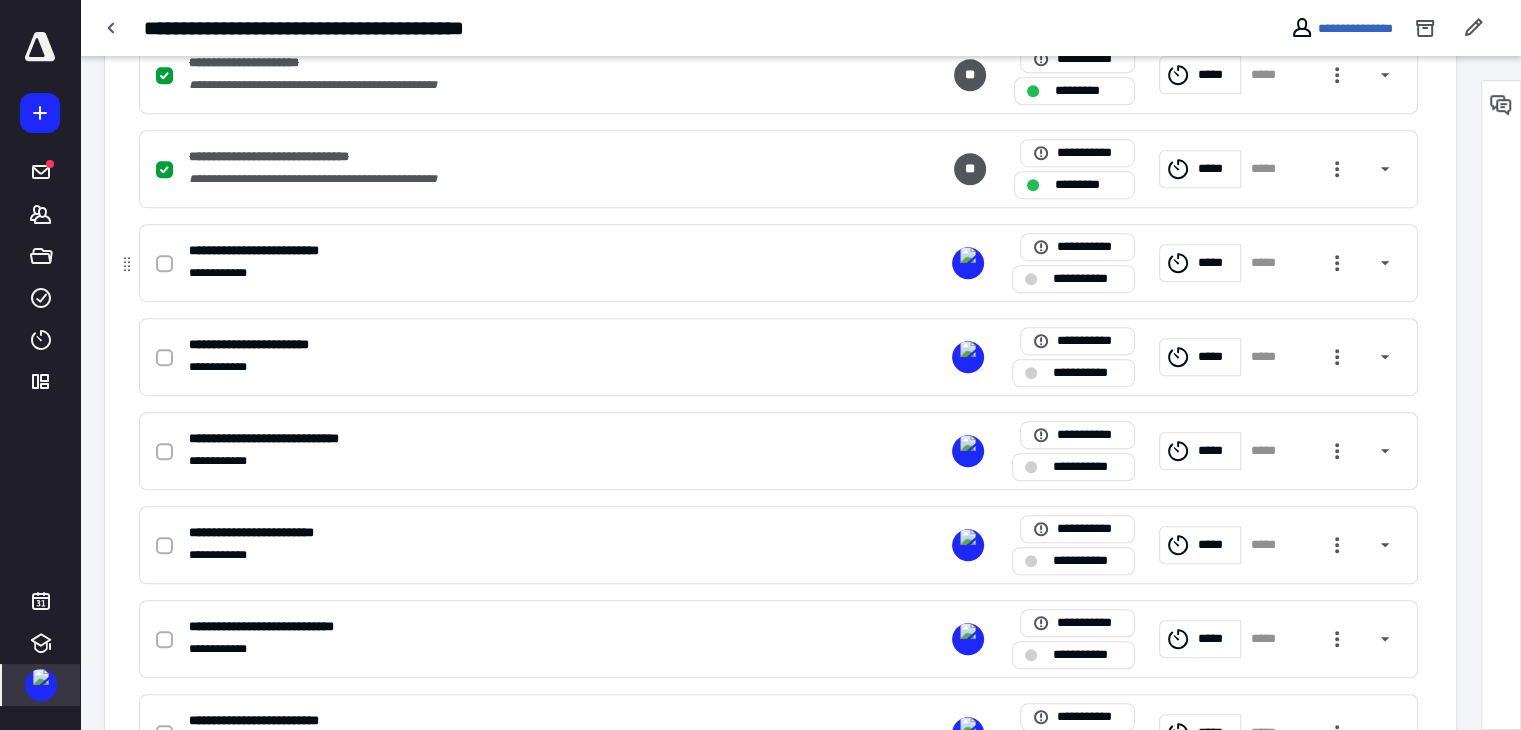 click 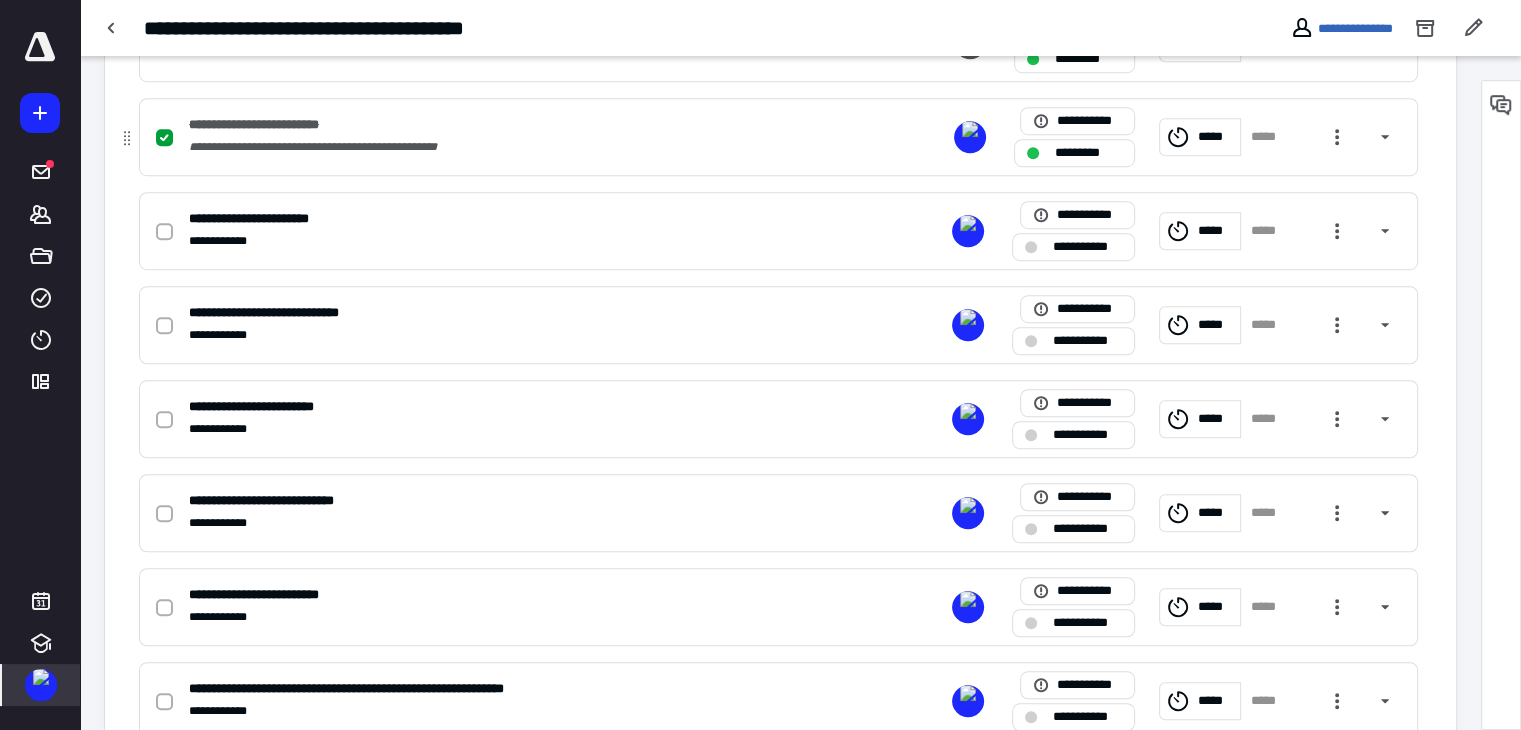 scroll, scrollTop: 1300, scrollLeft: 0, axis: vertical 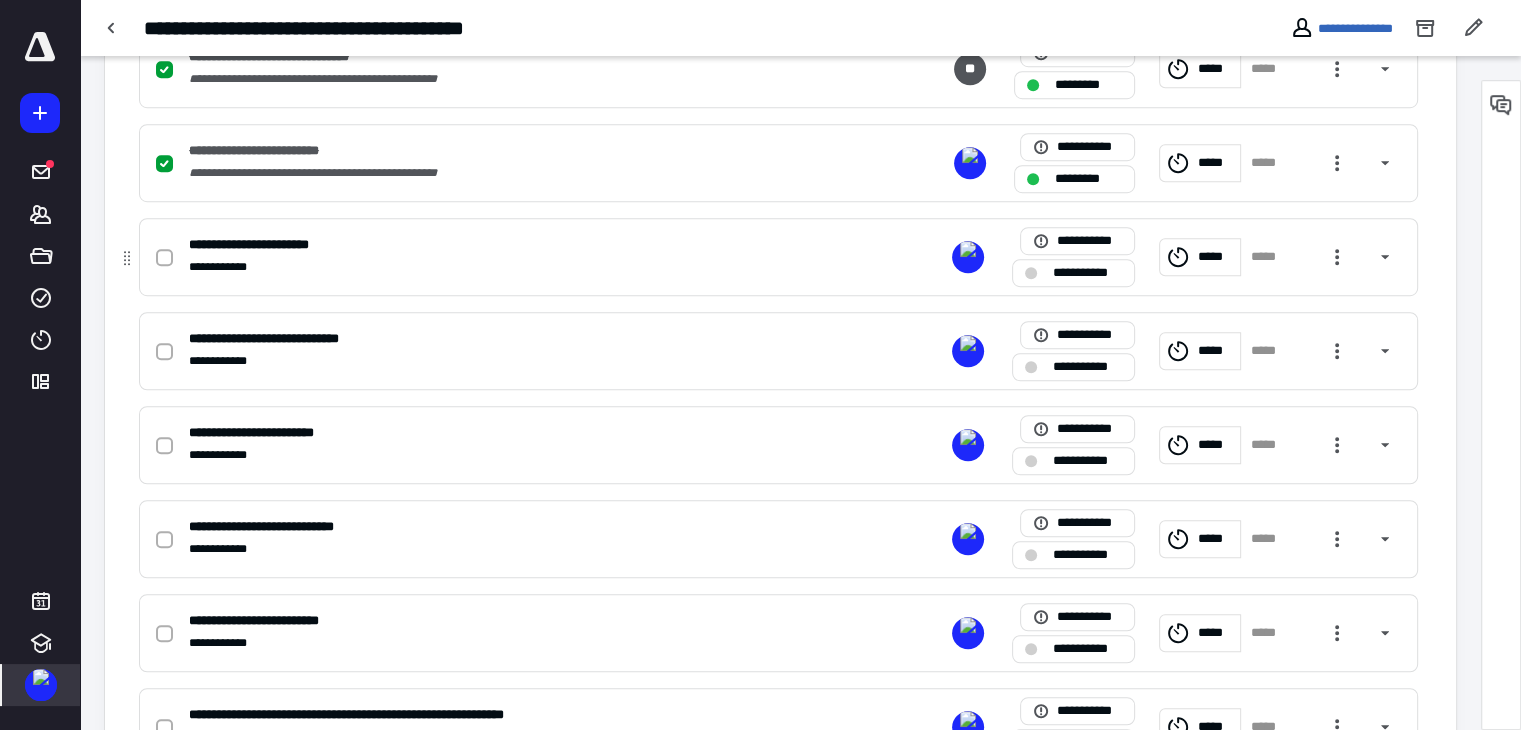 click at bounding box center [164, 258] 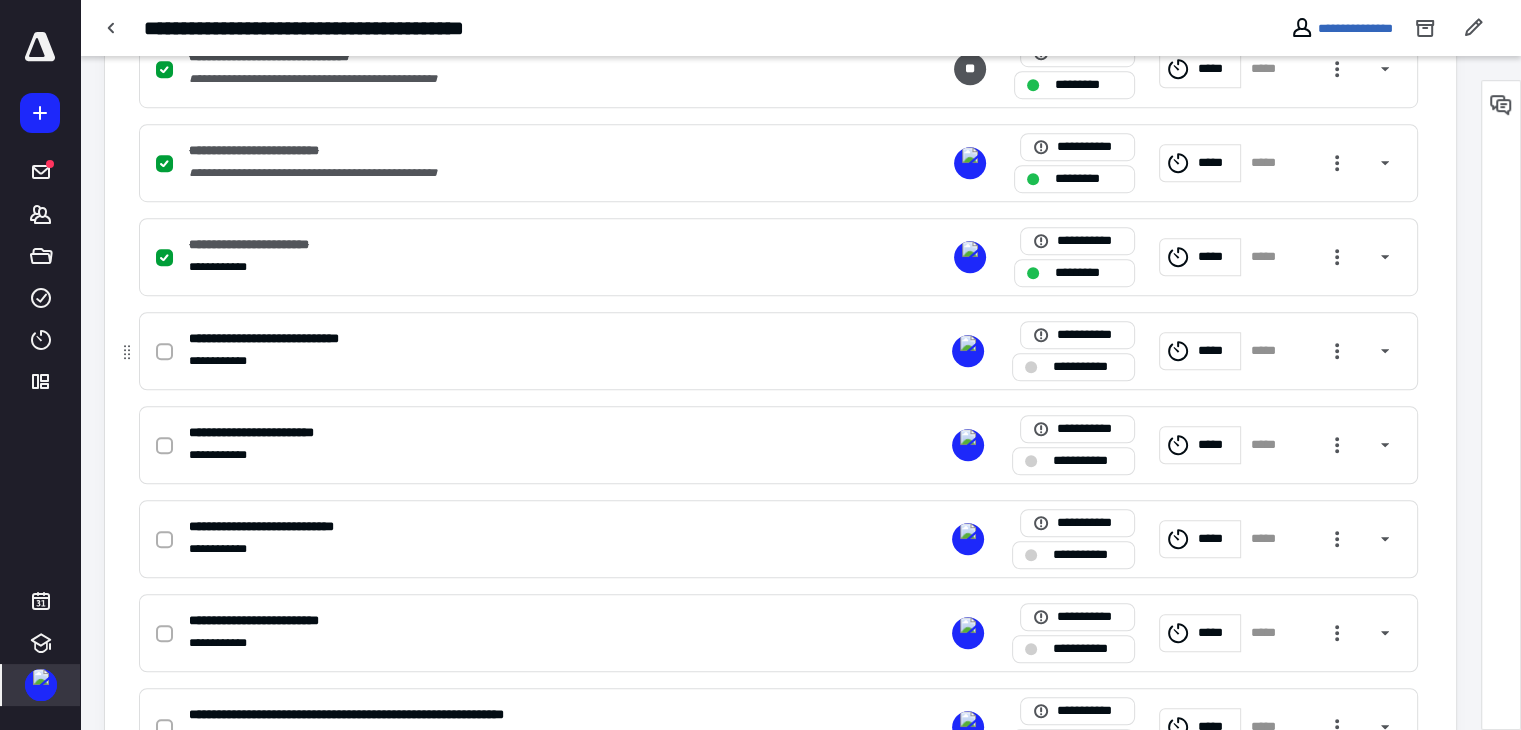 click 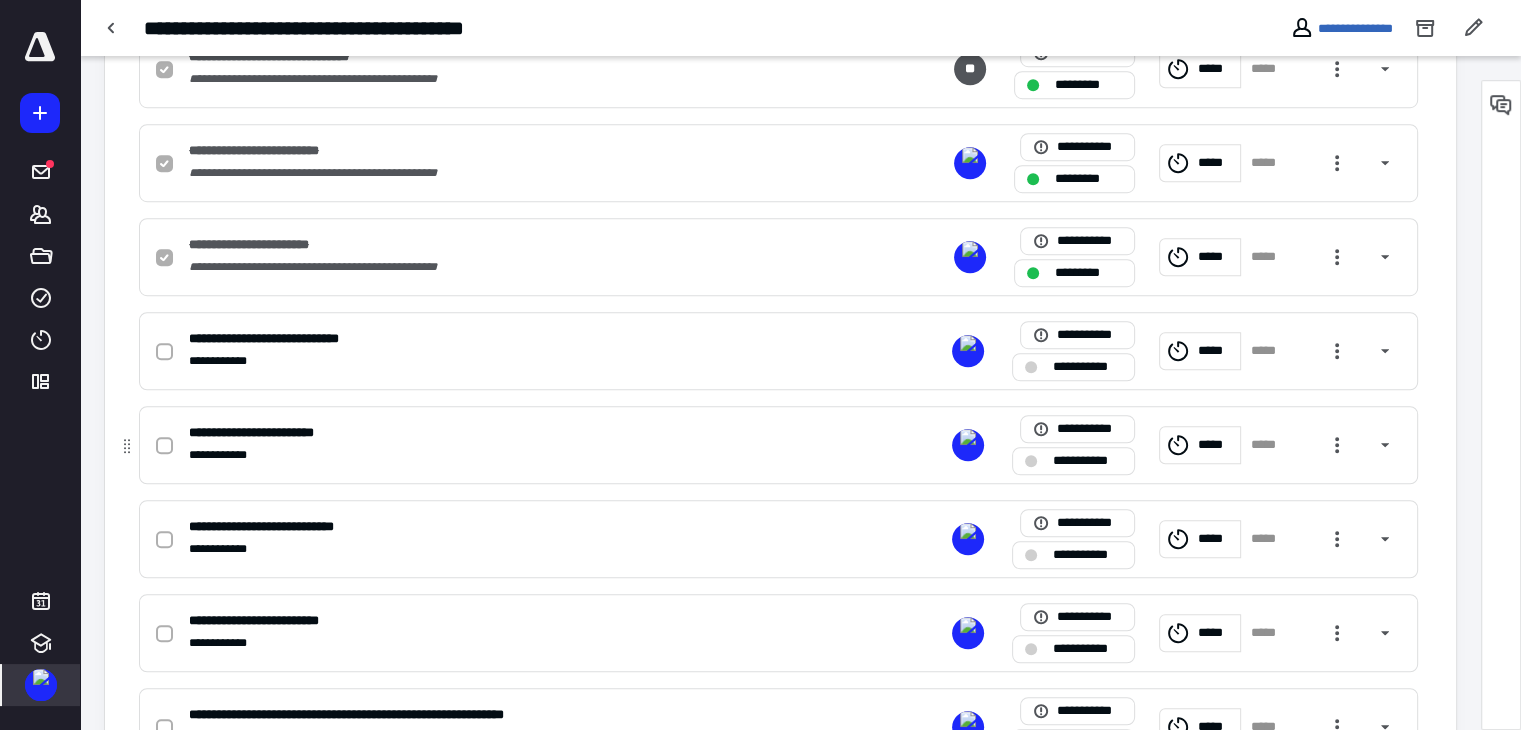 checkbox on "true" 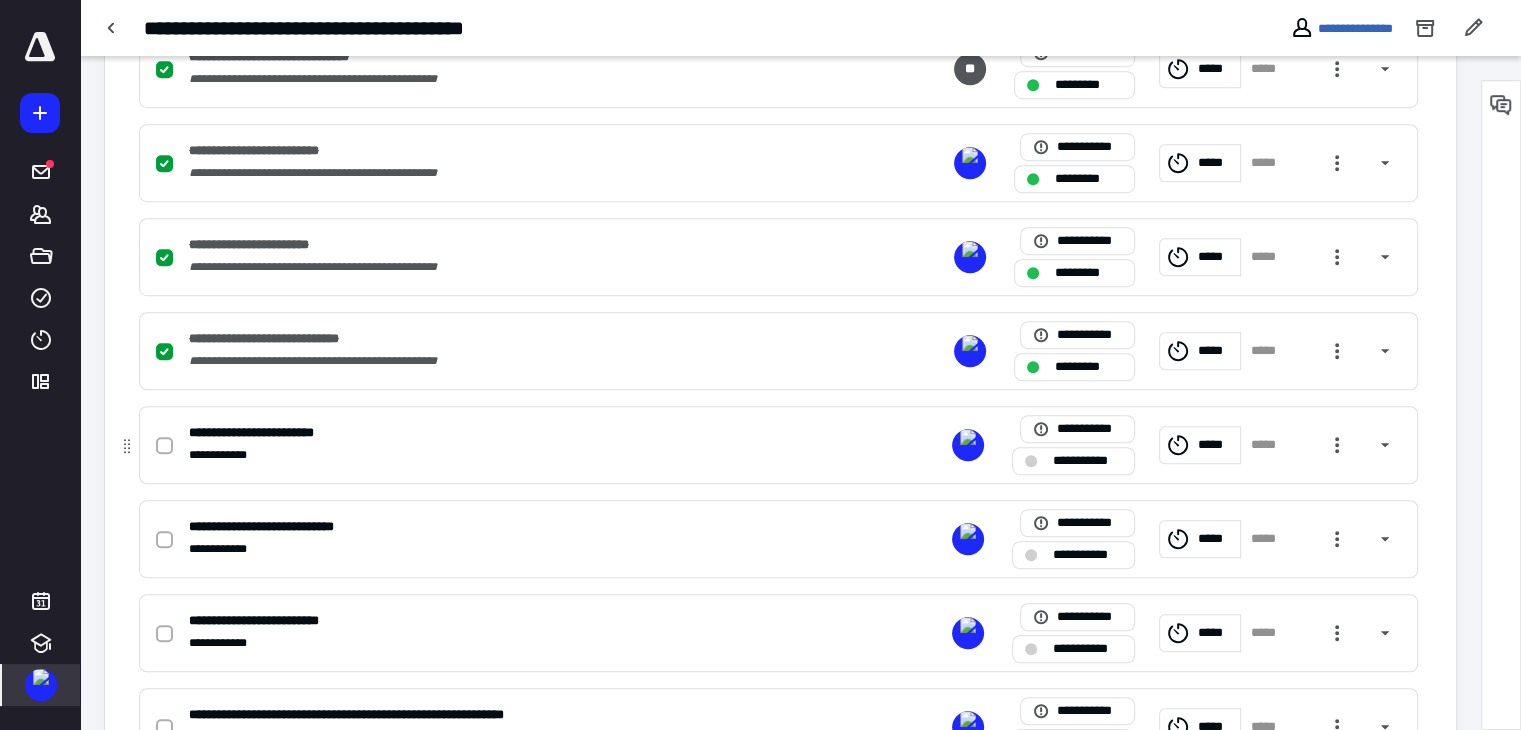 click 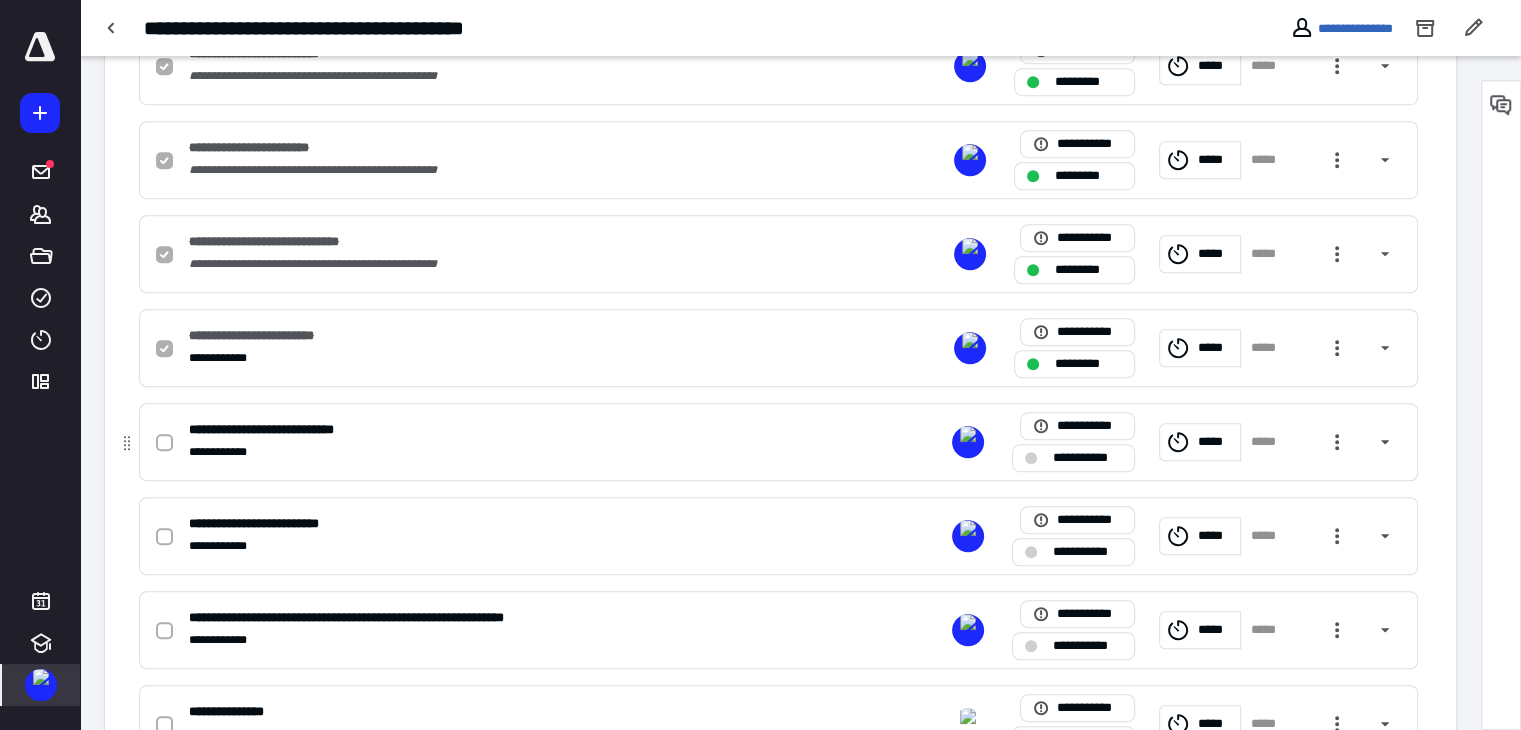 scroll, scrollTop: 1400, scrollLeft: 0, axis: vertical 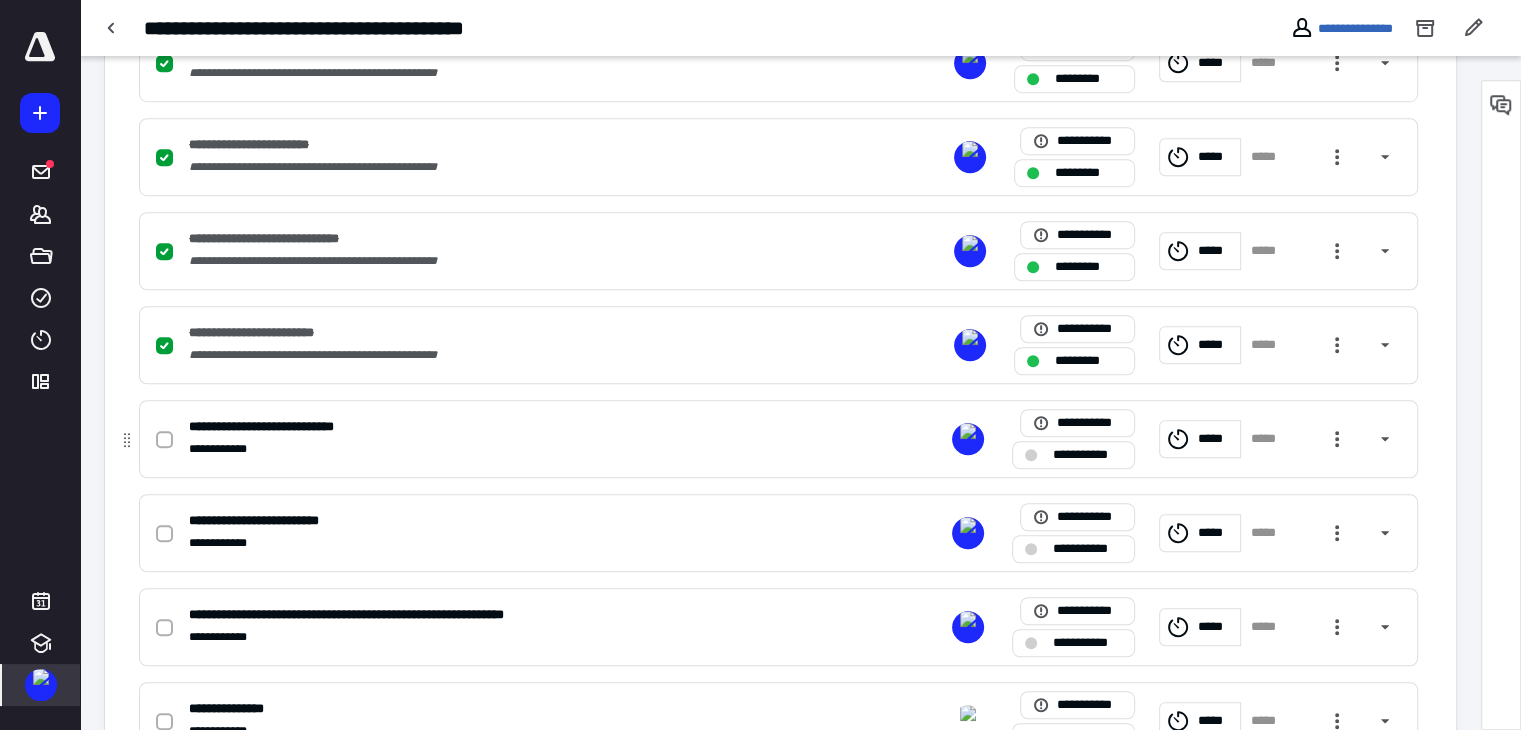 click 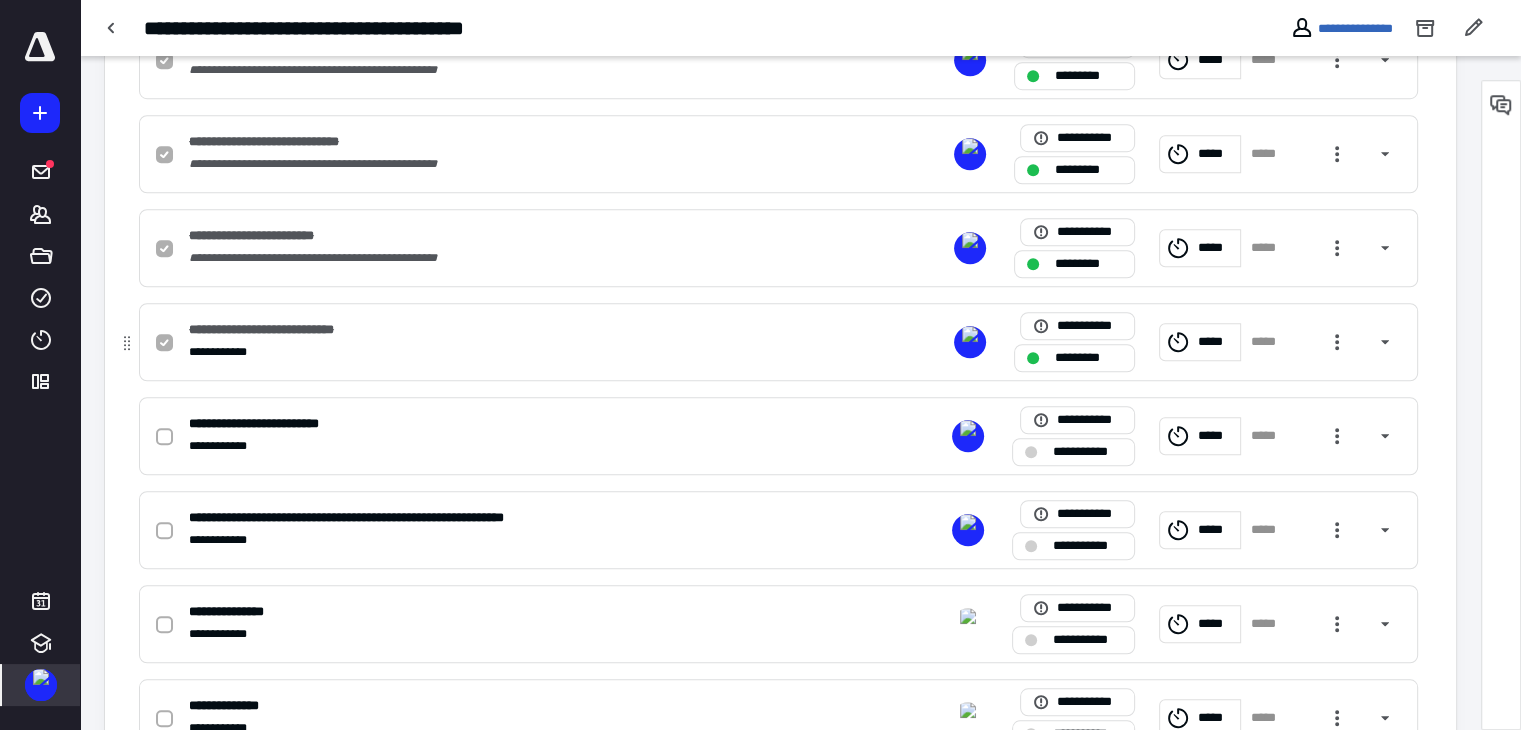 scroll, scrollTop: 1500, scrollLeft: 0, axis: vertical 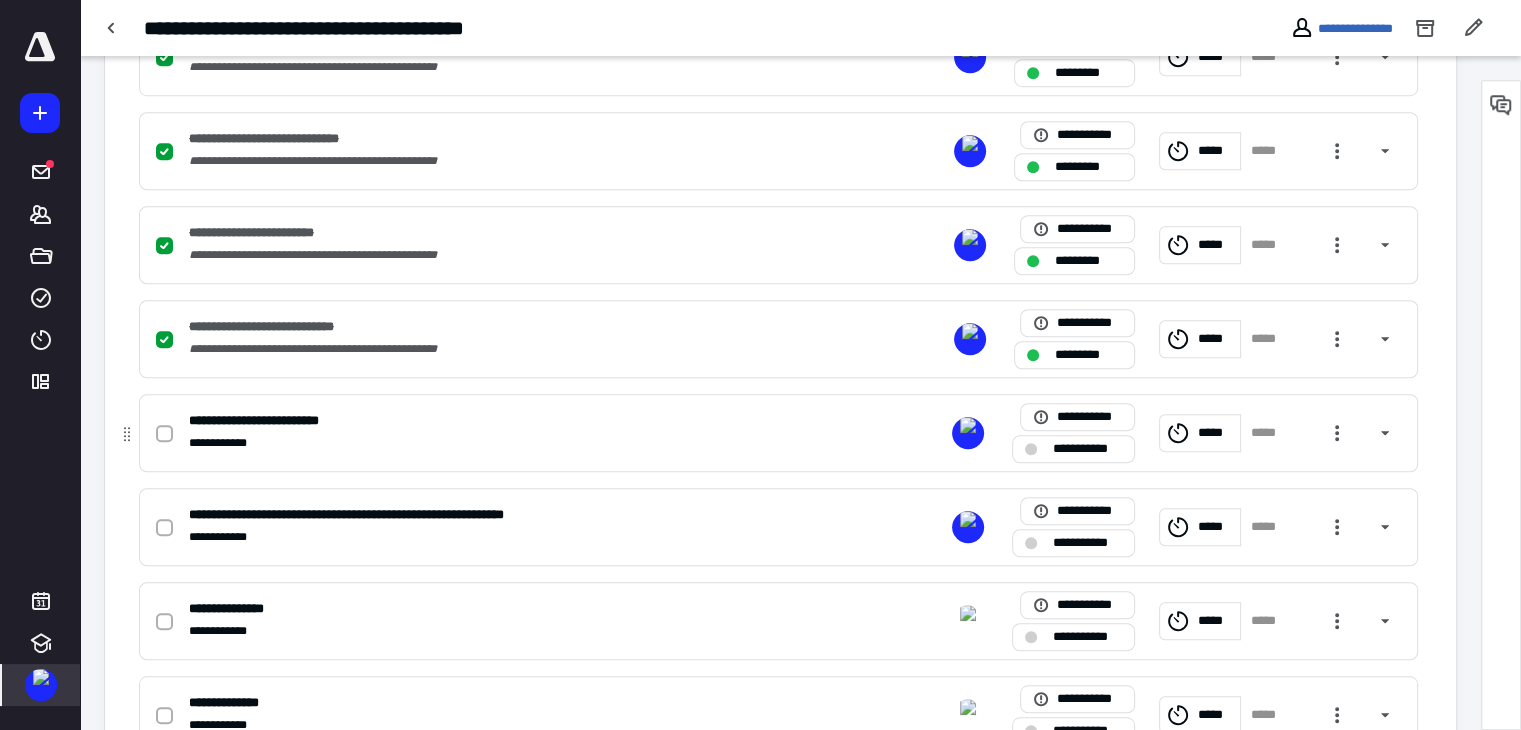 click 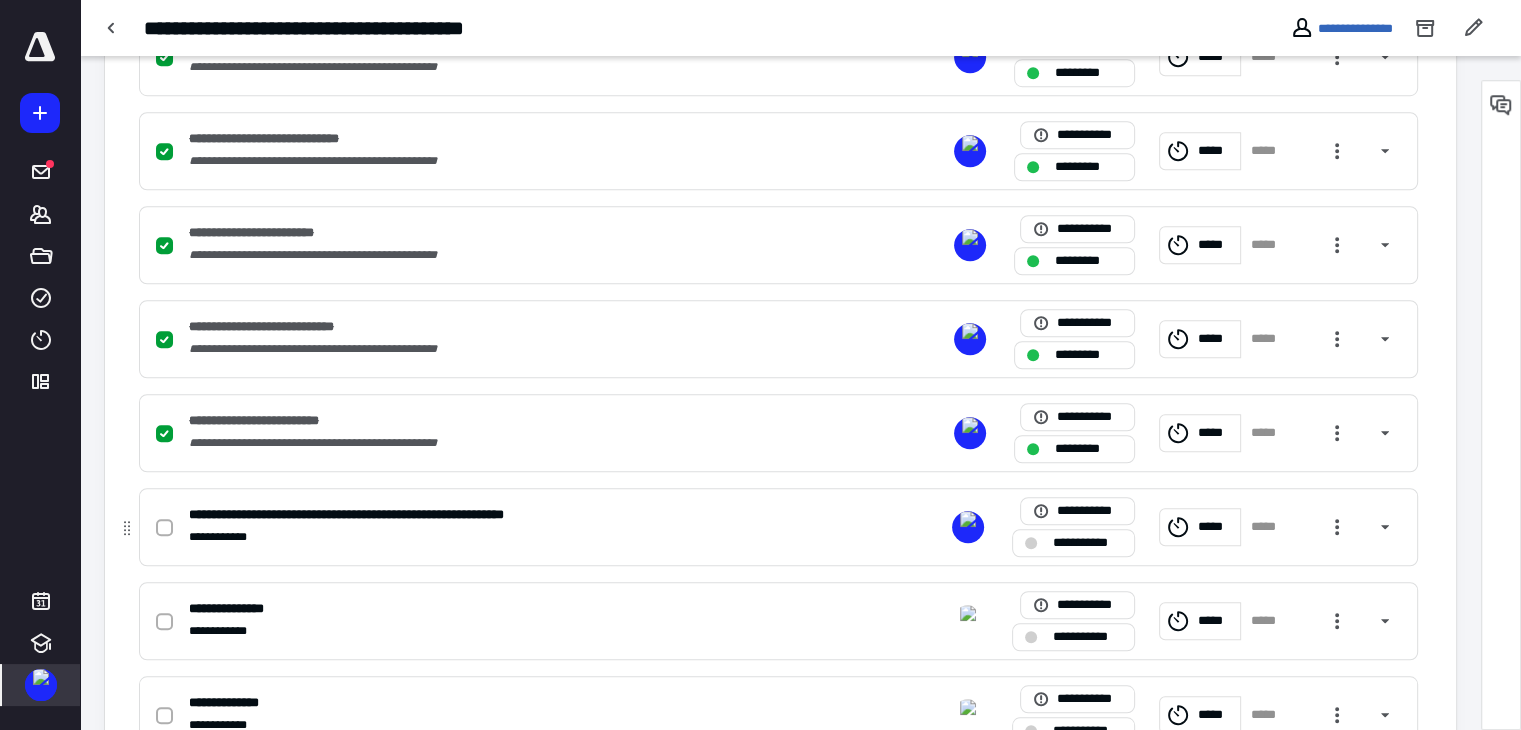 click 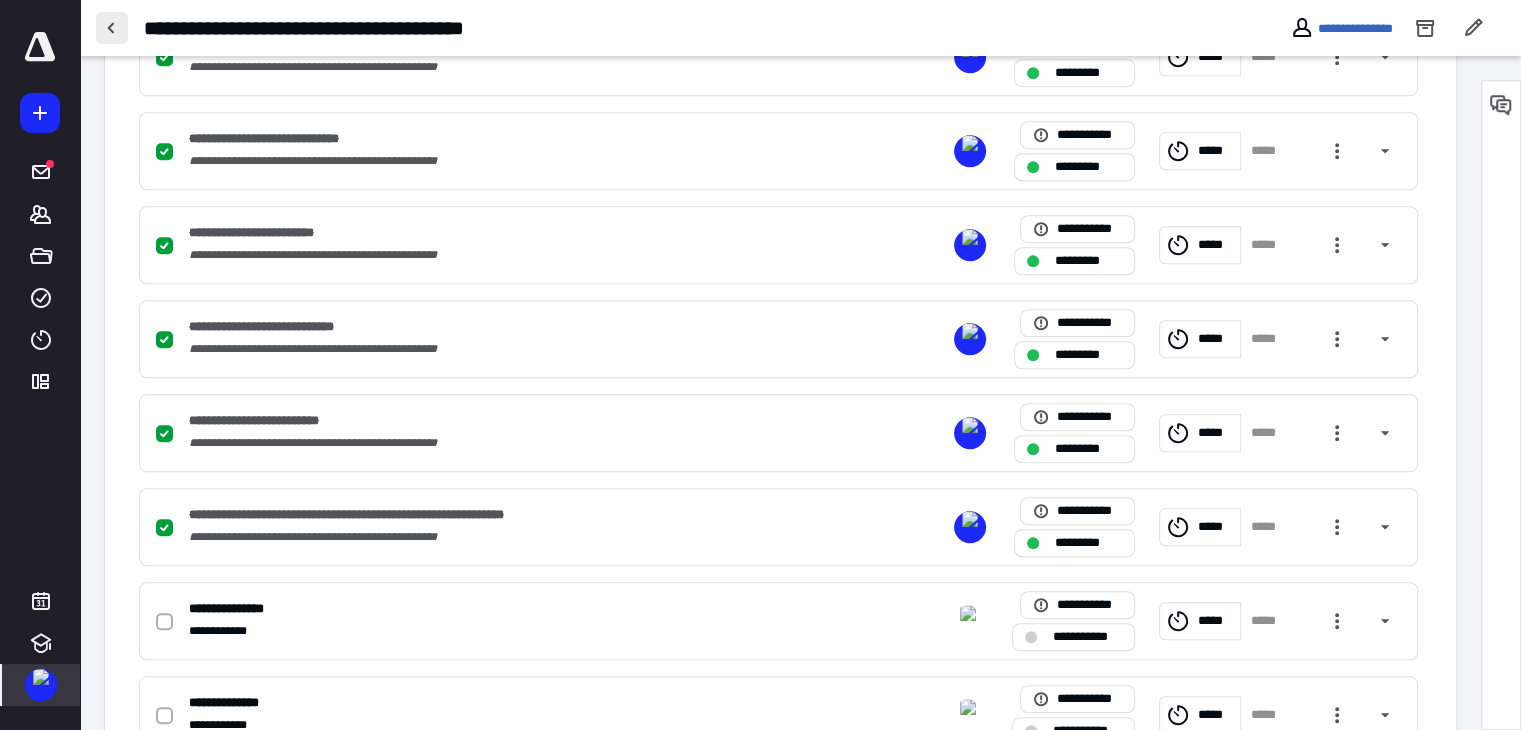 click at bounding box center (112, 28) 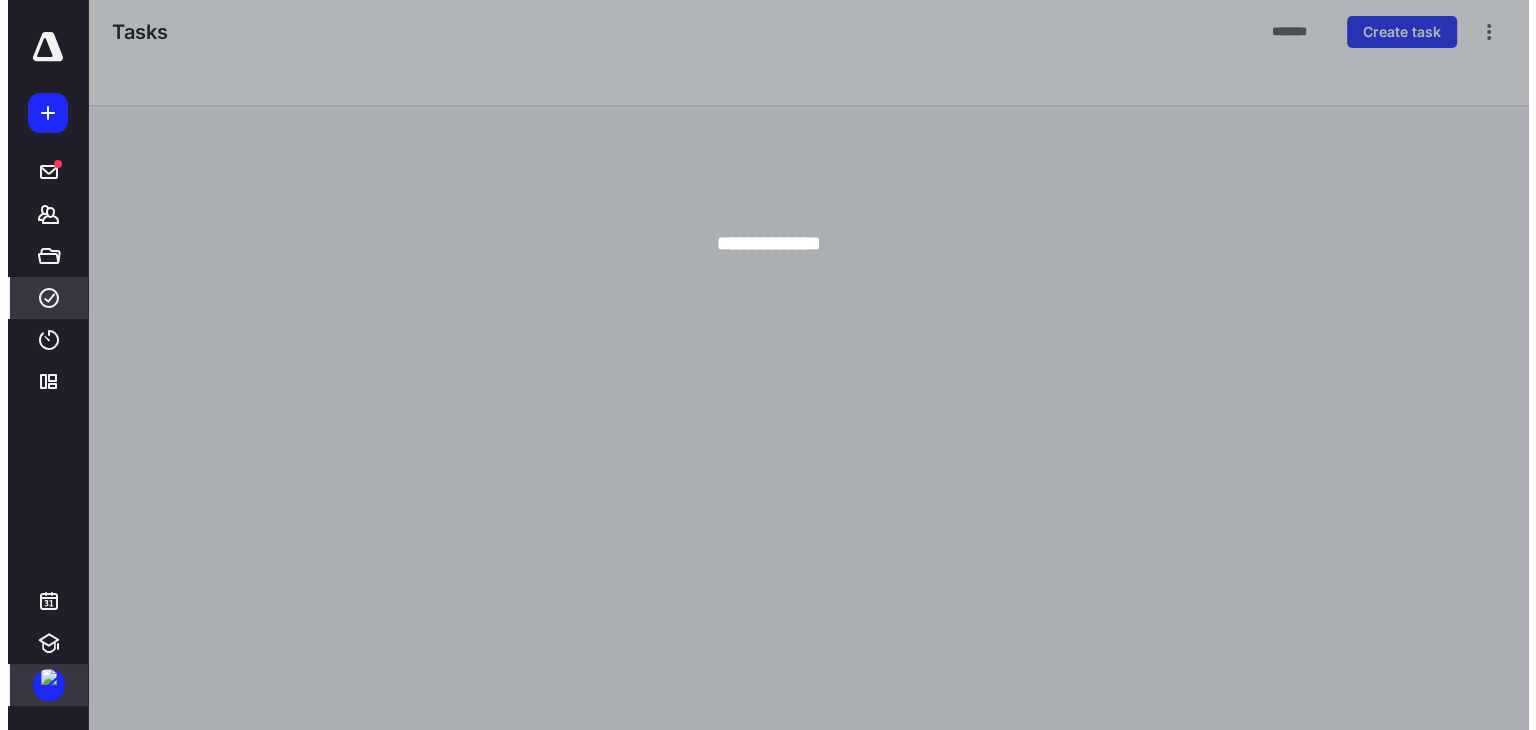 scroll, scrollTop: 0, scrollLeft: 0, axis: both 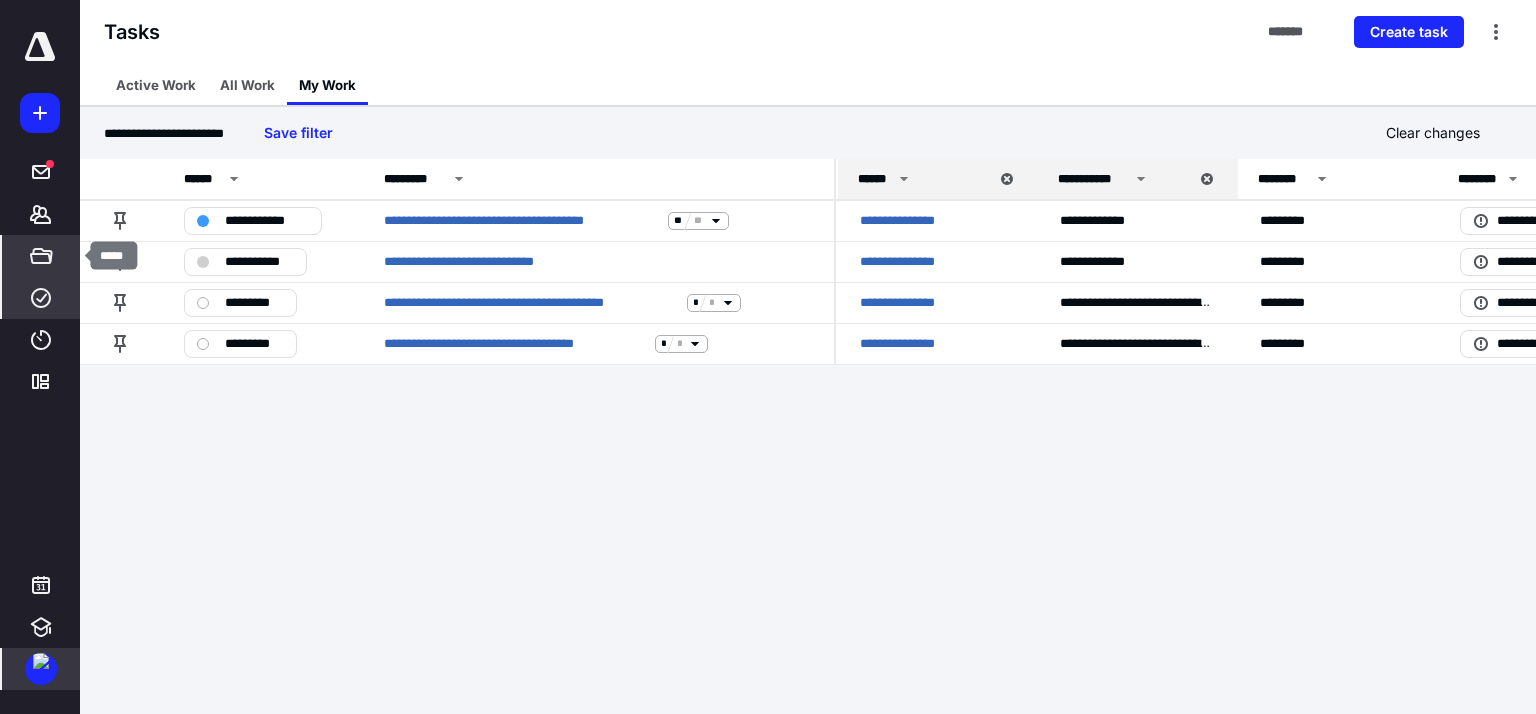 click 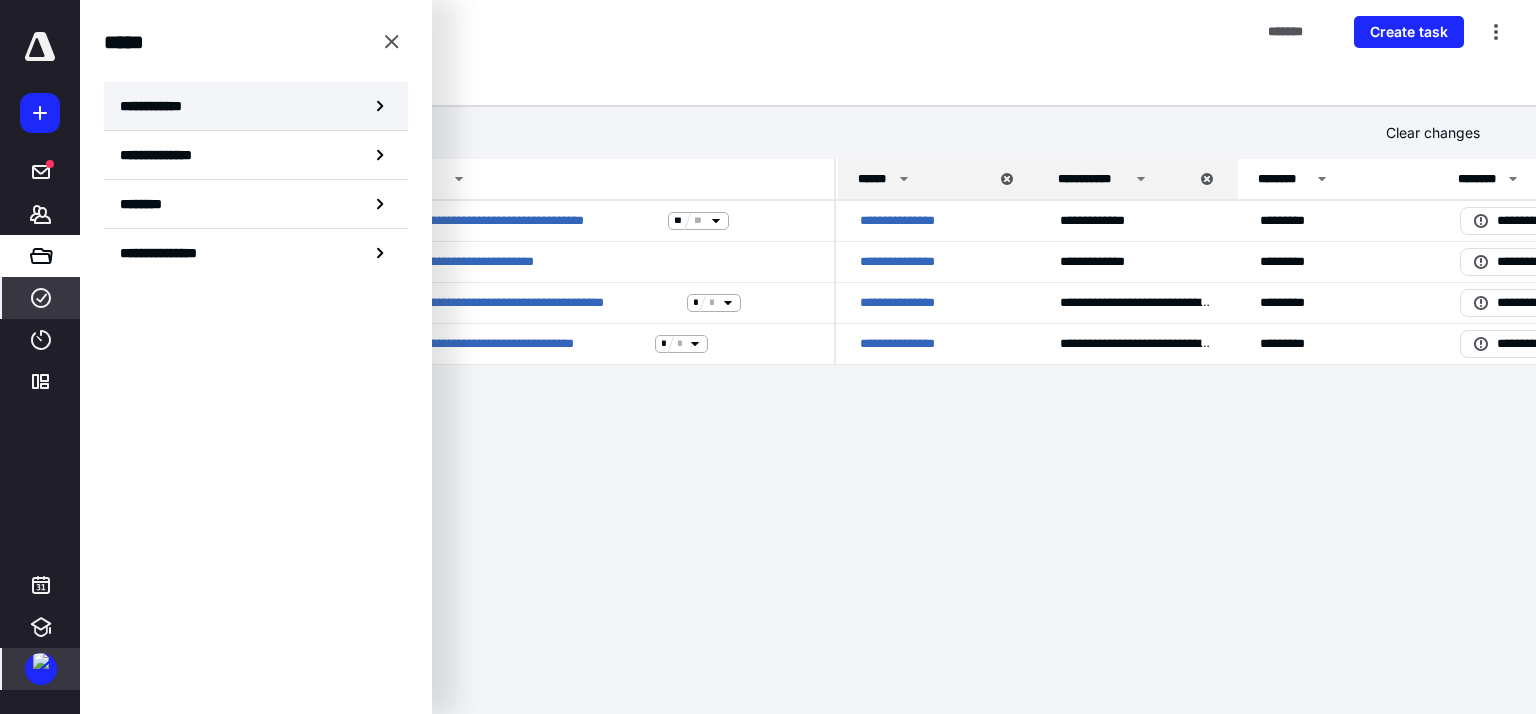 click on "**********" at bounding box center [157, 106] 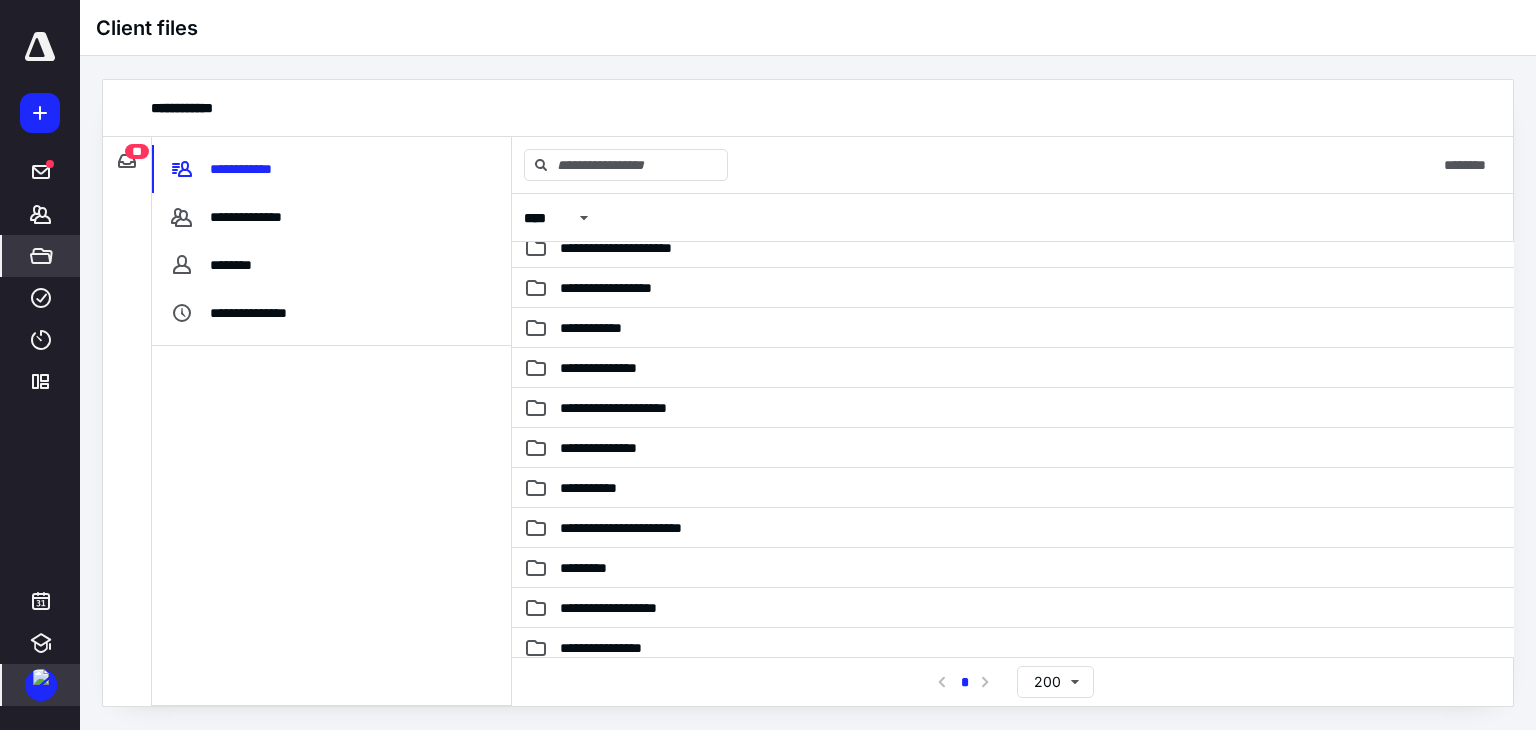 scroll, scrollTop: 400, scrollLeft: 0, axis: vertical 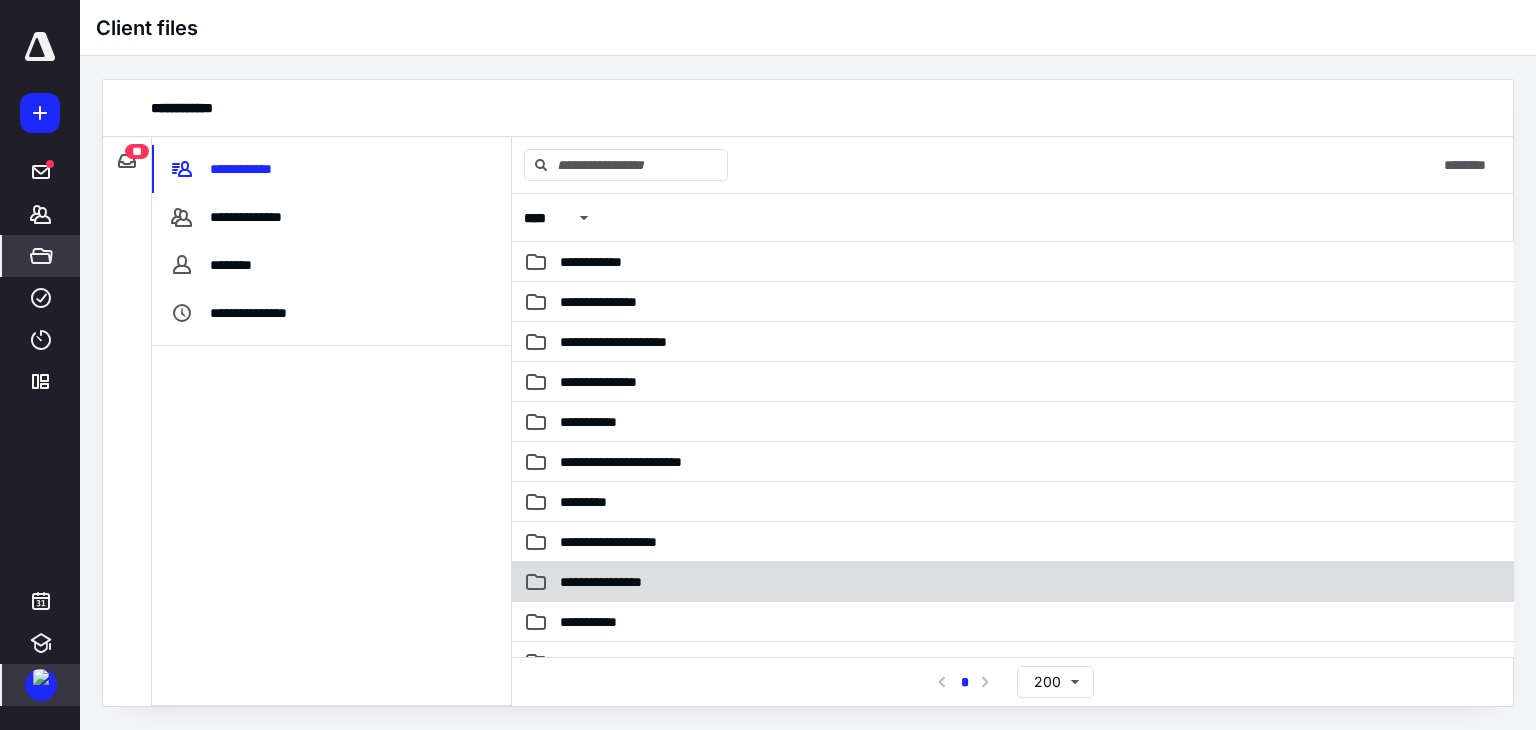 click on "**********" at bounding box center (1013, 582) 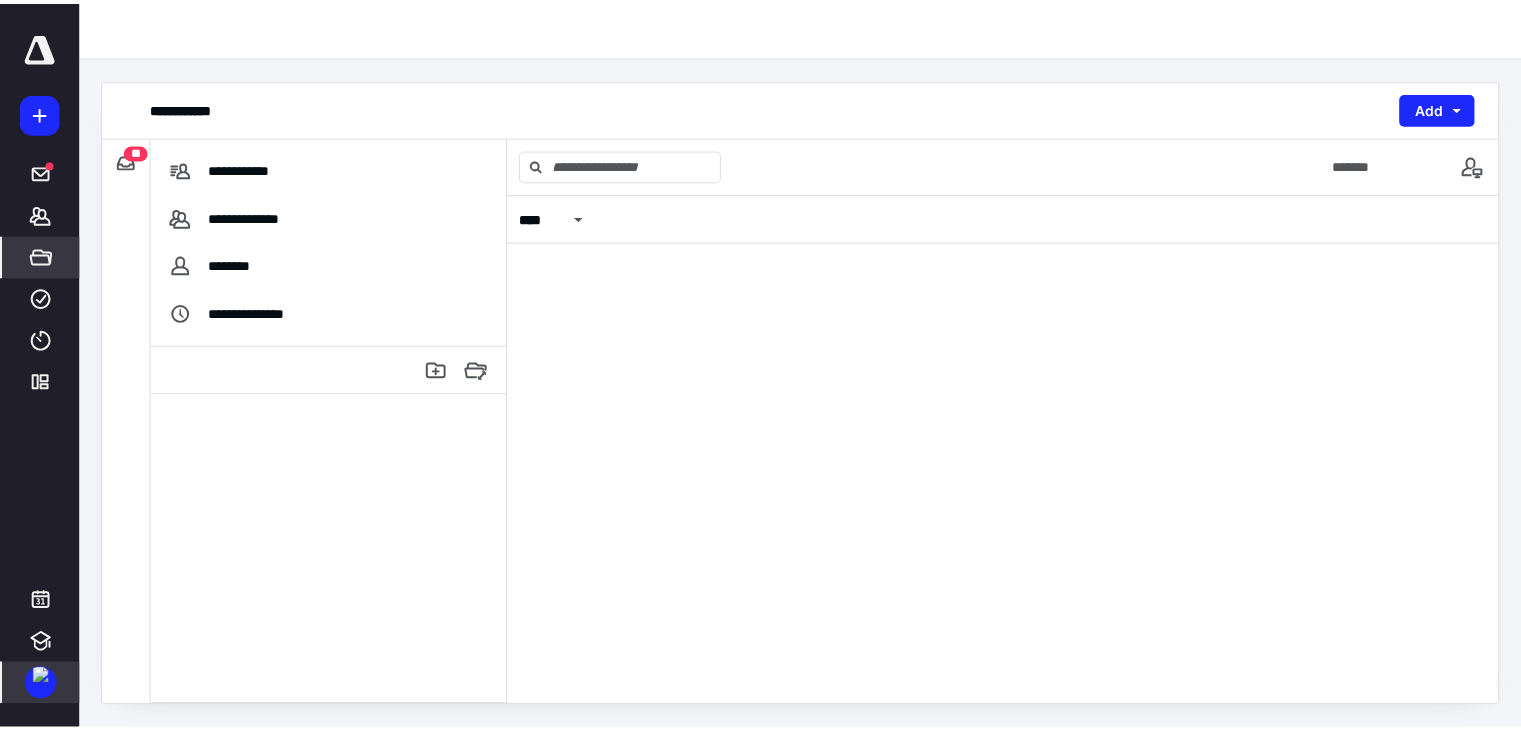 scroll, scrollTop: 0, scrollLeft: 0, axis: both 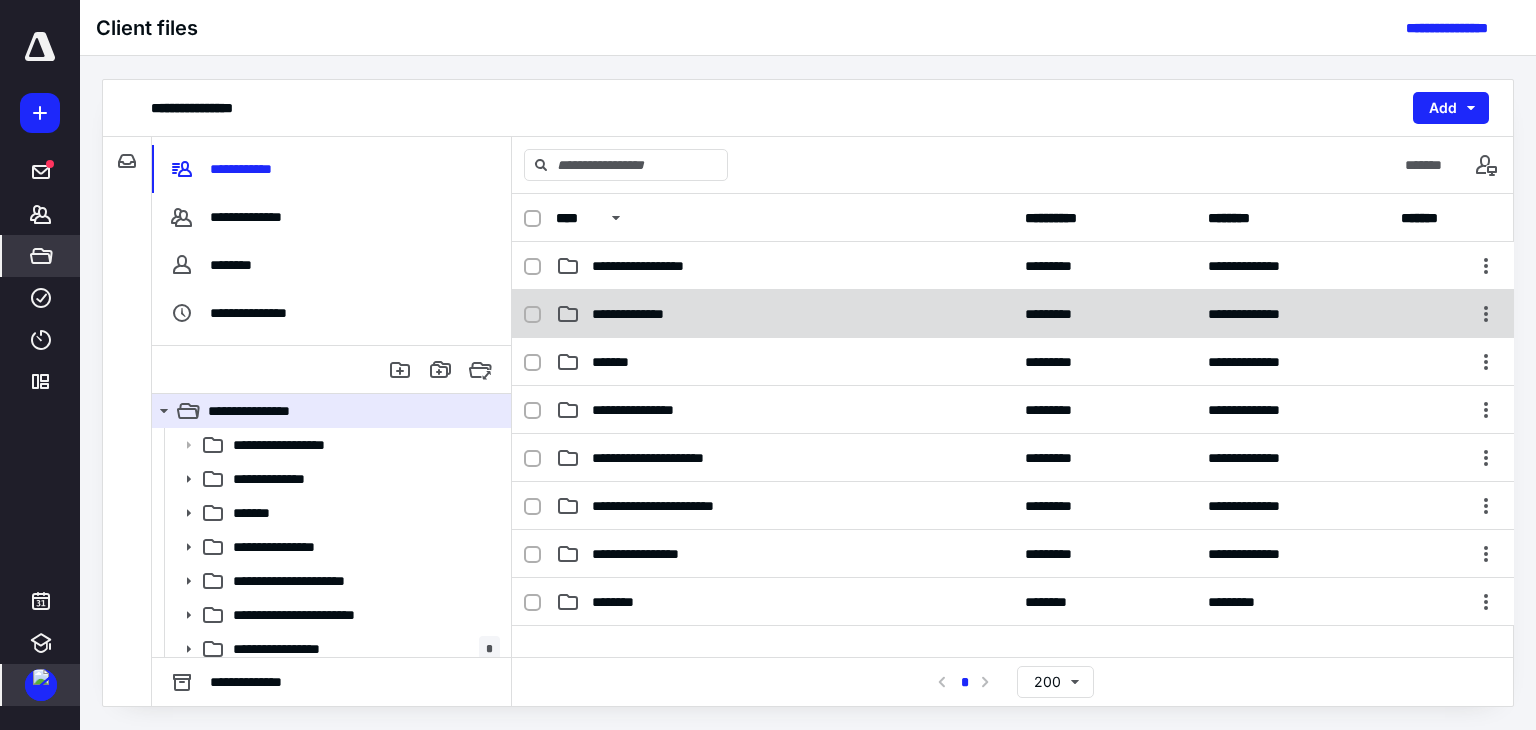 click on "**********" at bounding box center [642, 314] 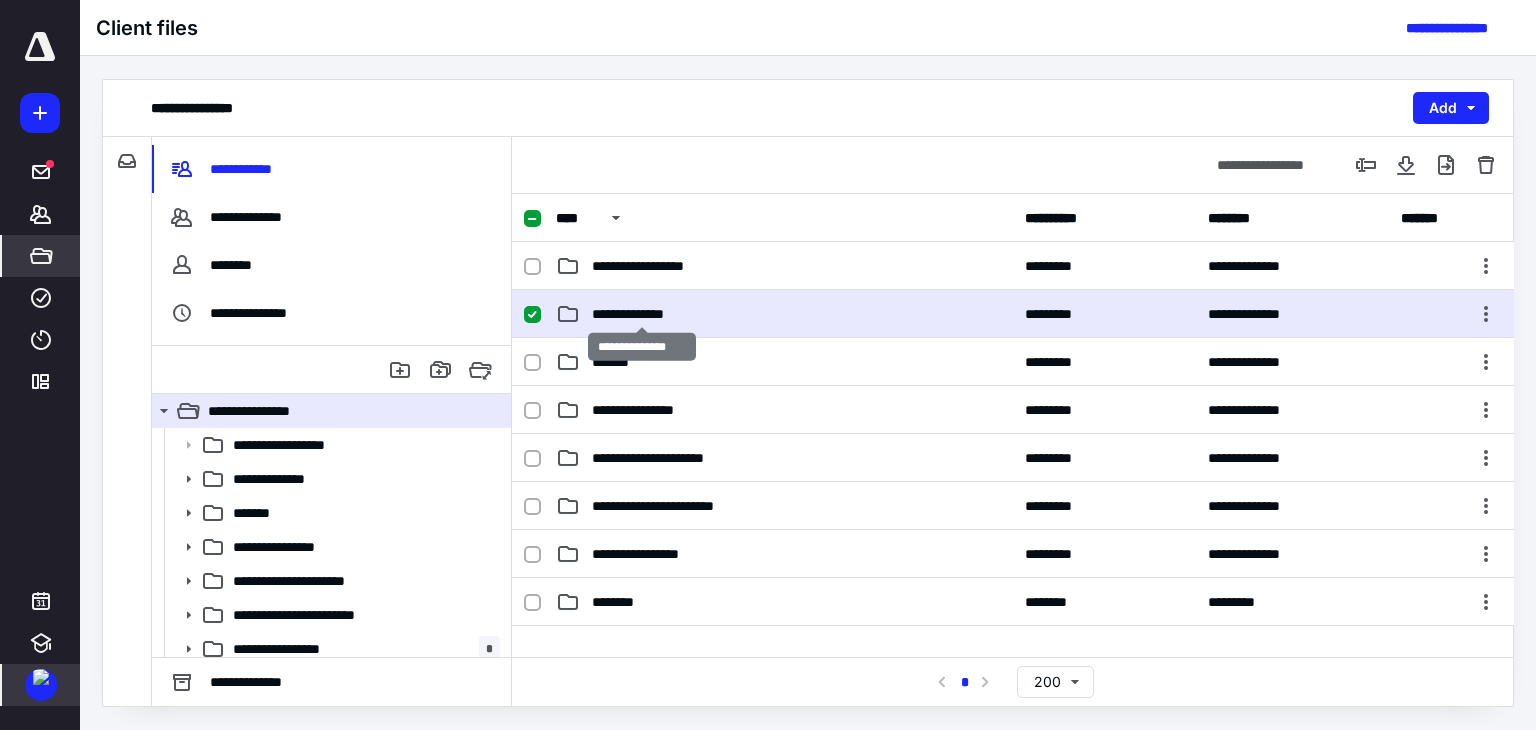 click on "**********" at bounding box center [642, 314] 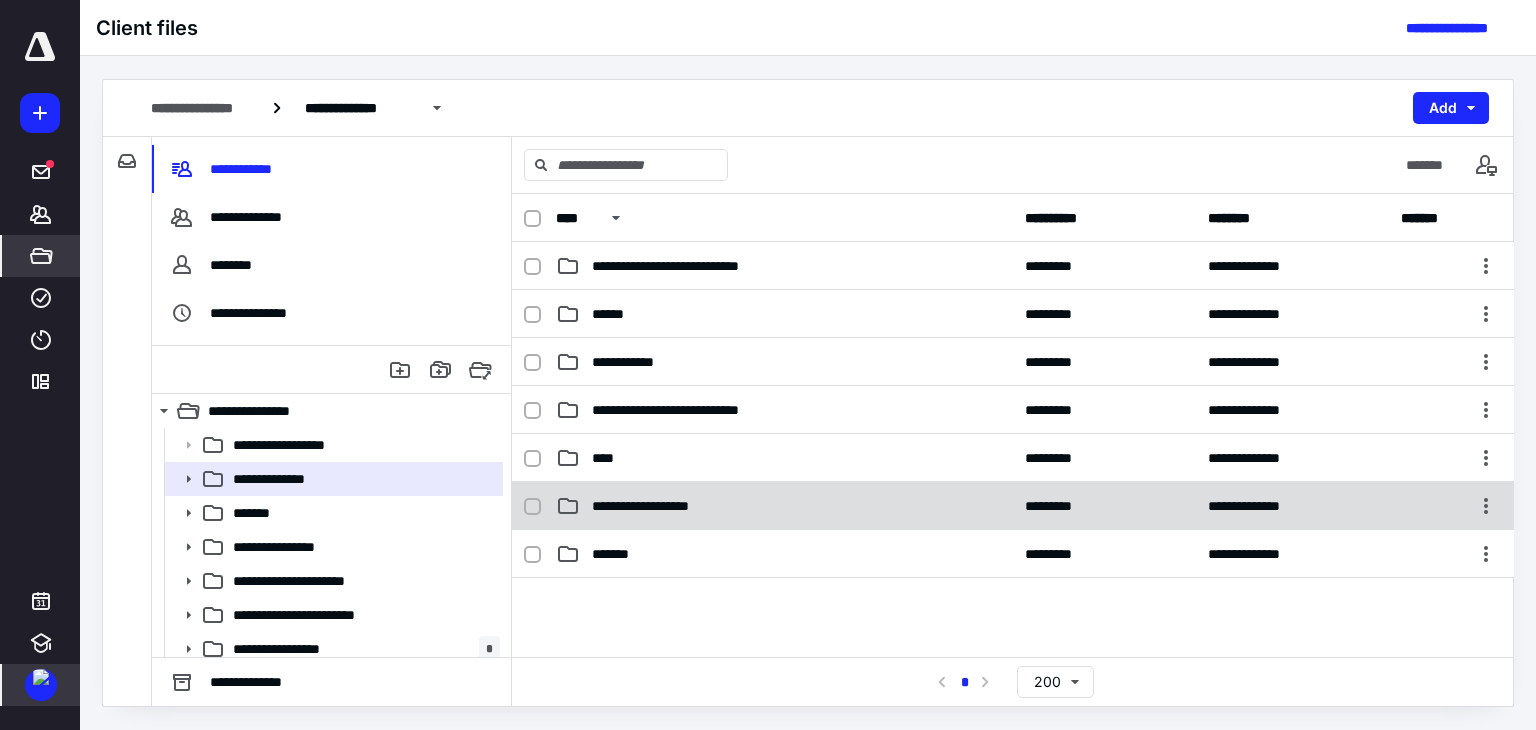 click on "**********" at bounding box center (1013, 506) 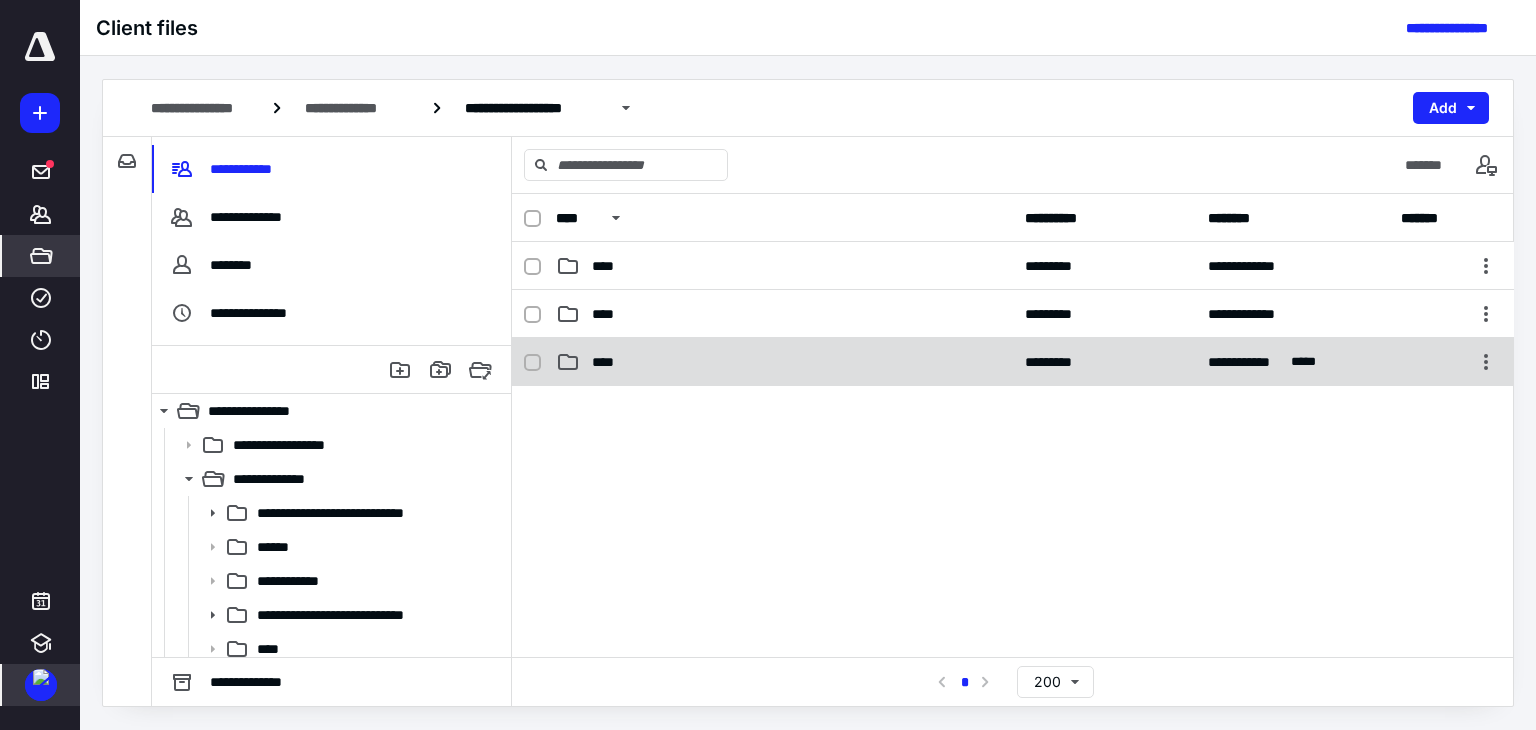 click on "****" at bounding box center (784, 362) 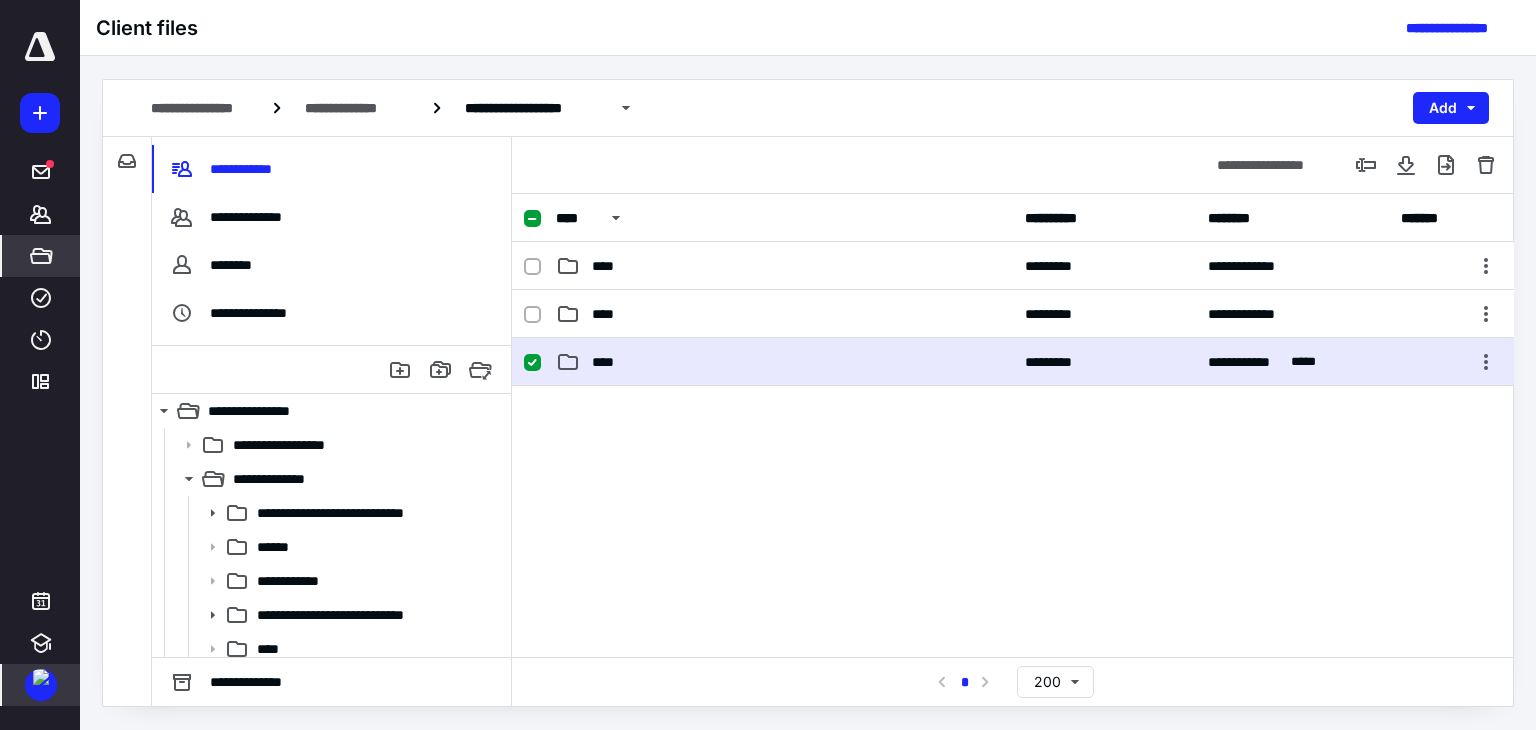 click on "****" at bounding box center [784, 362] 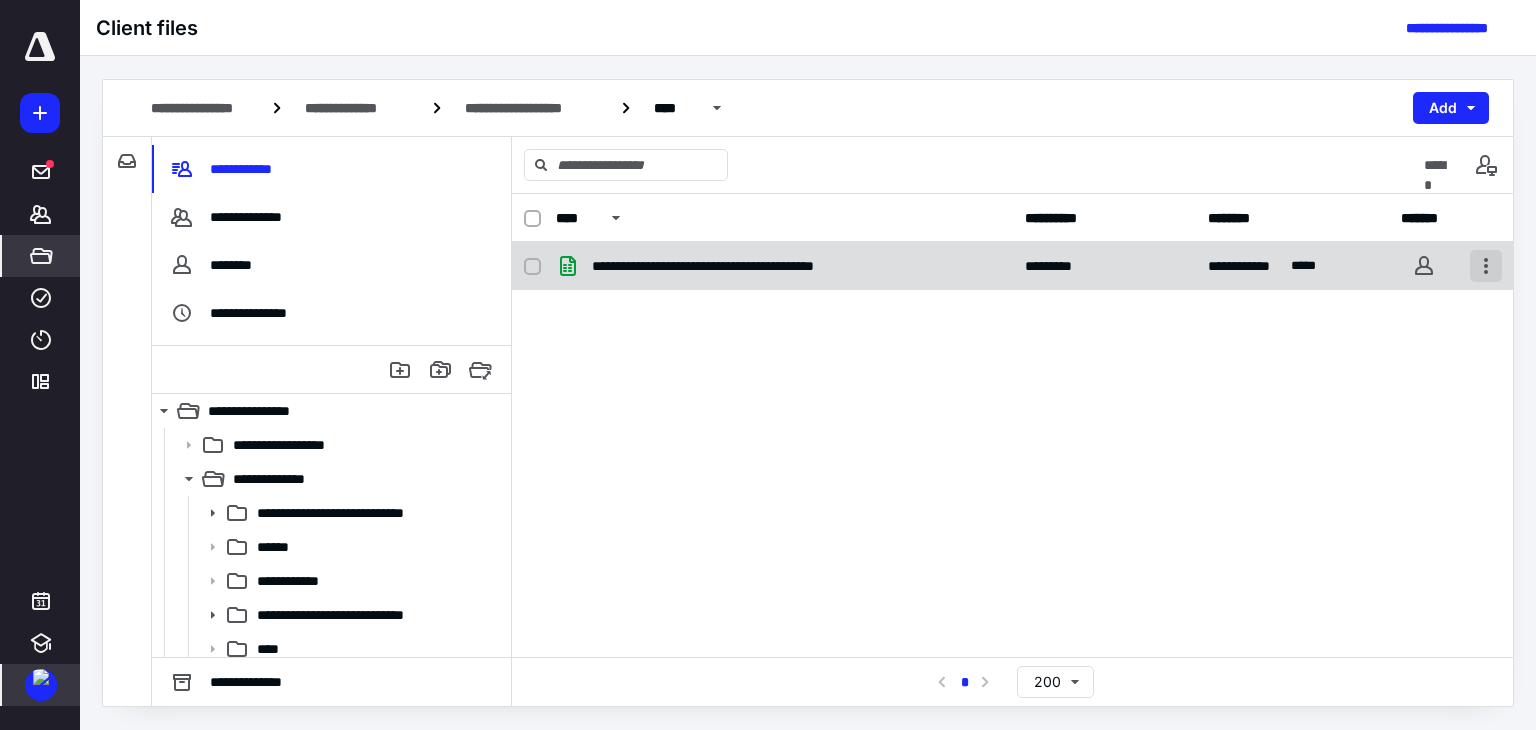 click at bounding box center [1486, 266] 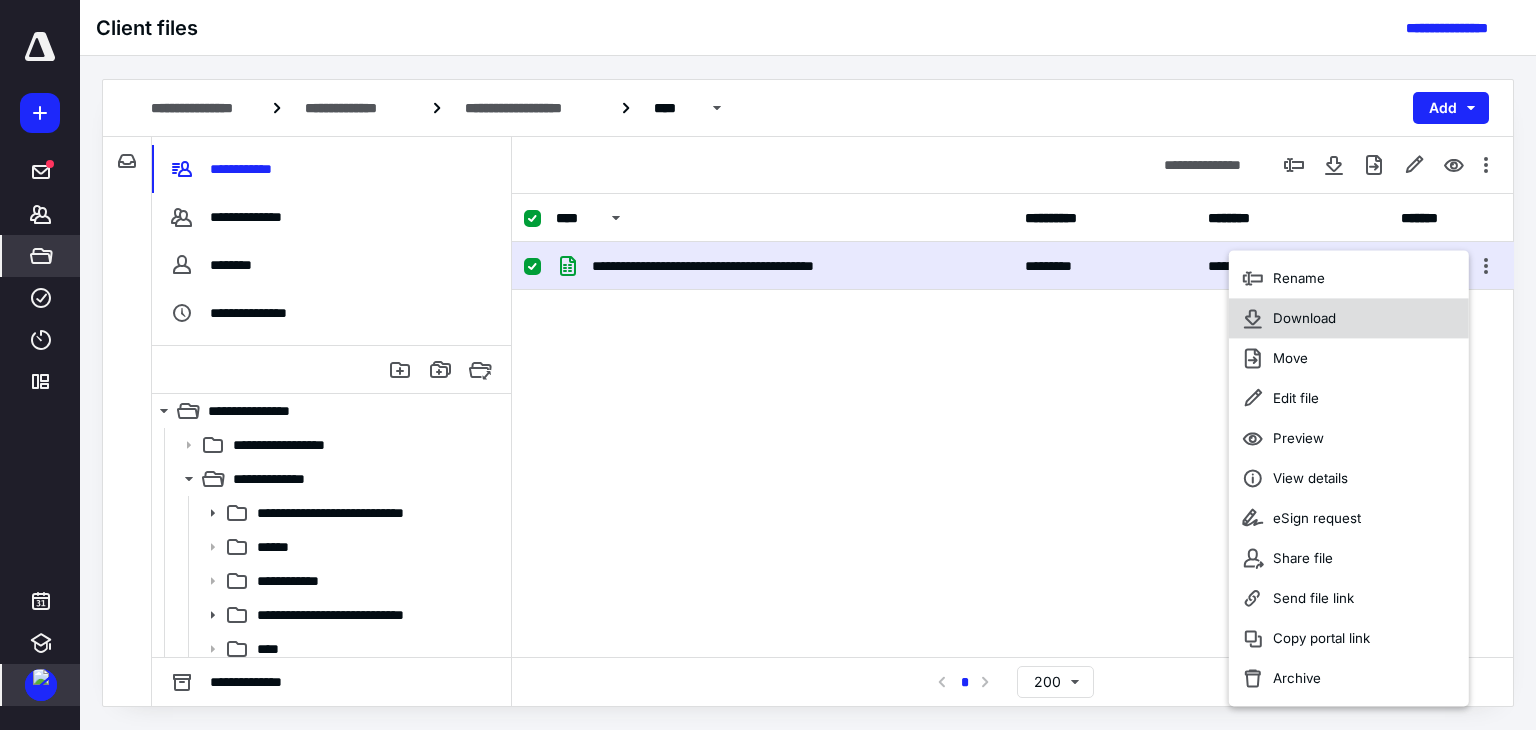 click on "Download" at bounding box center [1349, 318] 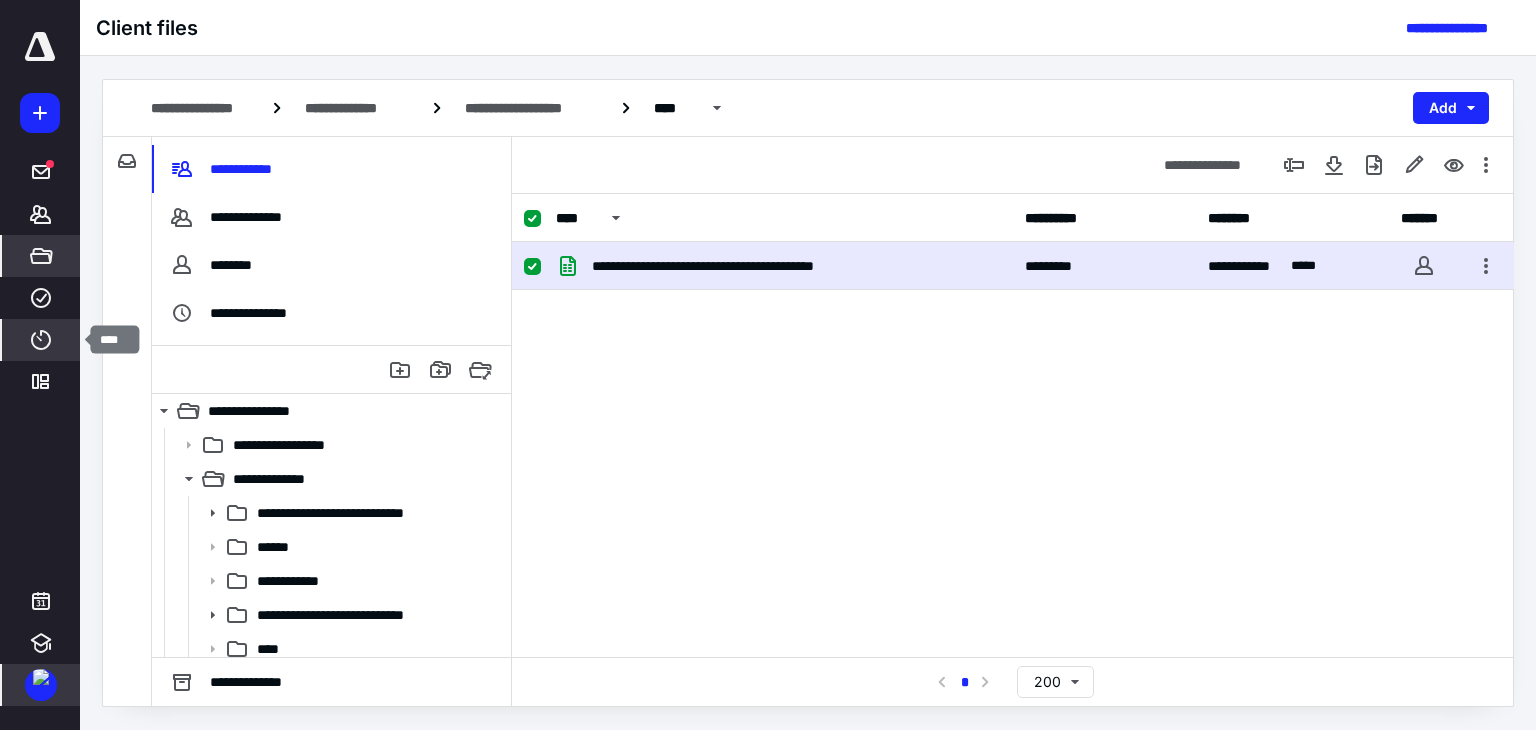 click 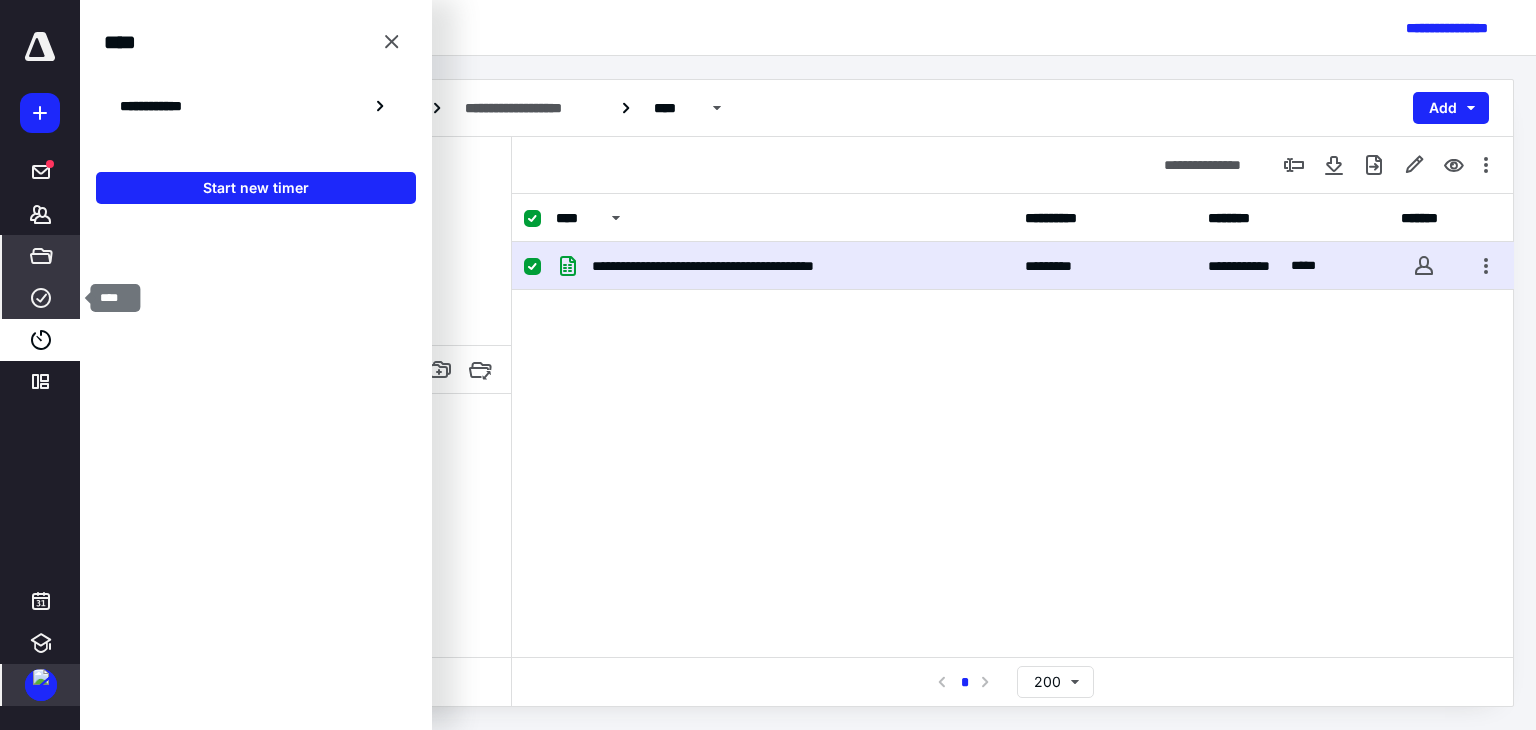 click 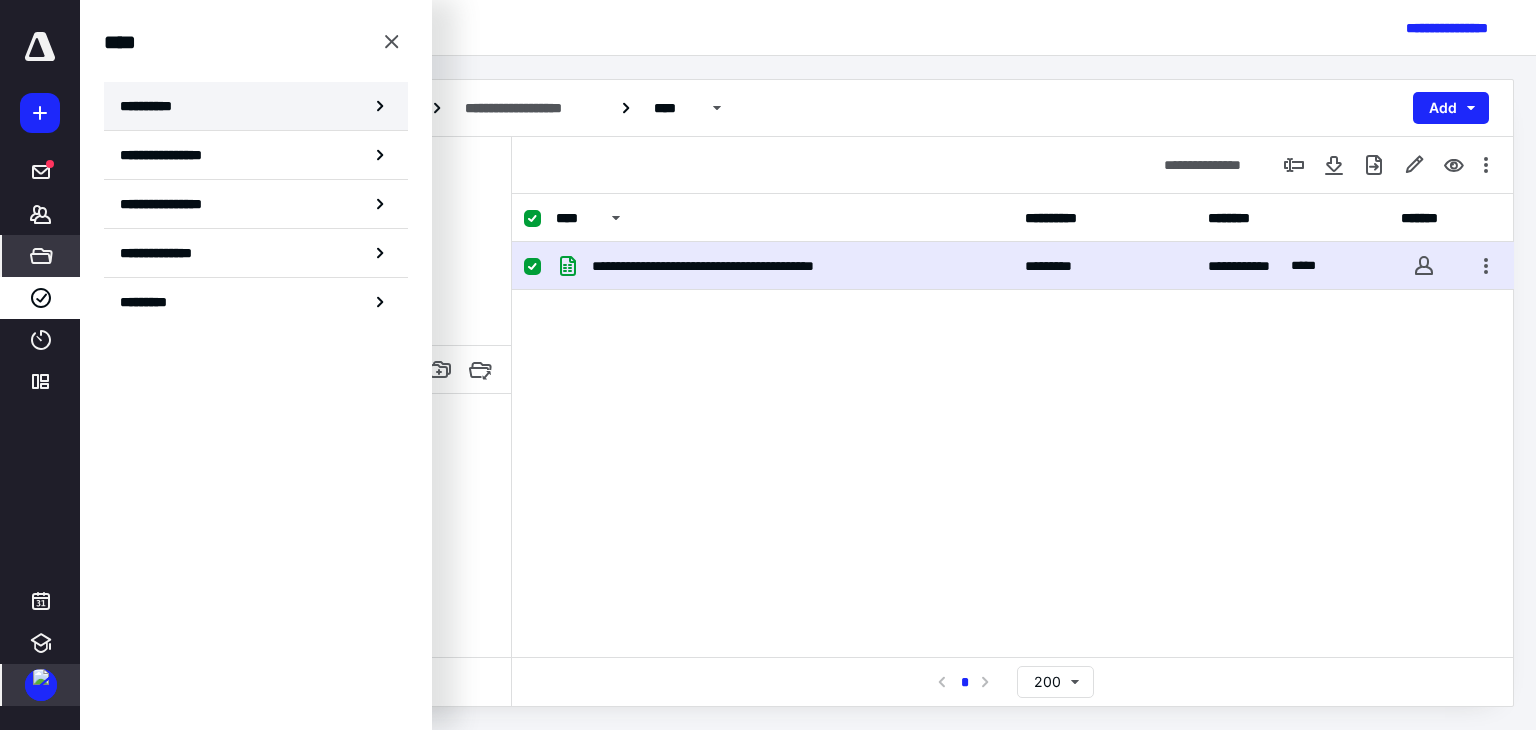 click on "**********" at bounding box center [256, 106] 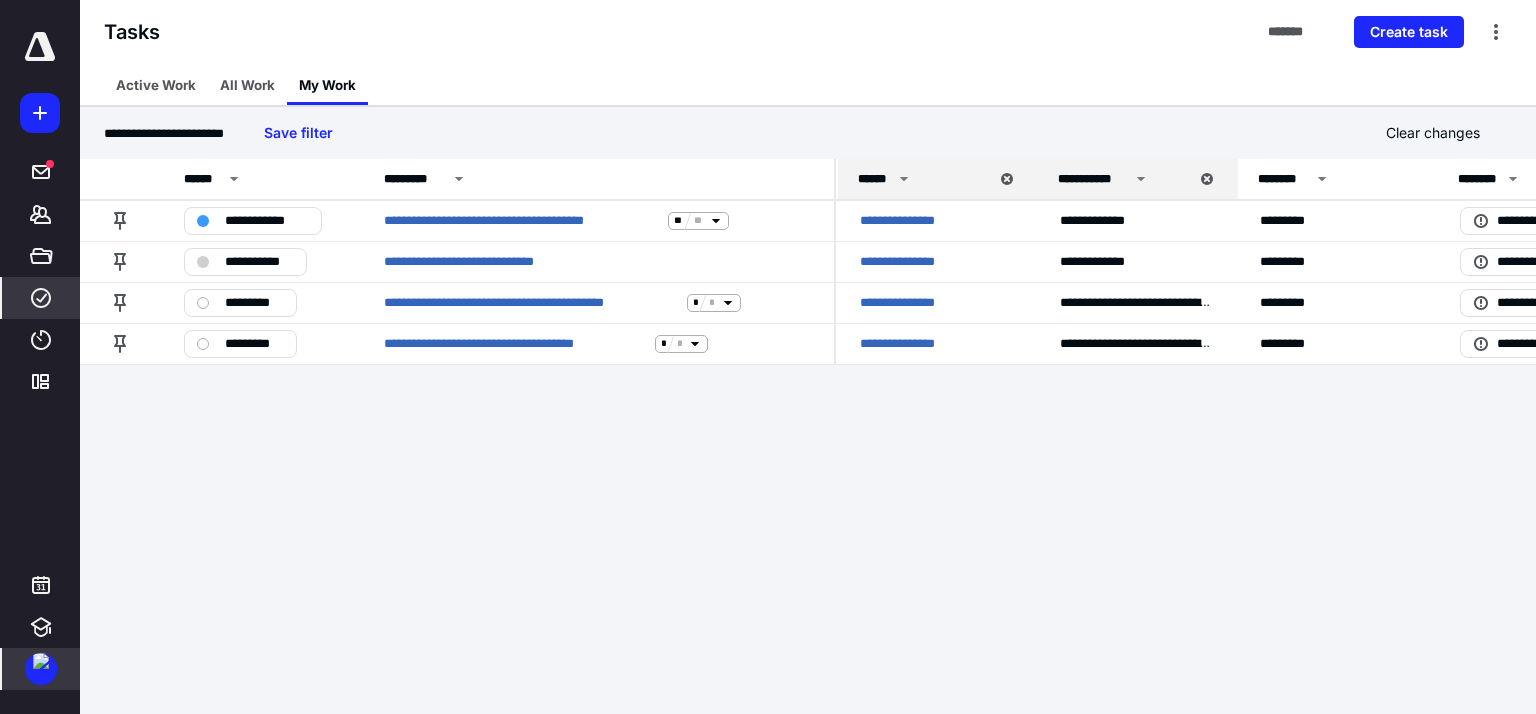 click on "******" at bounding box center [923, 179] 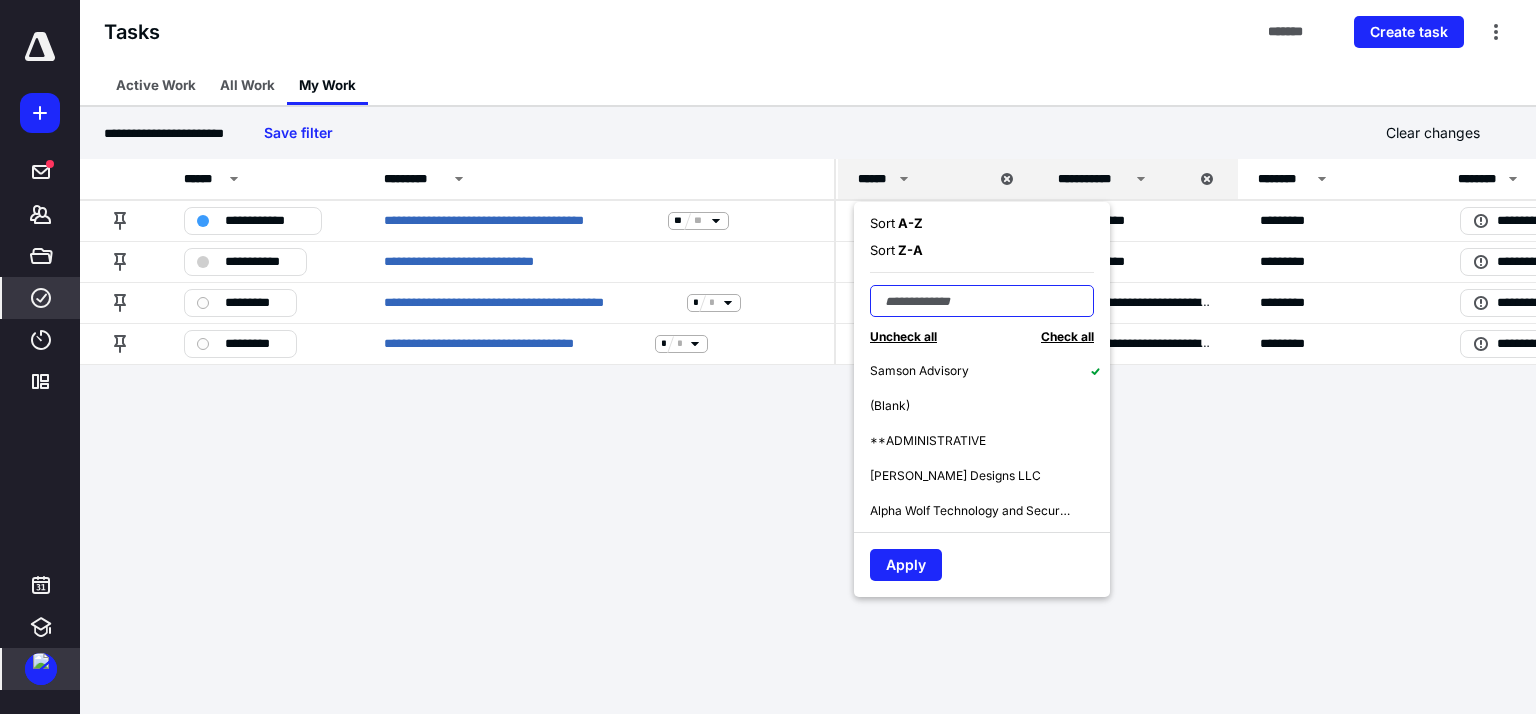 click at bounding box center [982, 301] 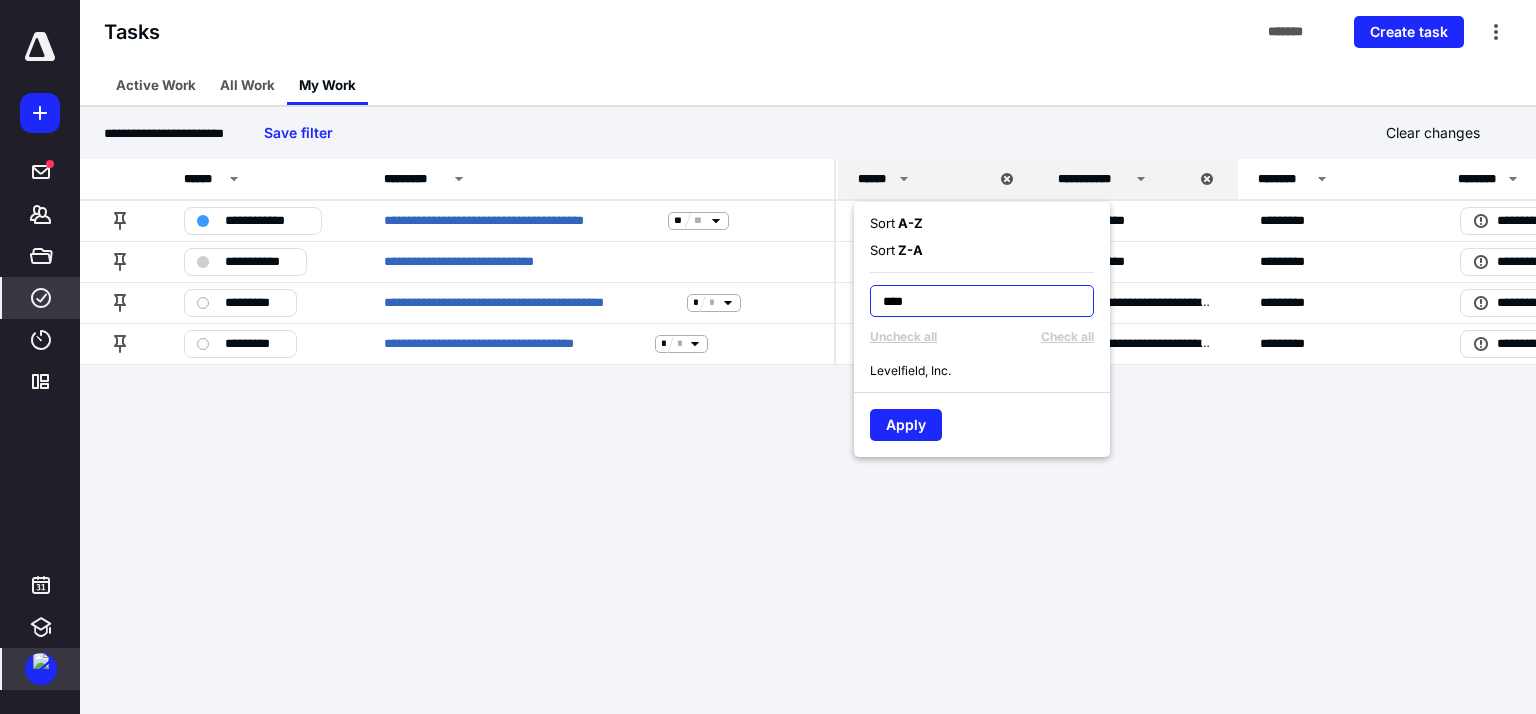 type on "****" 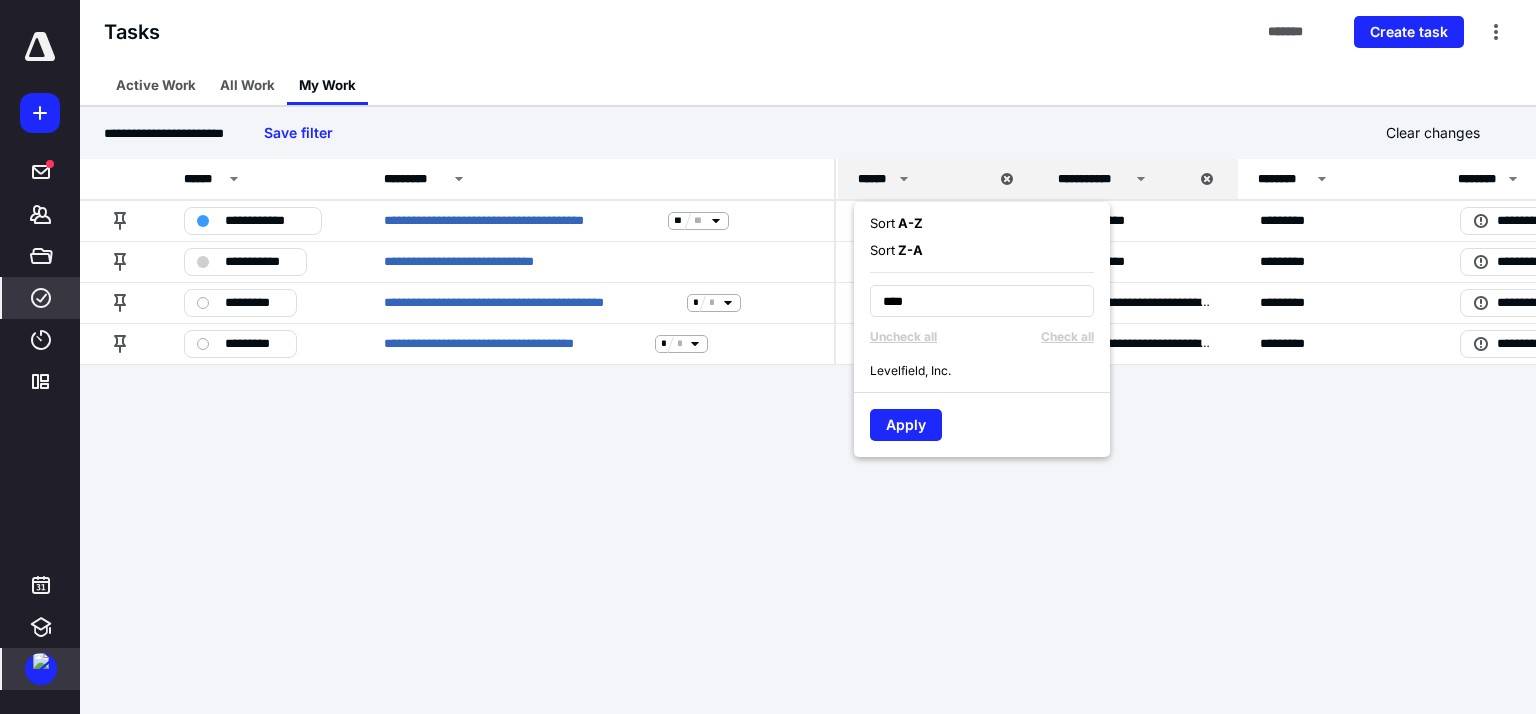 click on "Levelfield, Inc." at bounding box center [990, 370] 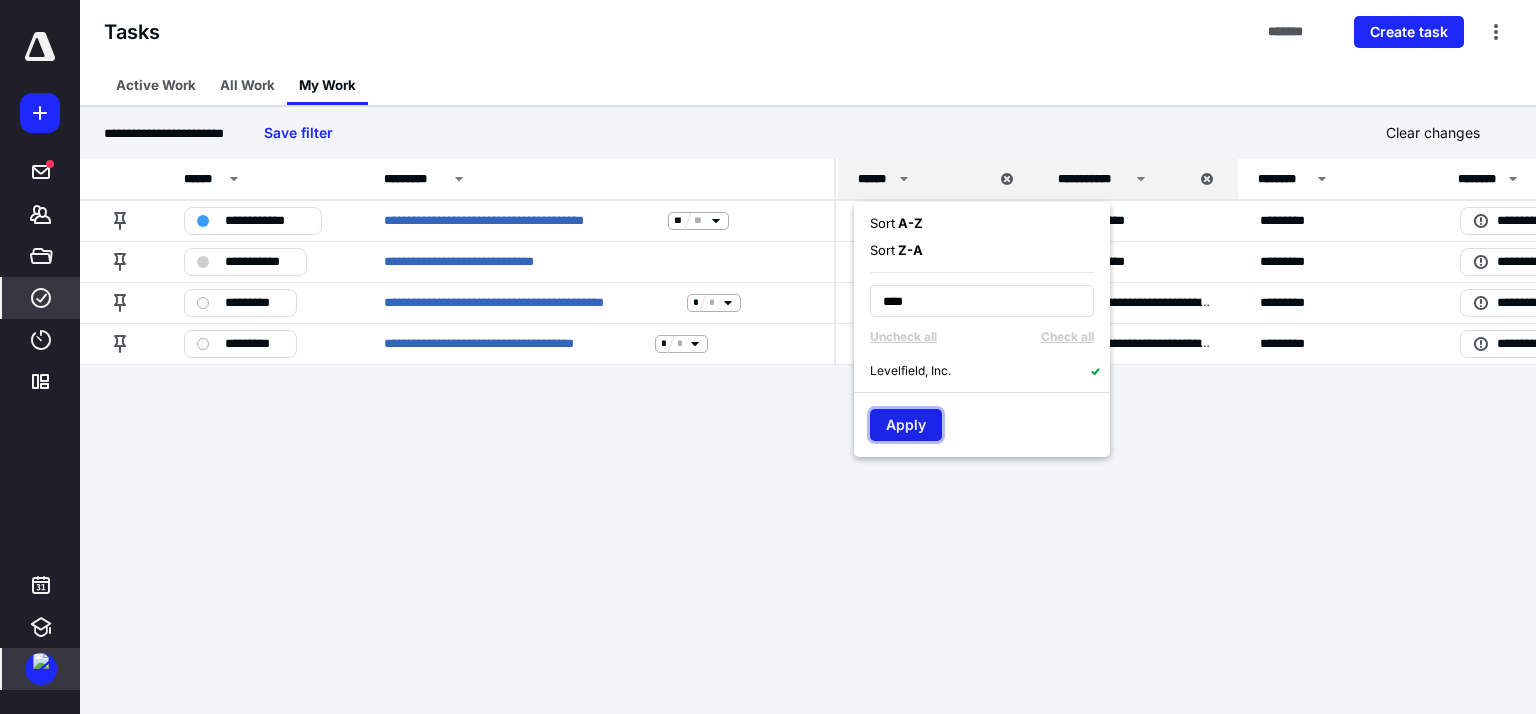 click on "Apply" at bounding box center [906, 425] 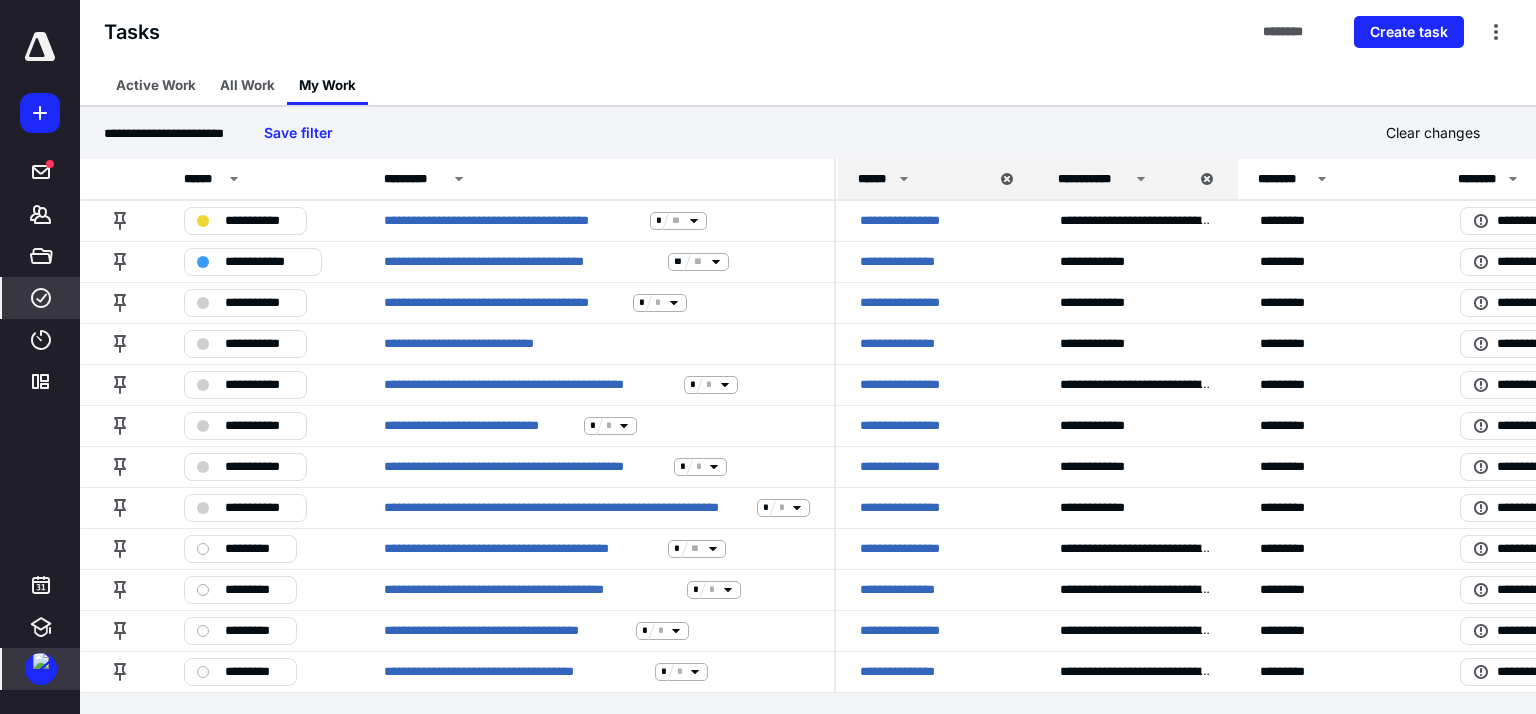 click 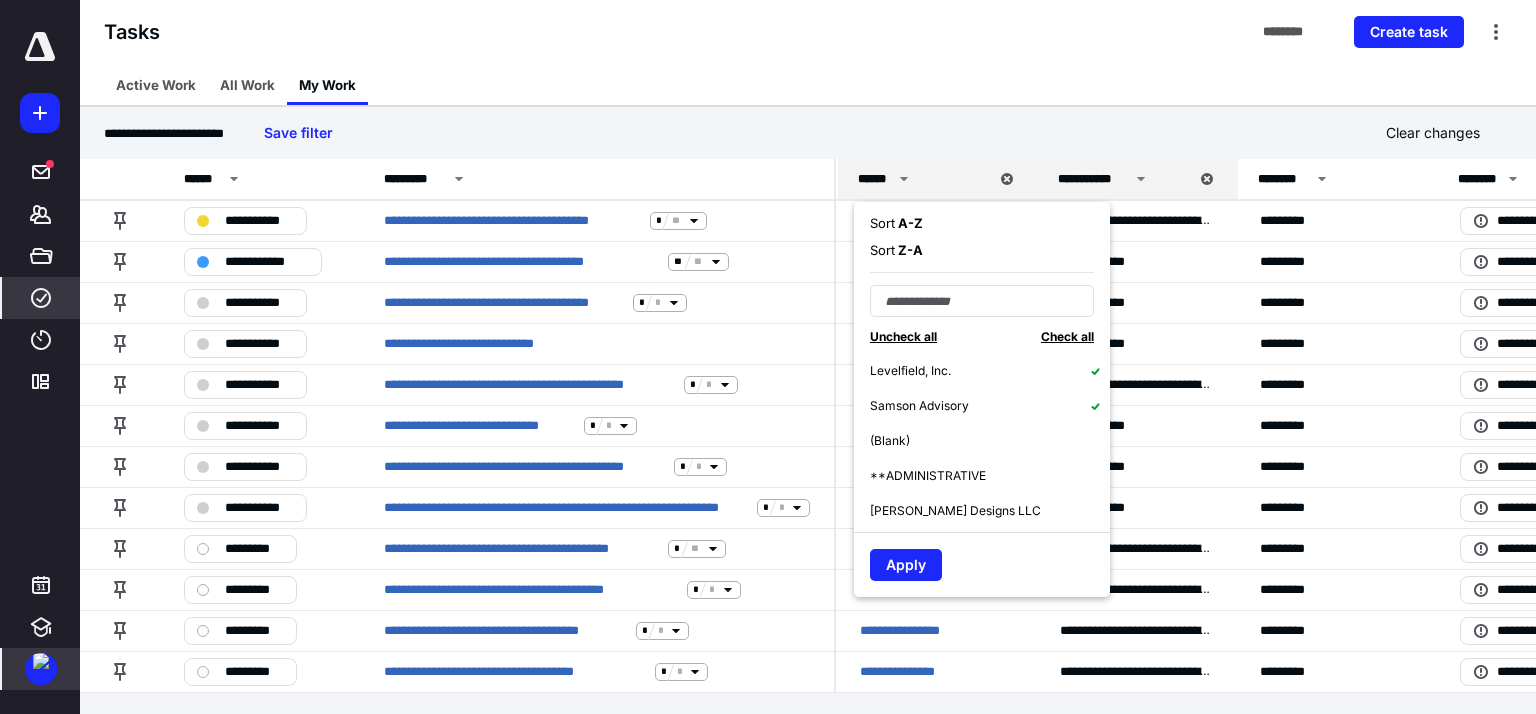 click 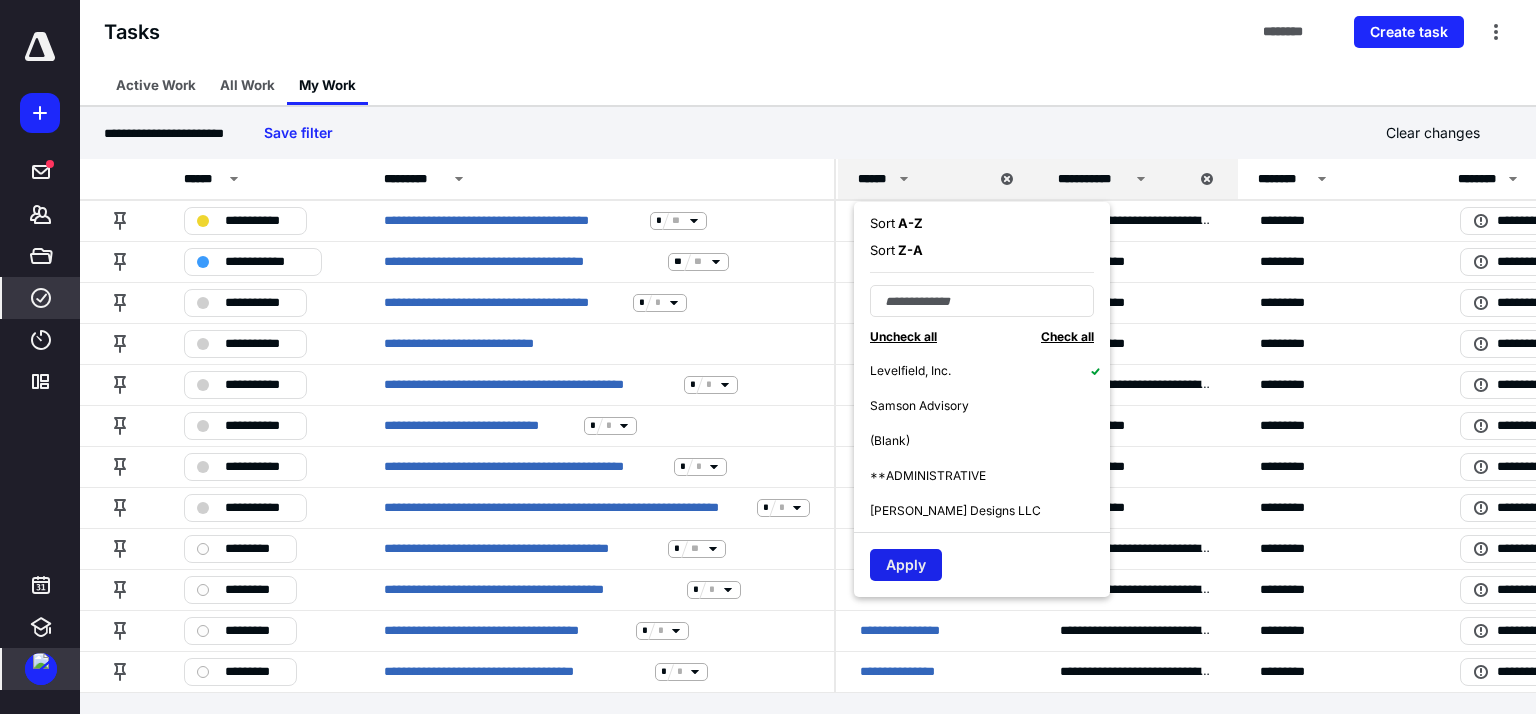 click on "Apply" at bounding box center (906, 565) 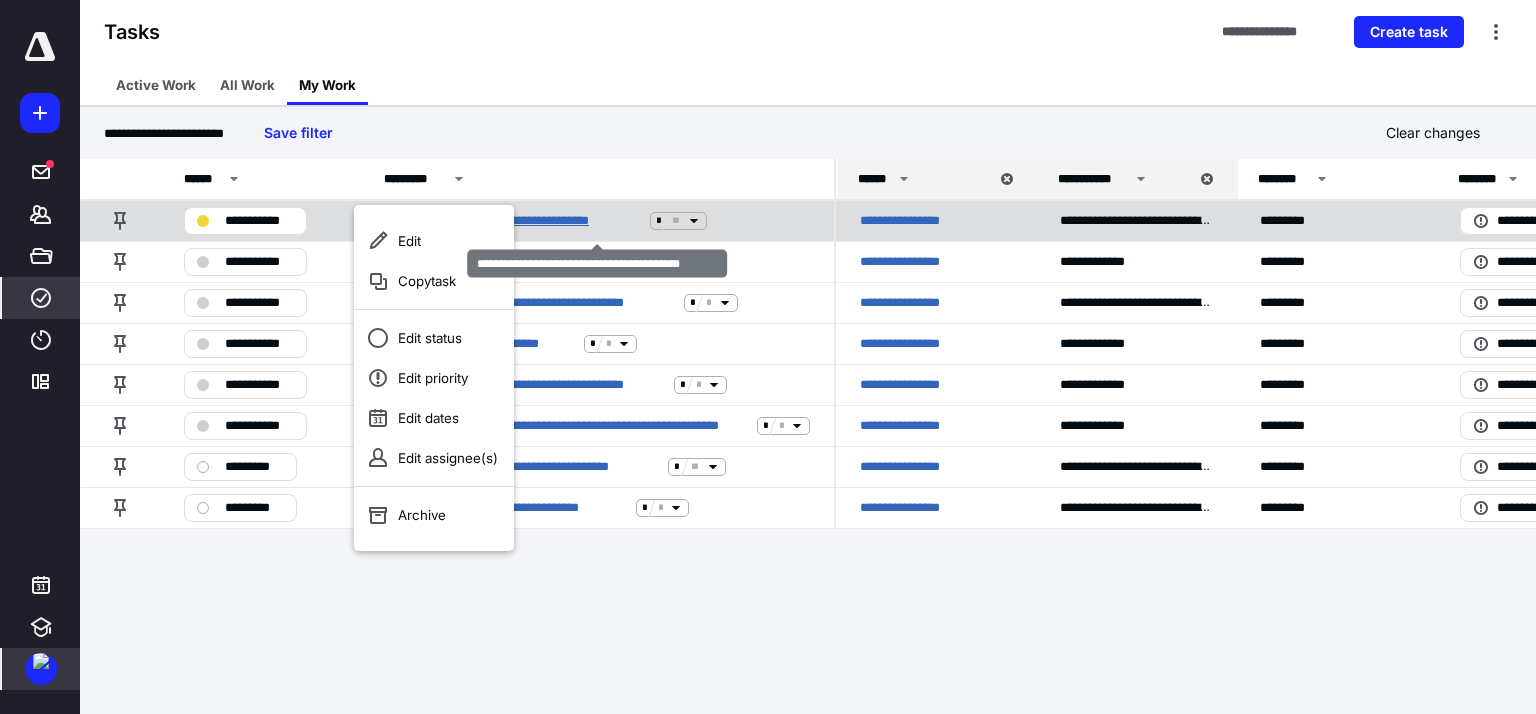 click on "**********" at bounding box center (513, 221) 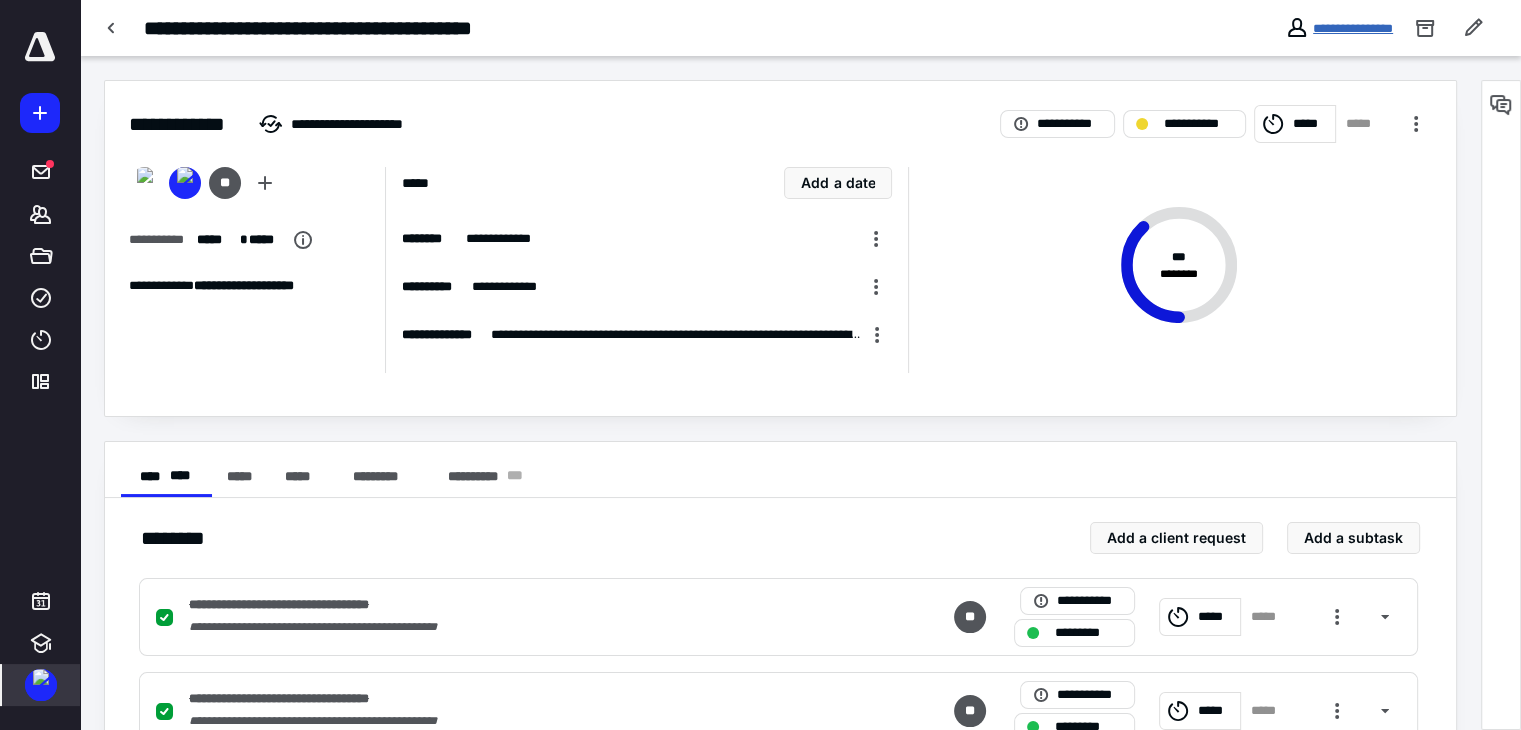 click on "**********" at bounding box center (1353, 28) 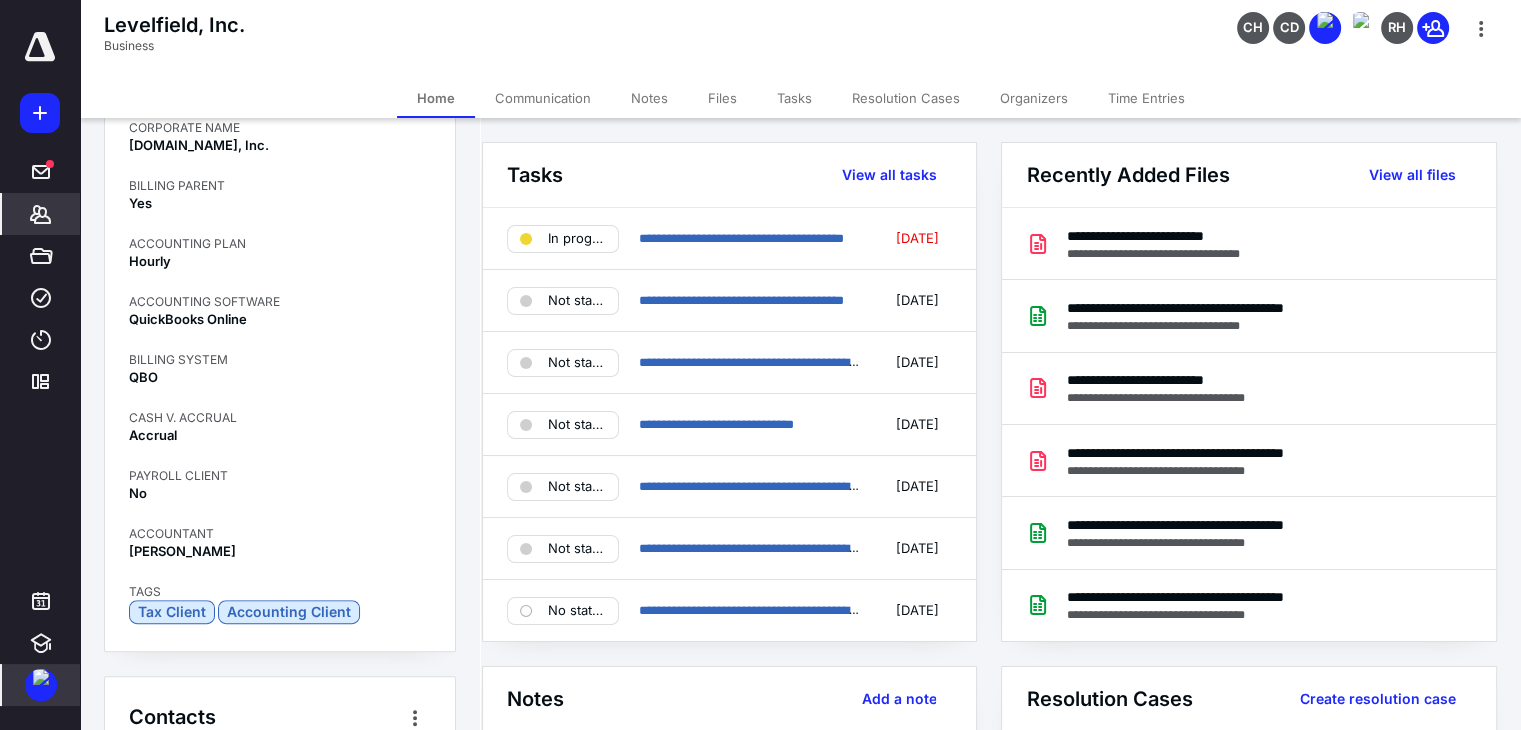 scroll, scrollTop: 800, scrollLeft: 0, axis: vertical 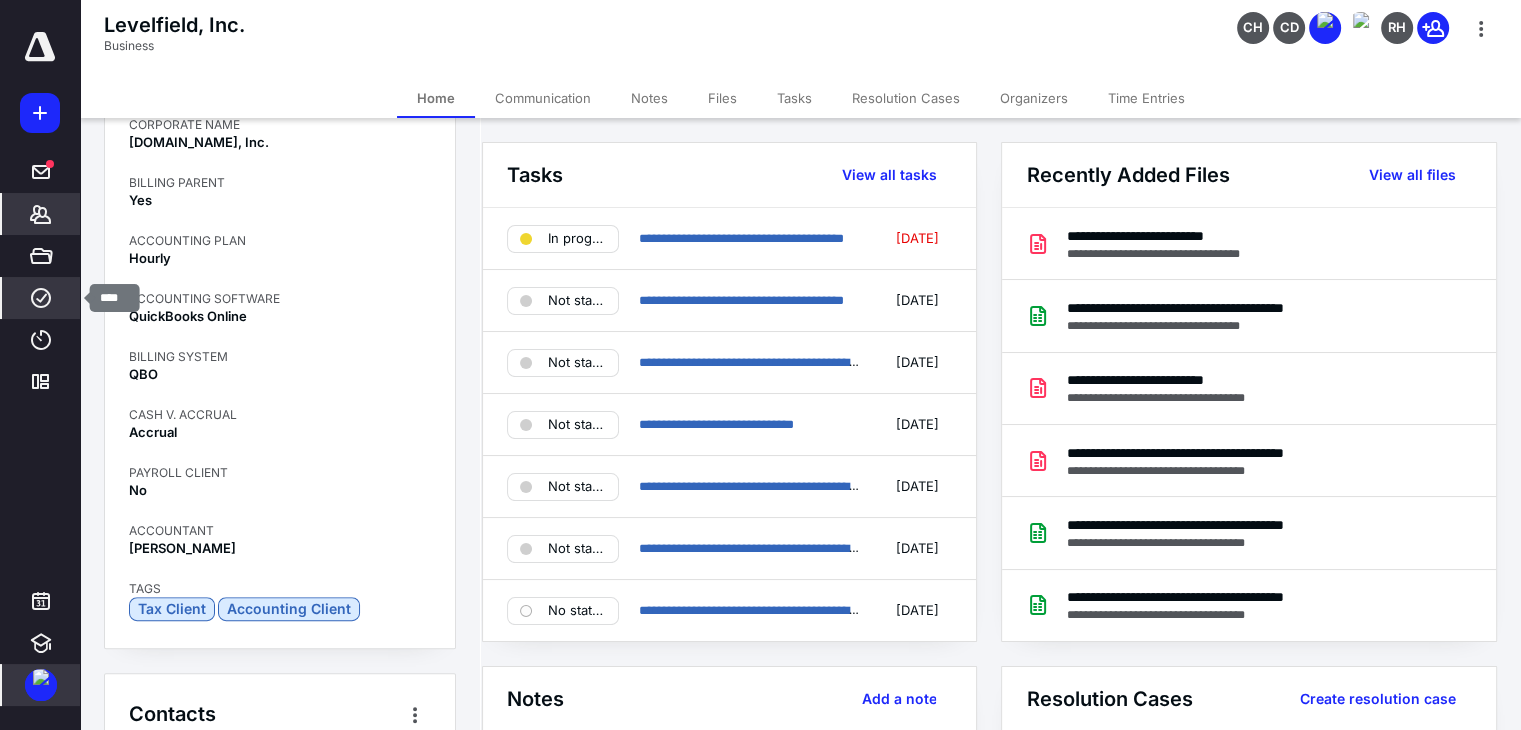 click 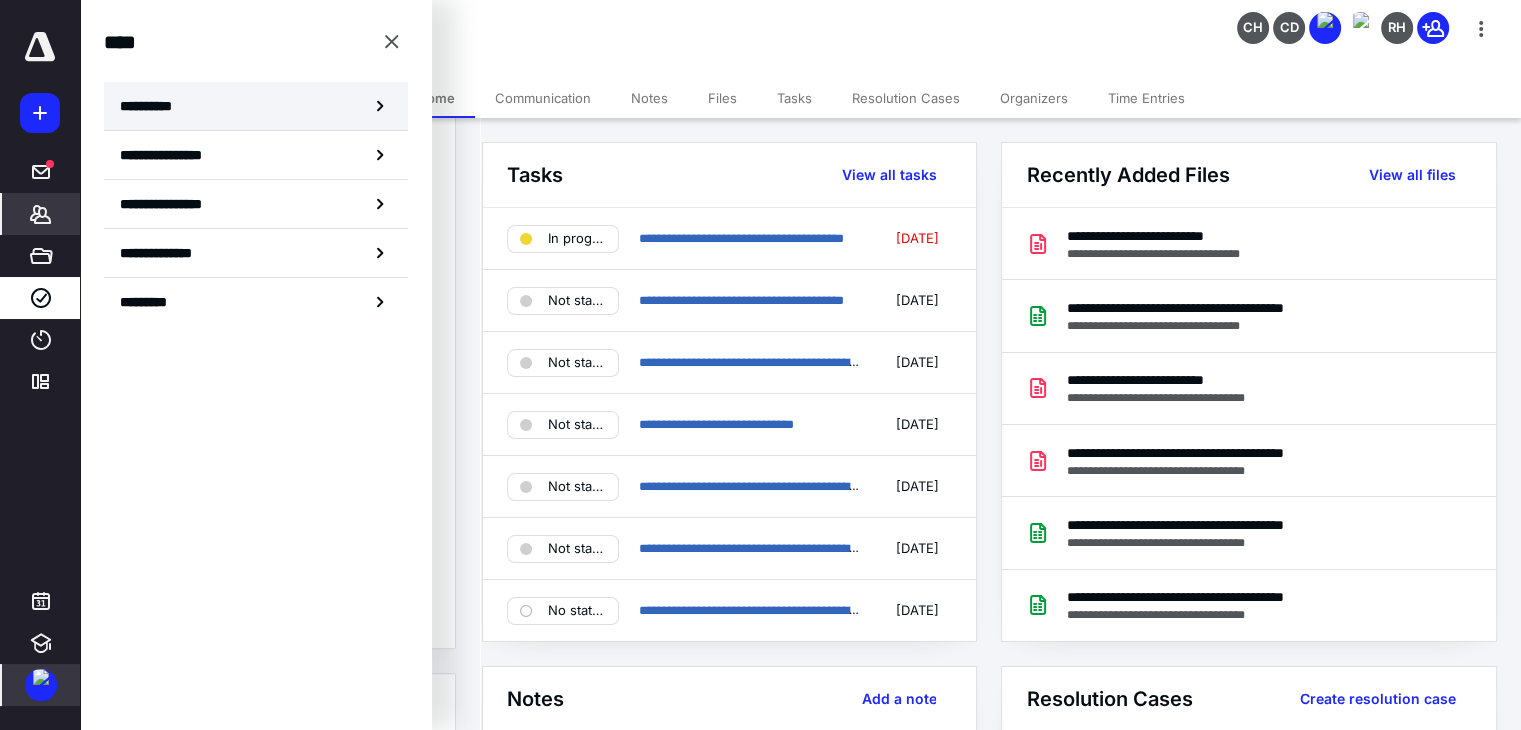 click on "**********" at bounding box center (153, 106) 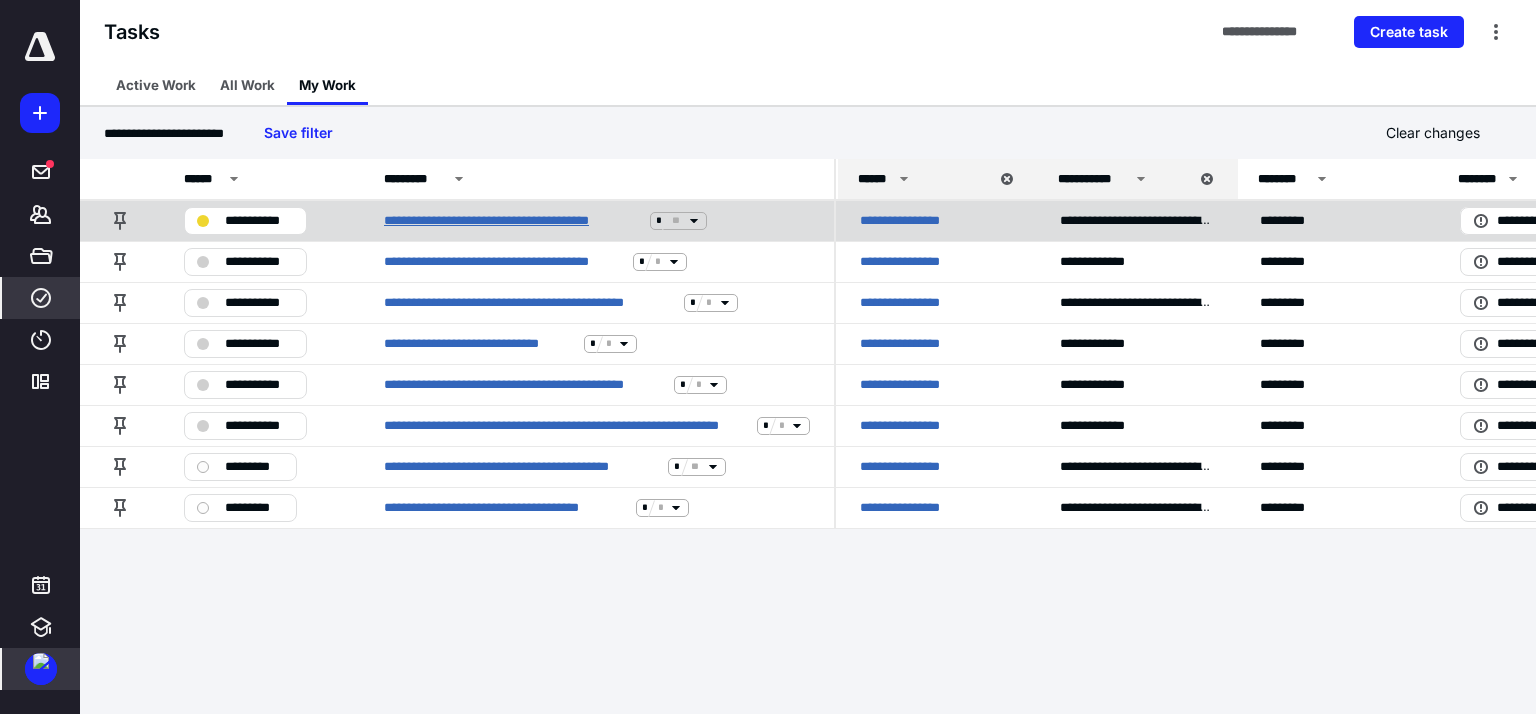 click on "**********" at bounding box center [513, 221] 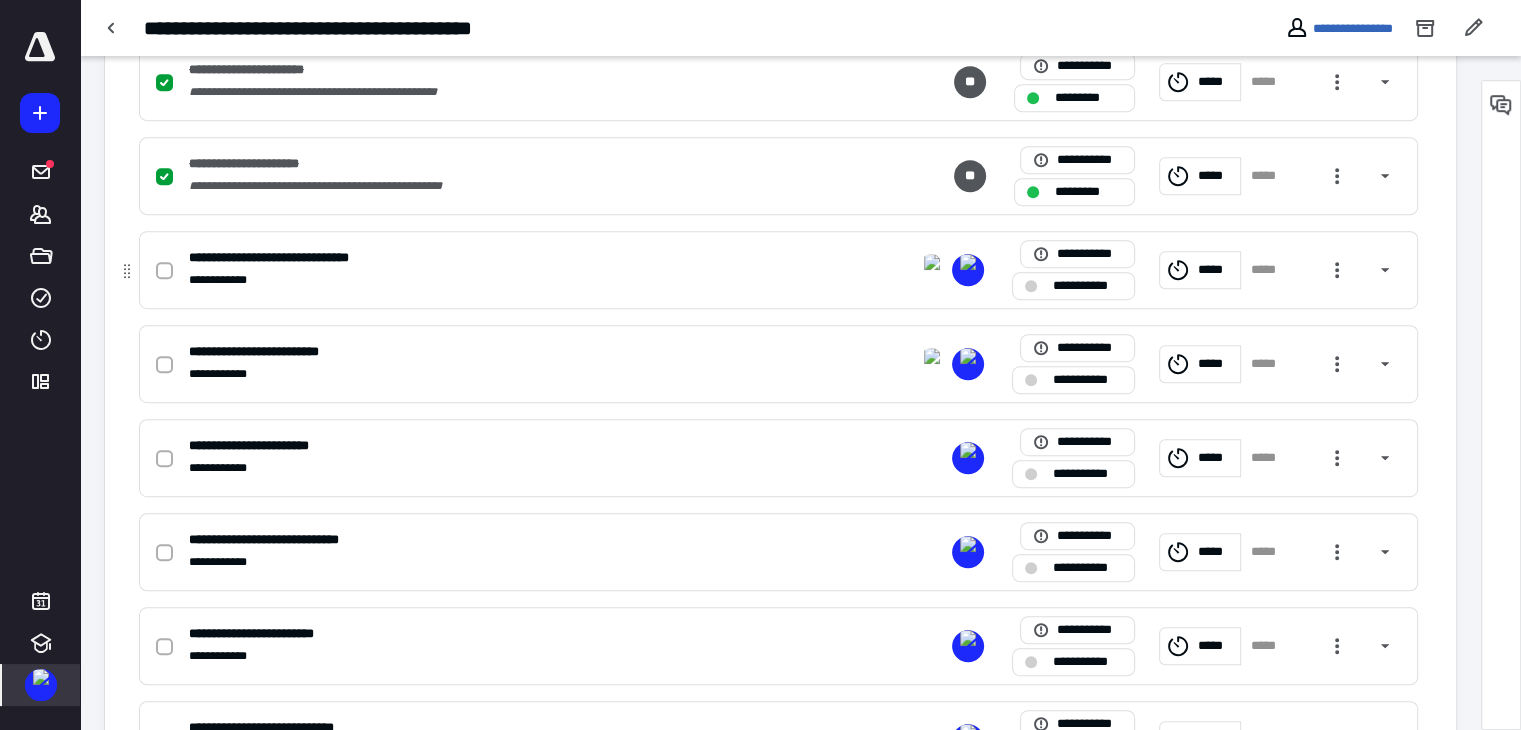 scroll, scrollTop: 1100, scrollLeft: 0, axis: vertical 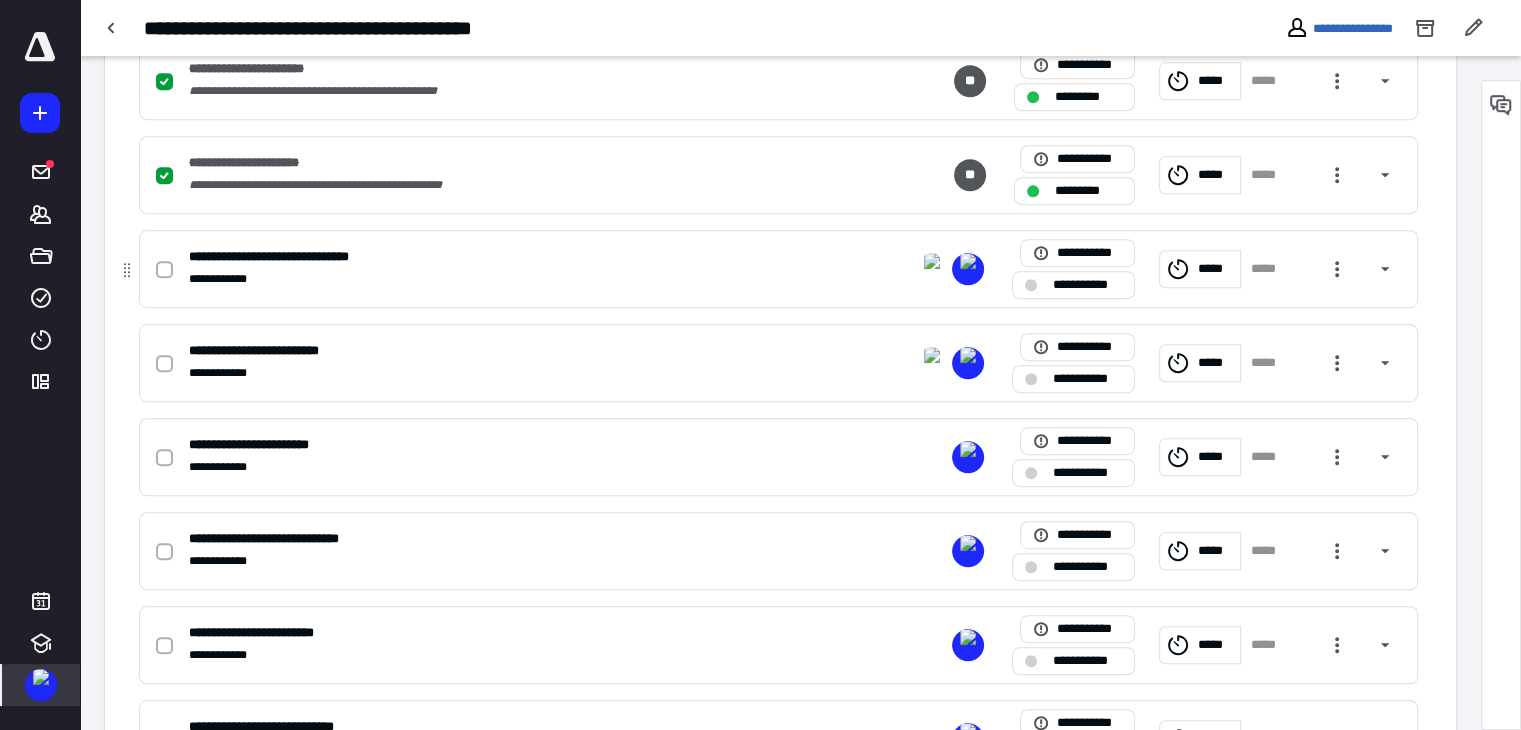 click at bounding box center [168, 269] 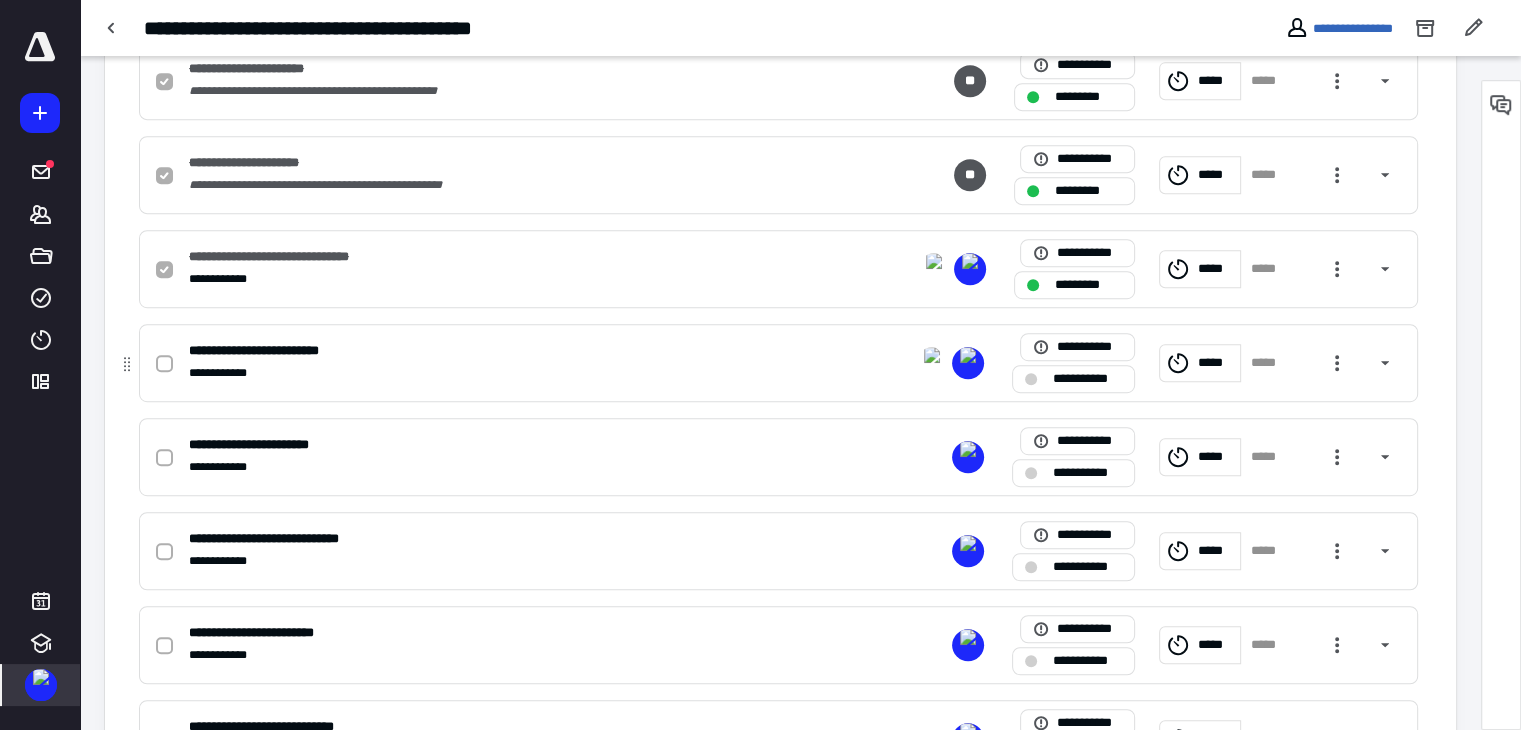 click 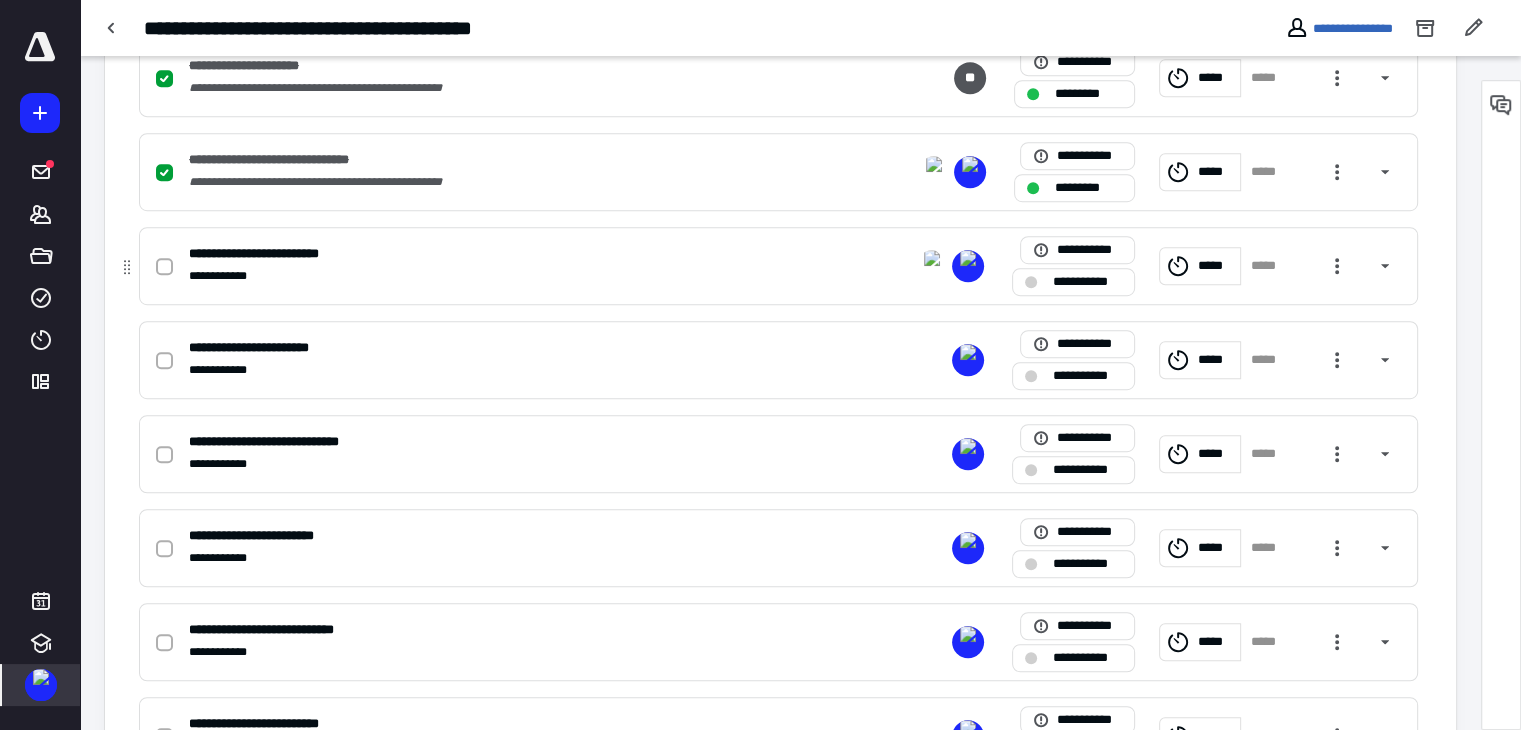 scroll, scrollTop: 1200, scrollLeft: 0, axis: vertical 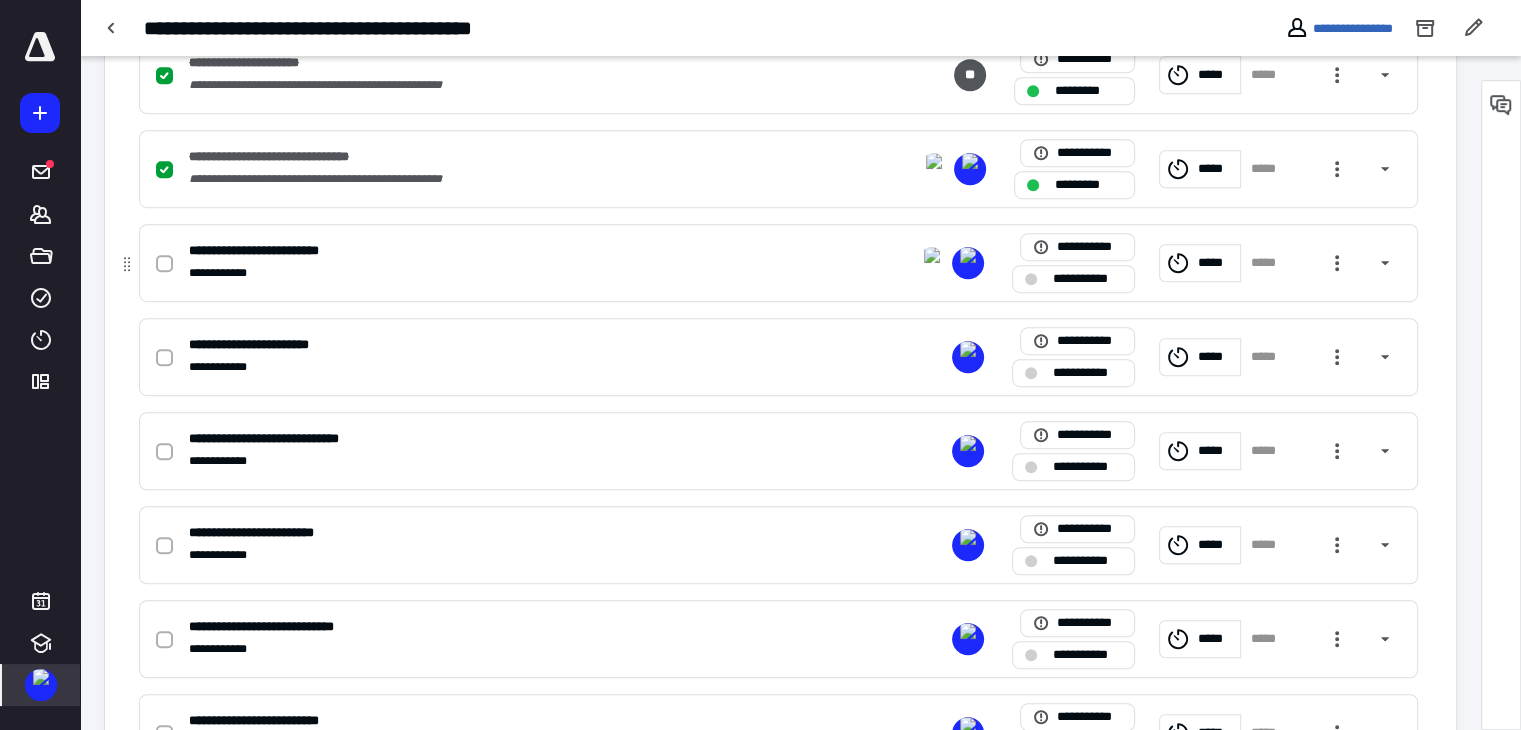 click 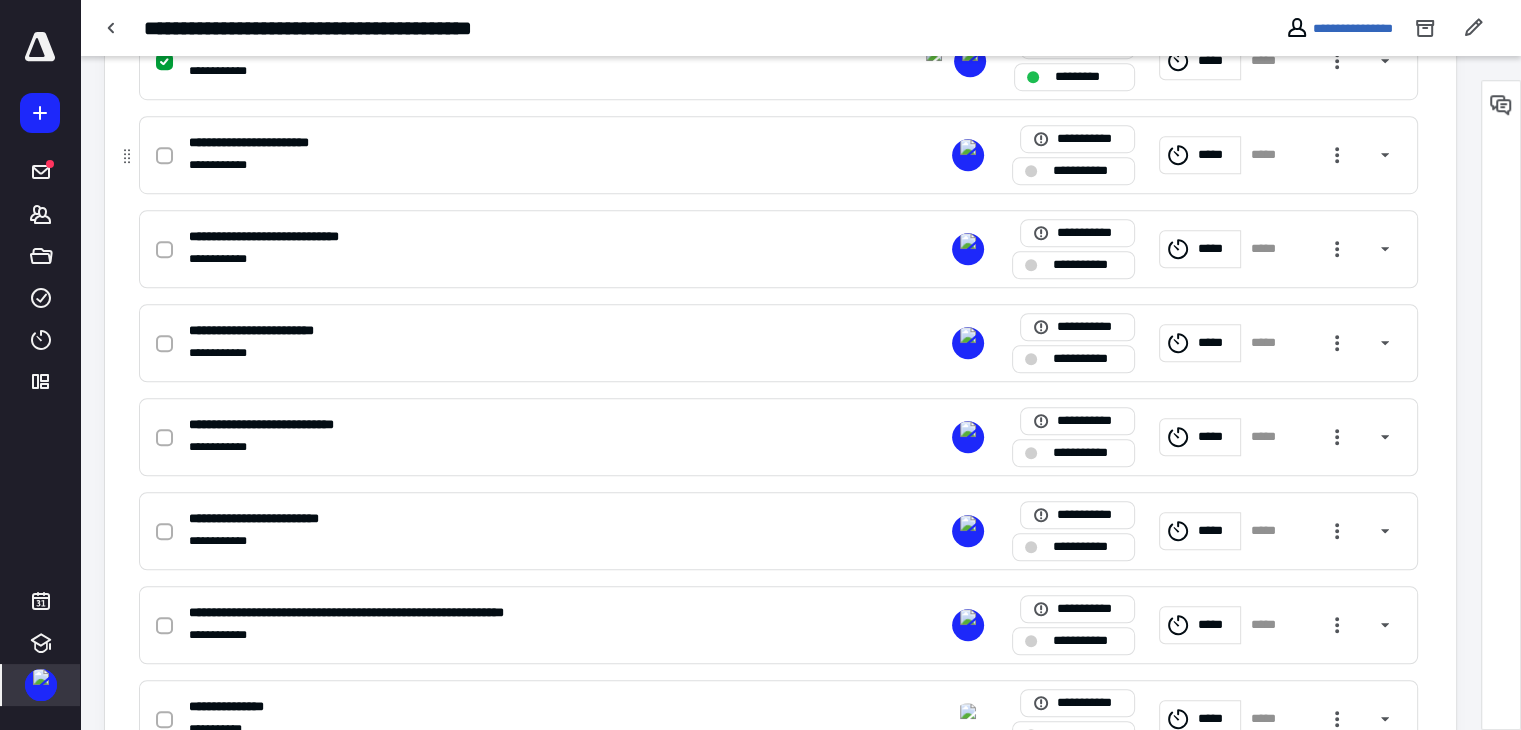 scroll, scrollTop: 1400, scrollLeft: 0, axis: vertical 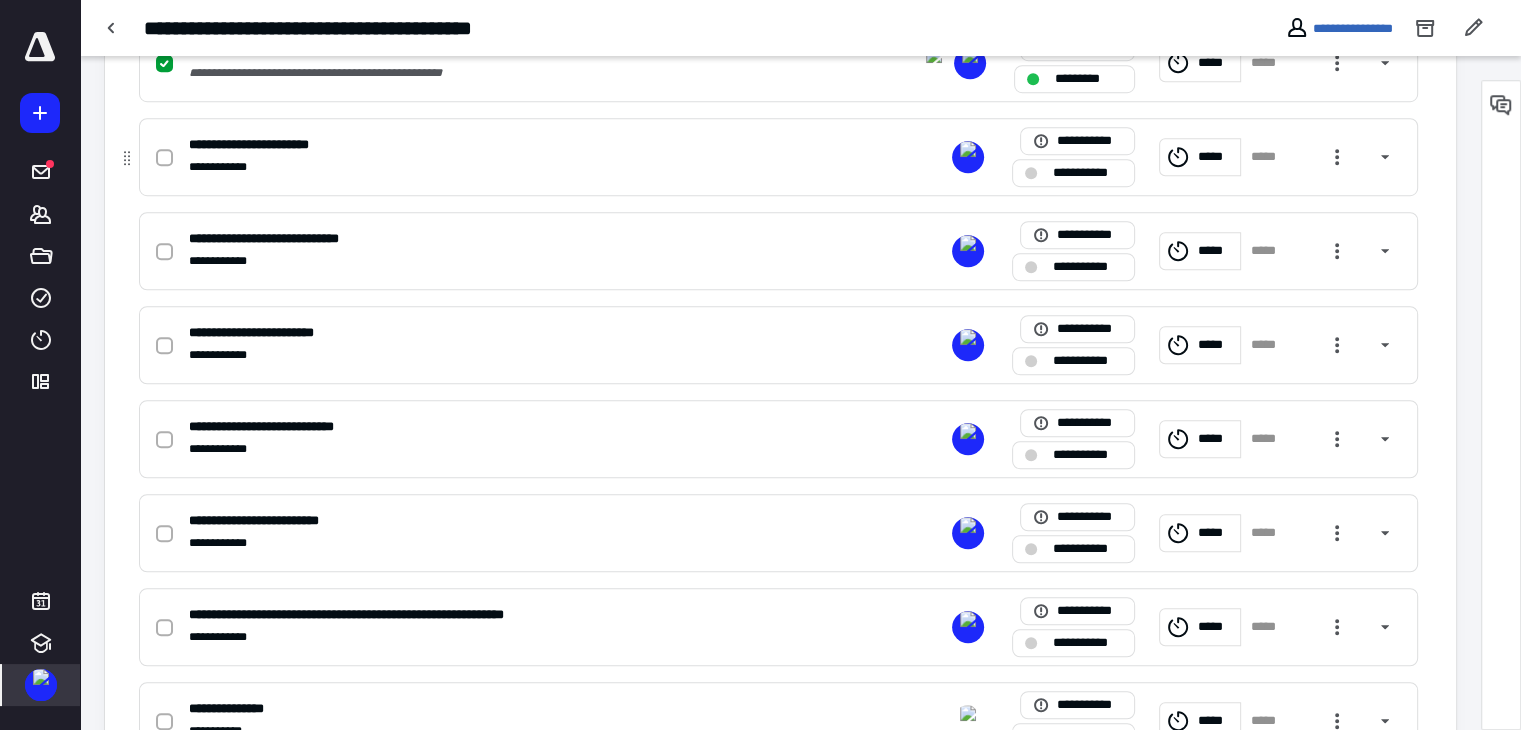click 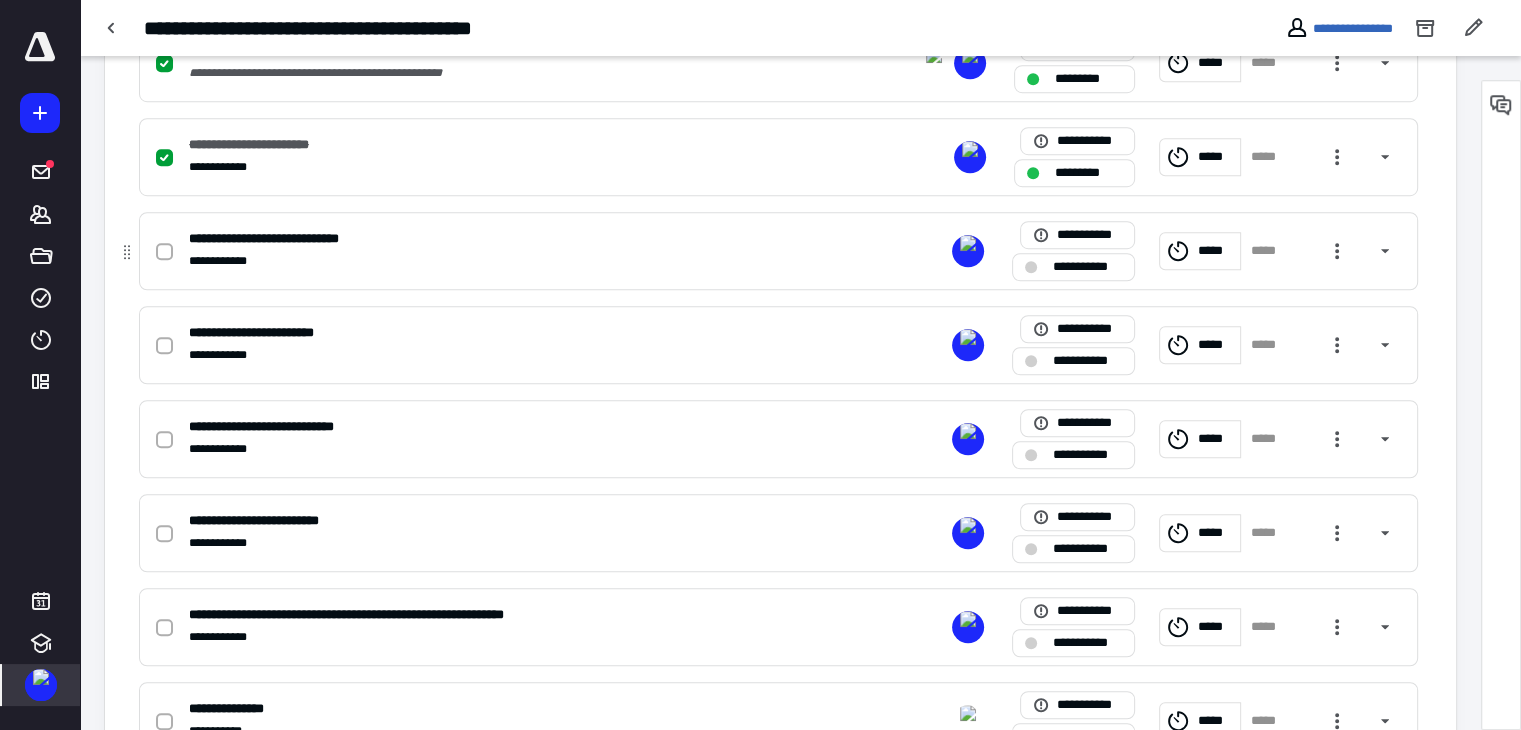 click 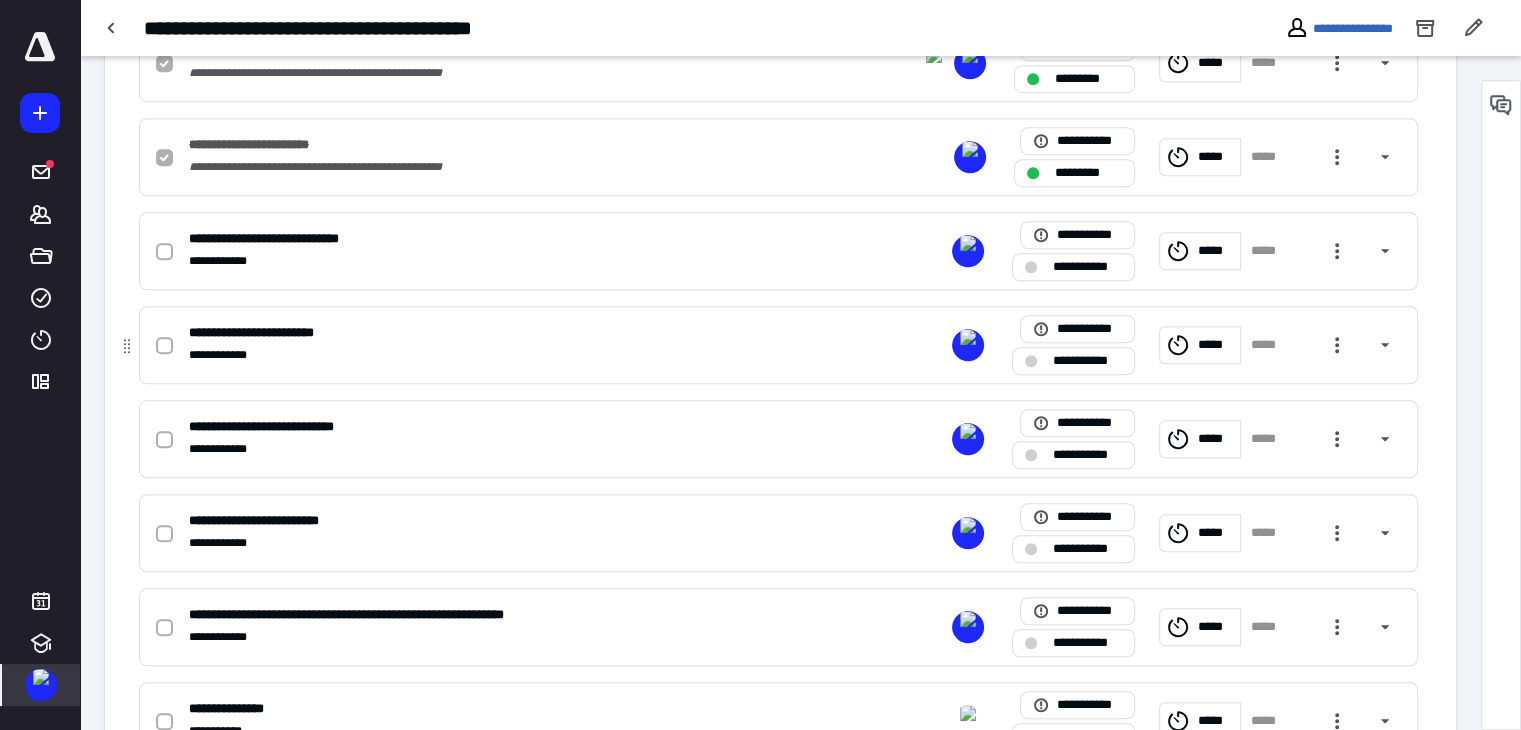 checkbox on "true" 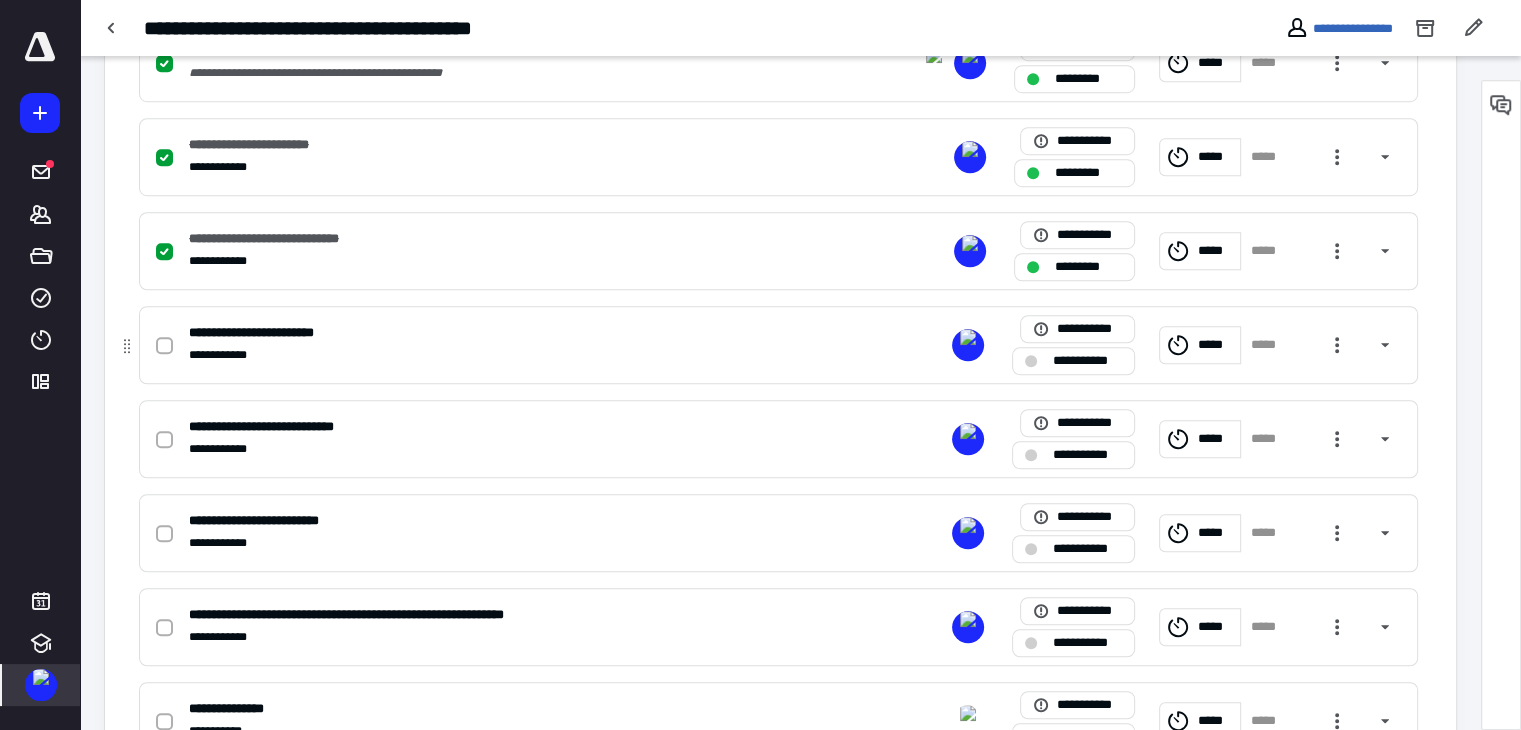 click 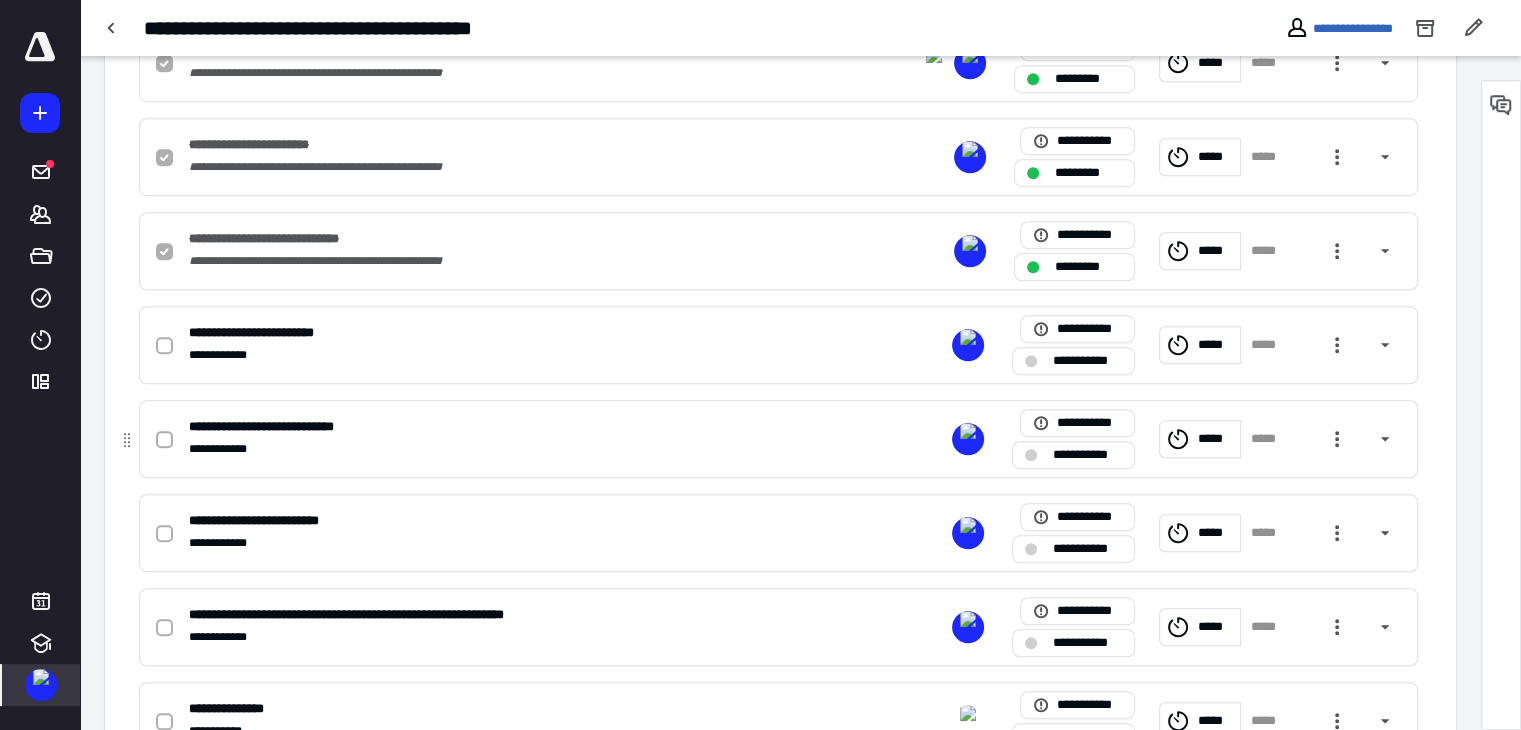 checkbox on "true" 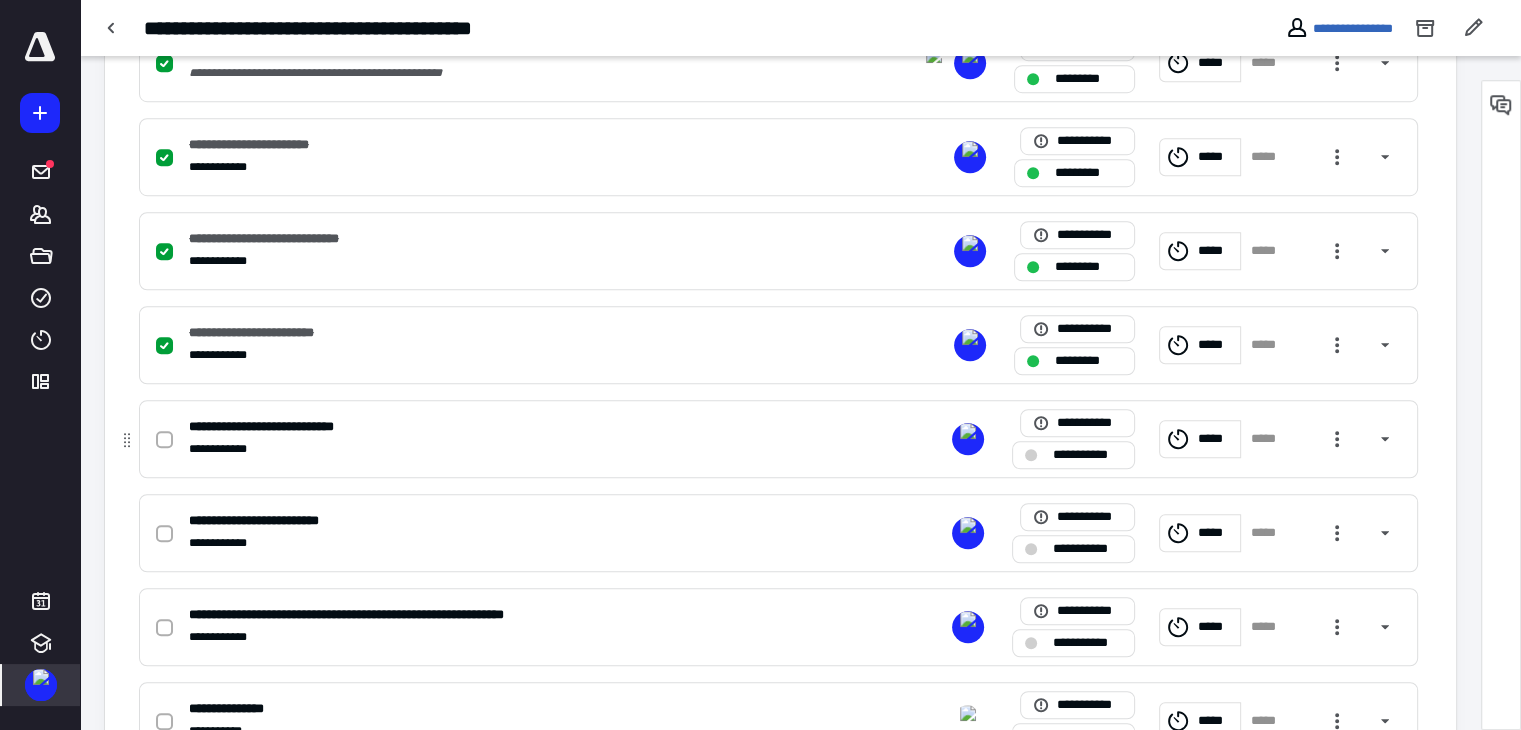 click 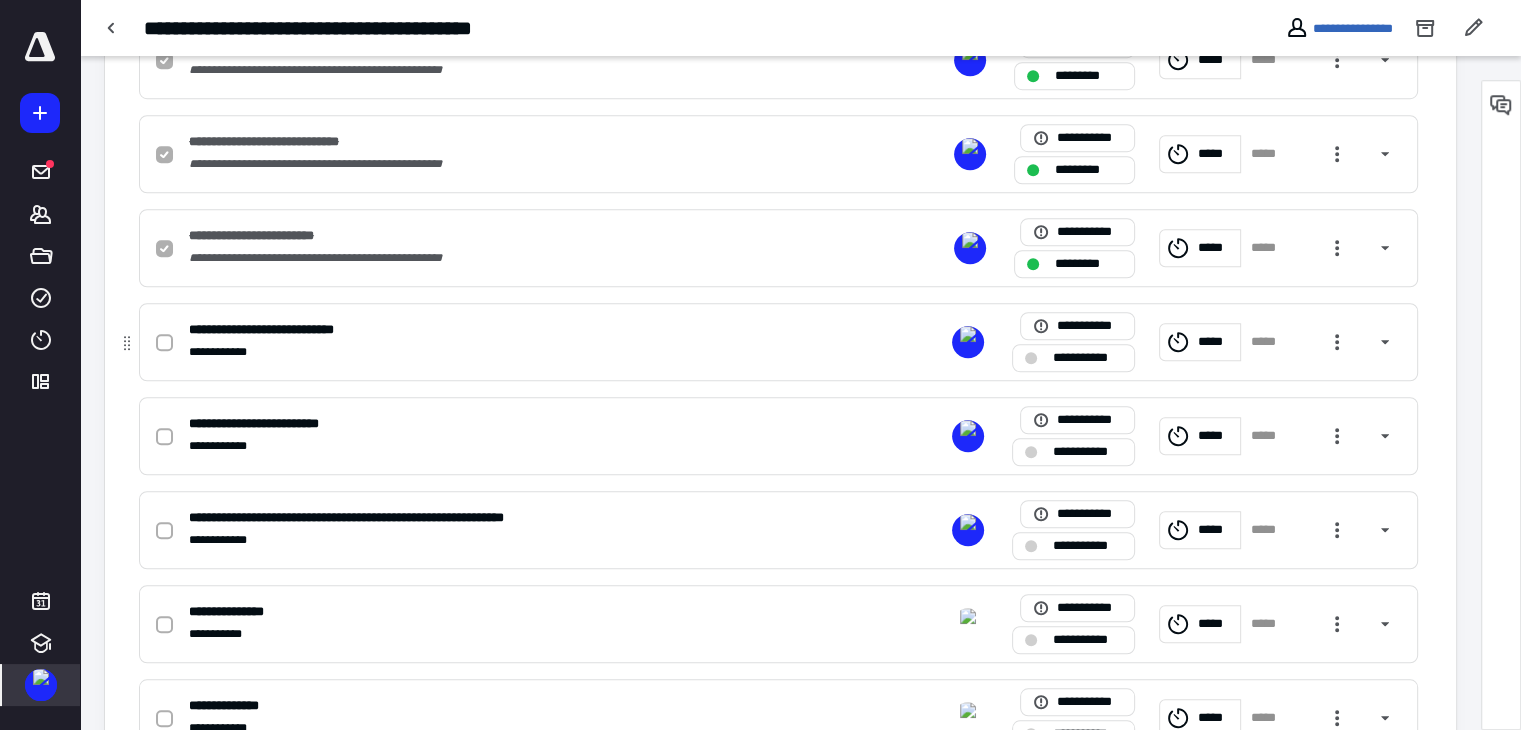 scroll, scrollTop: 1500, scrollLeft: 0, axis: vertical 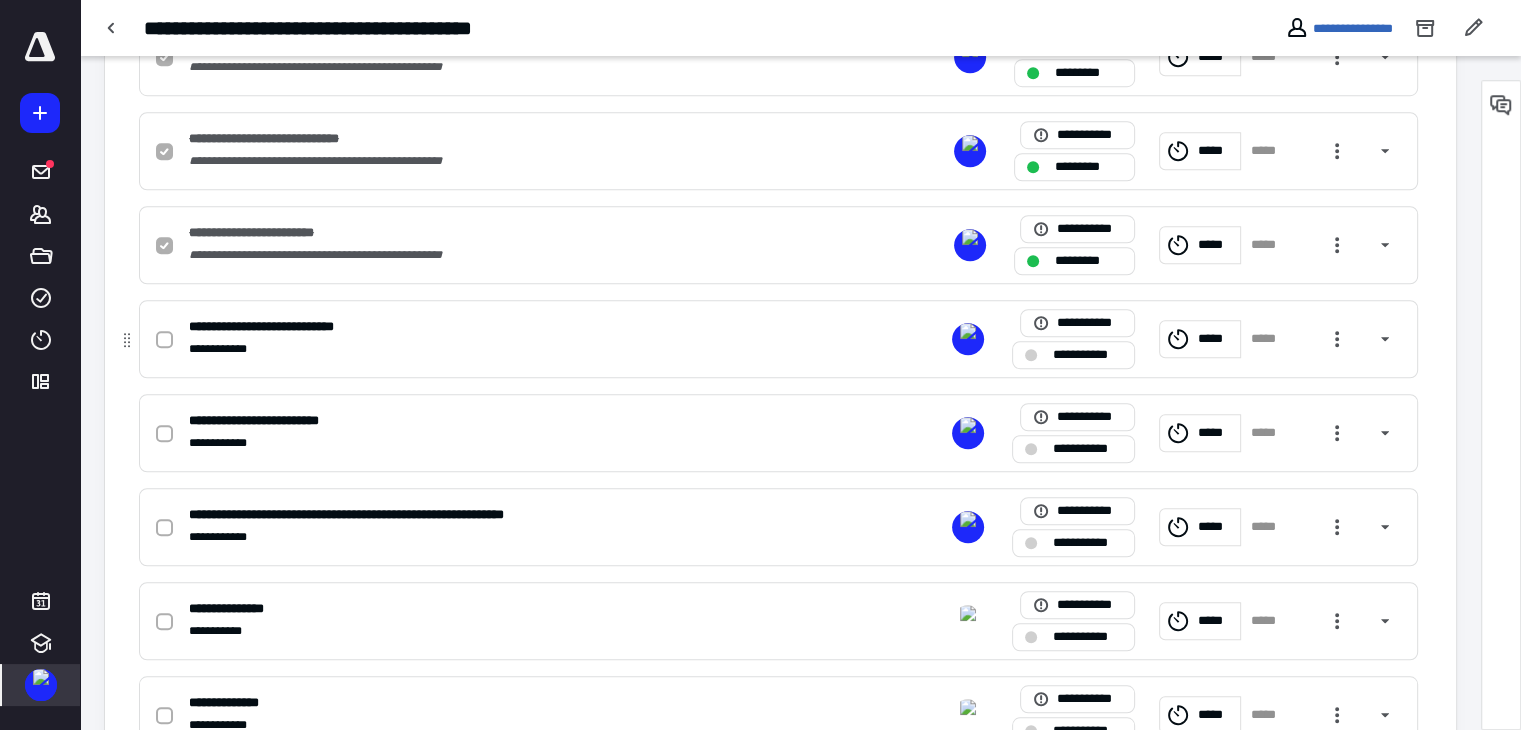checkbox on "true" 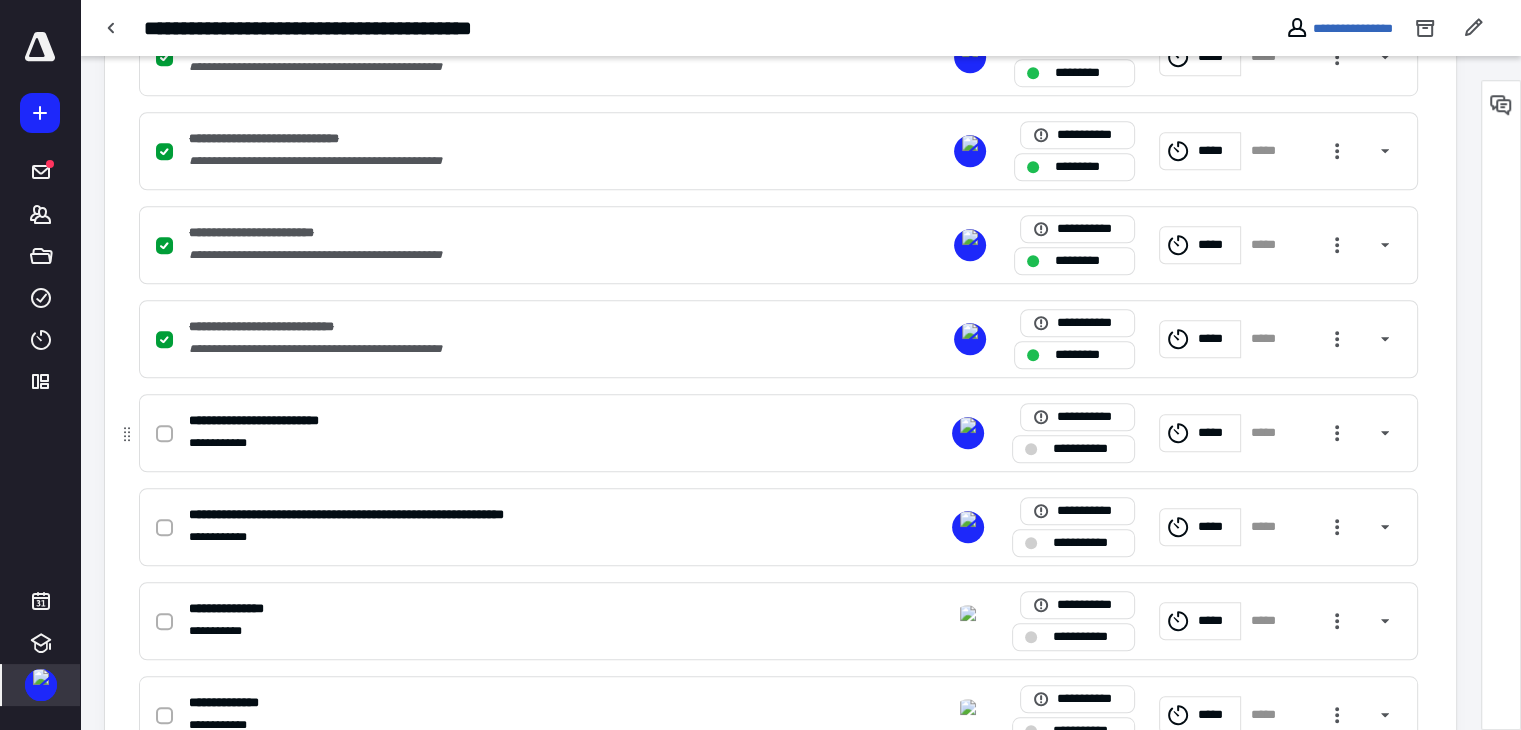 click at bounding box center [164, 434] 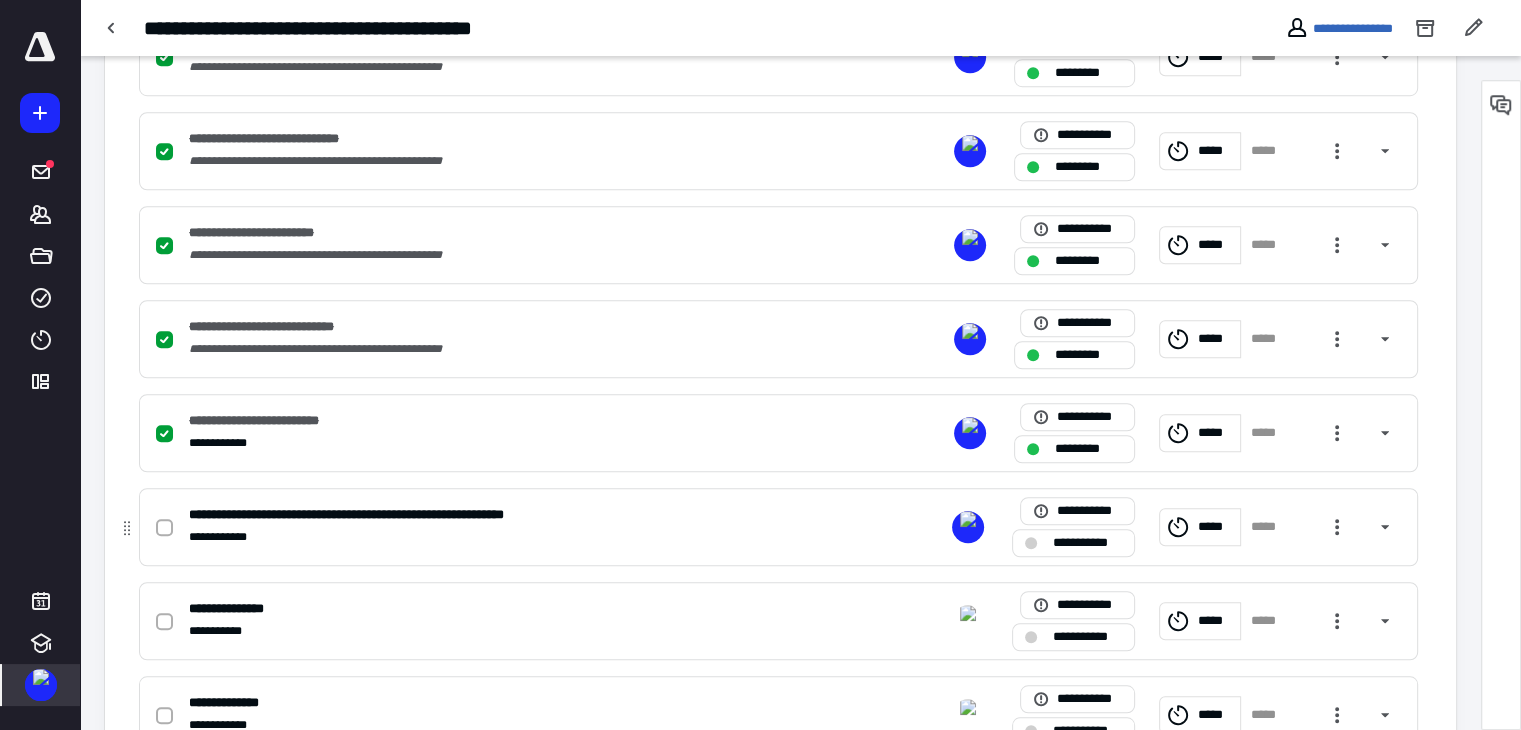click 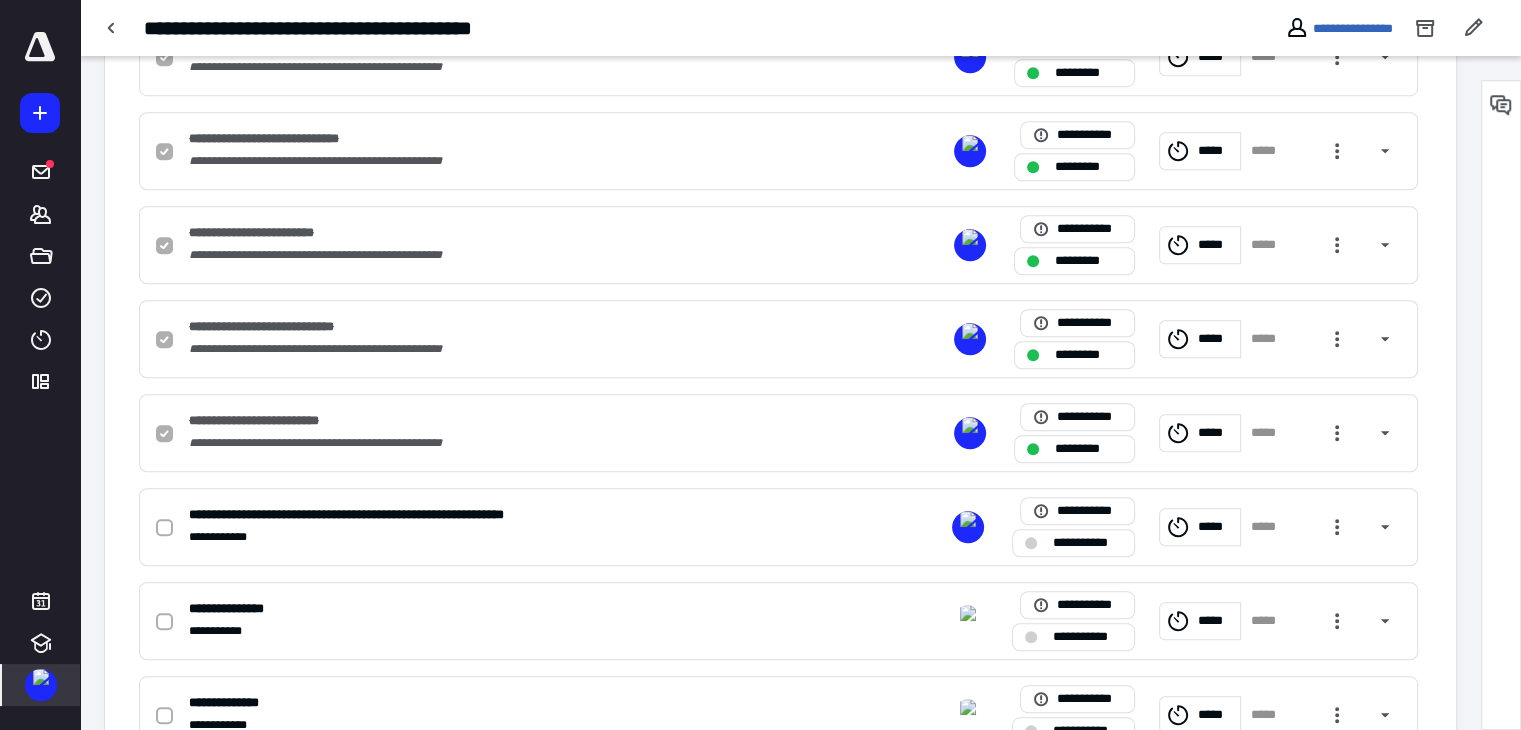 checkbox on "true" 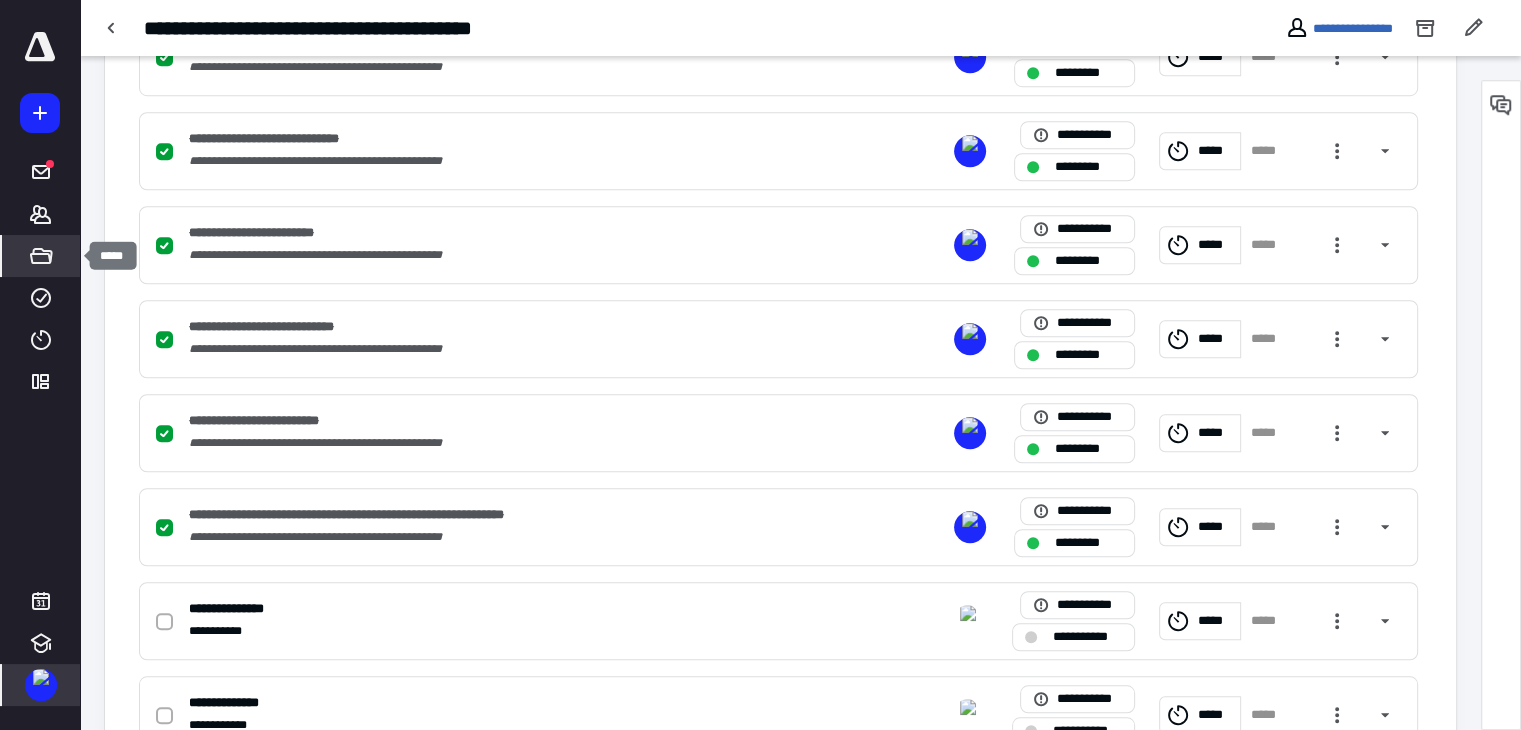 click 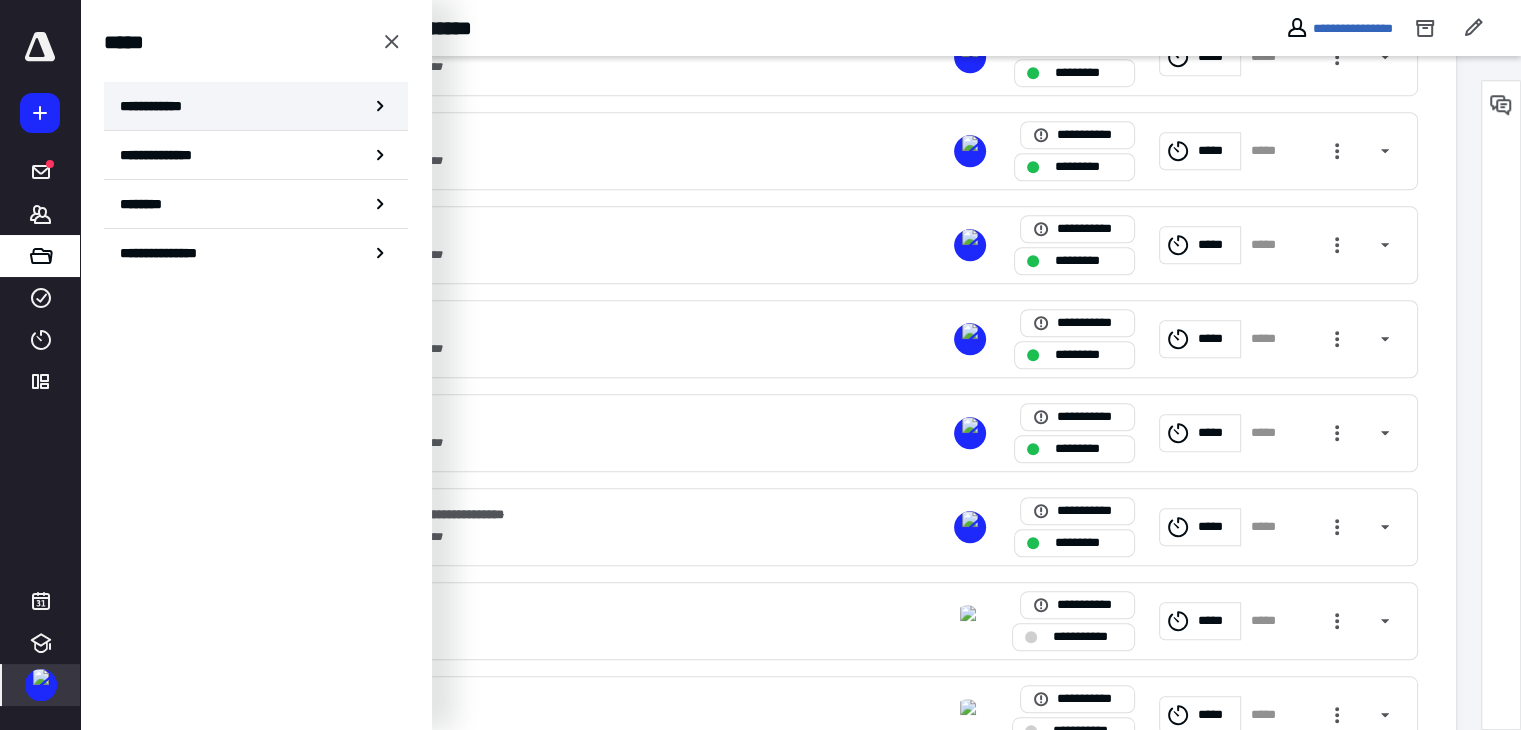 click on "**********" at bounding box center (157, 106) 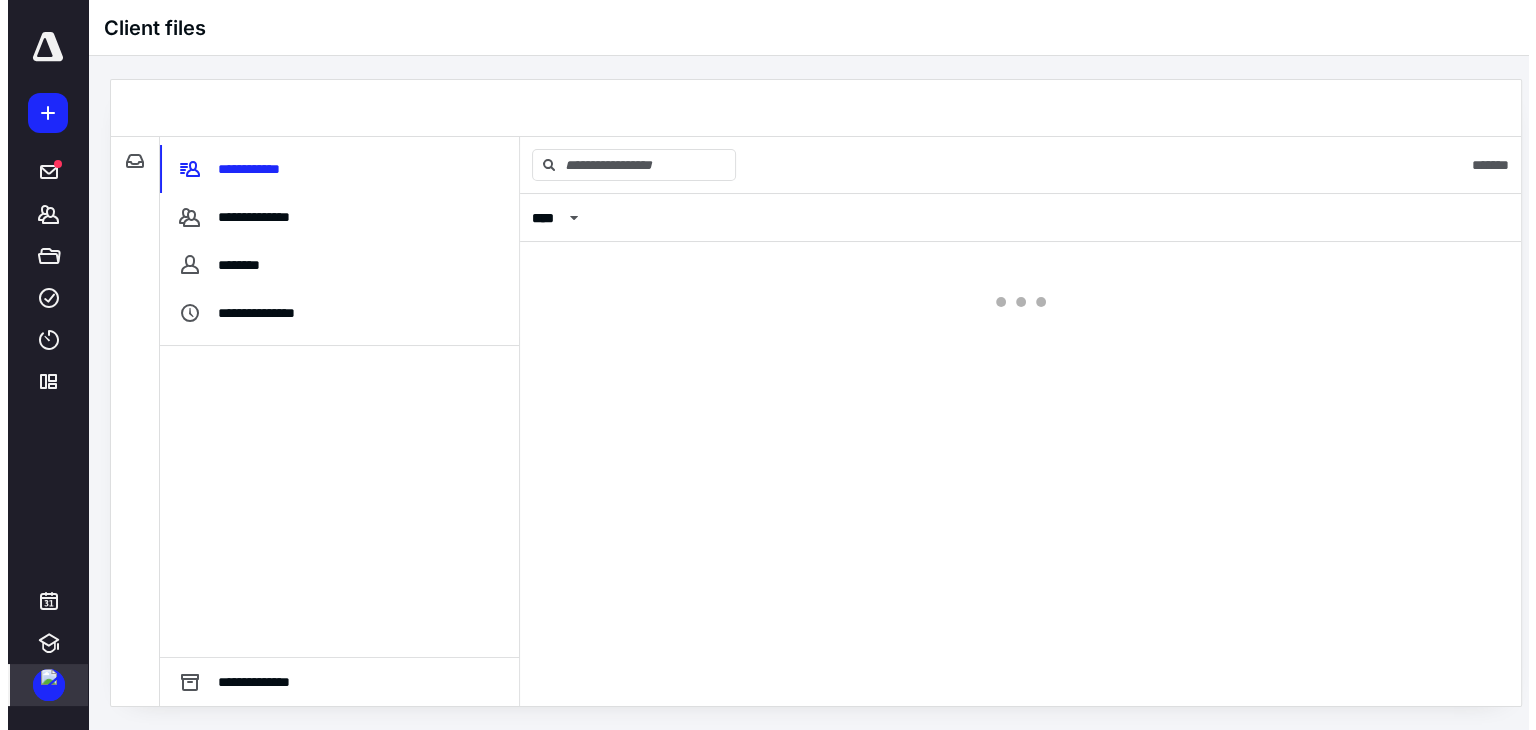 scroll, scrollTop: 0, scrollLeft: 0, axis: both 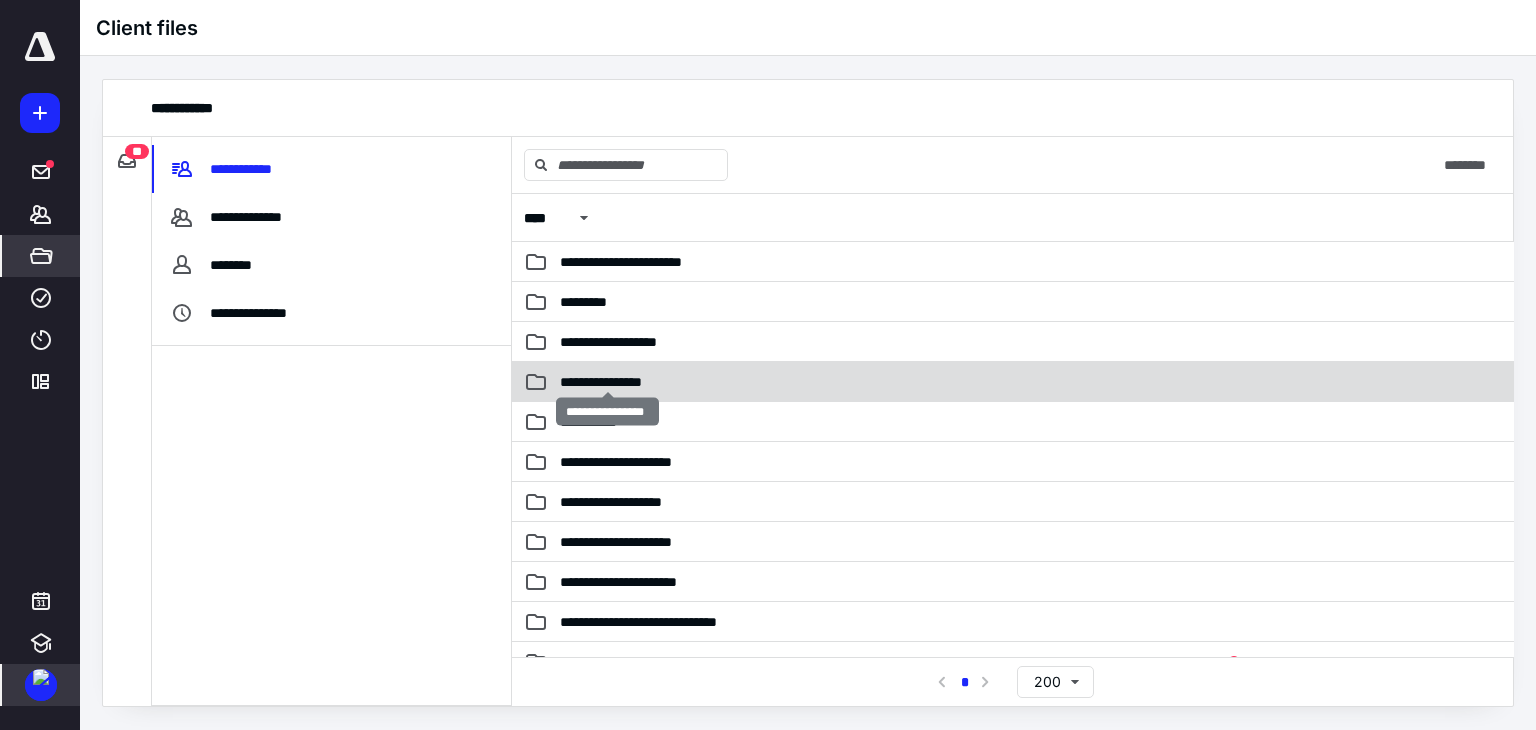 click on "**********" at bounding box center (608, 382) 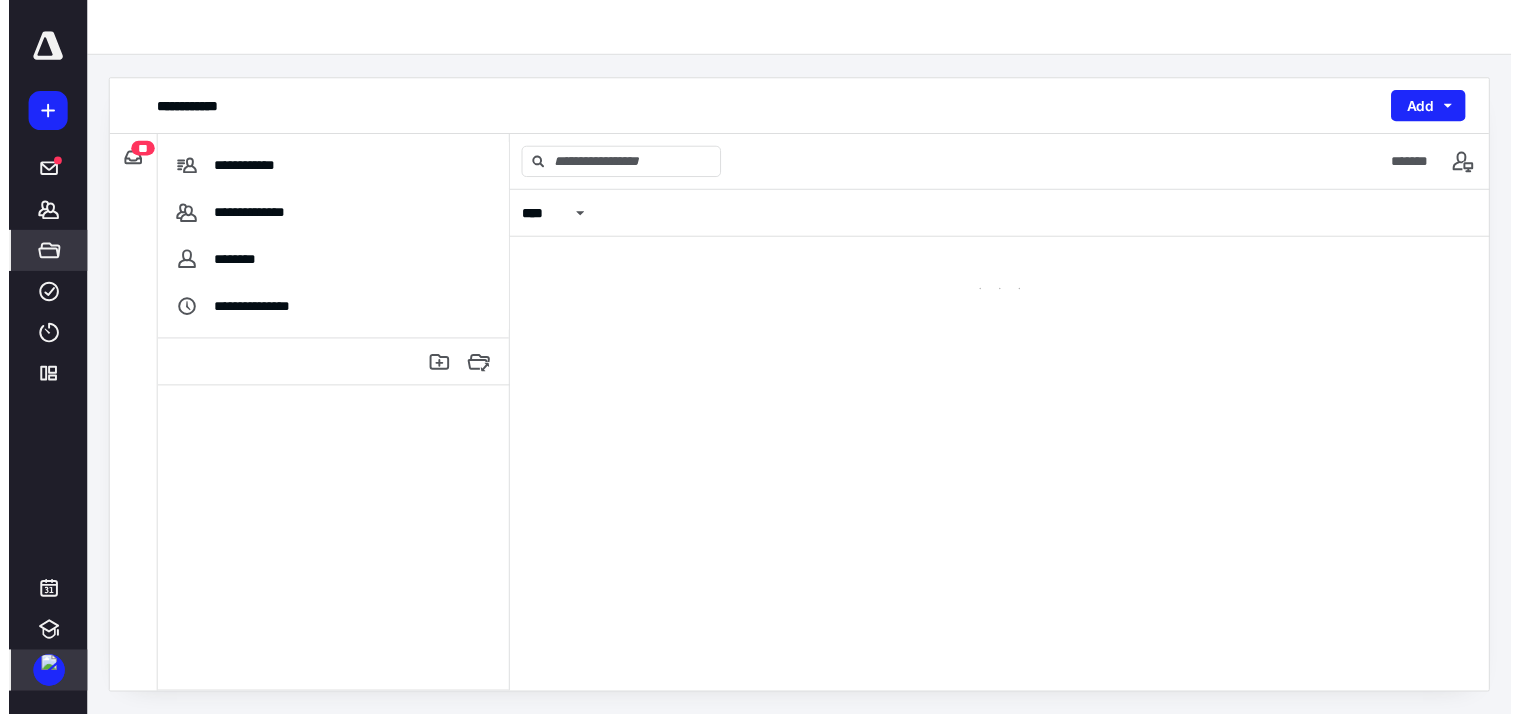 scroll, scrollTop: 0, scrollLeft: 0, axis: both 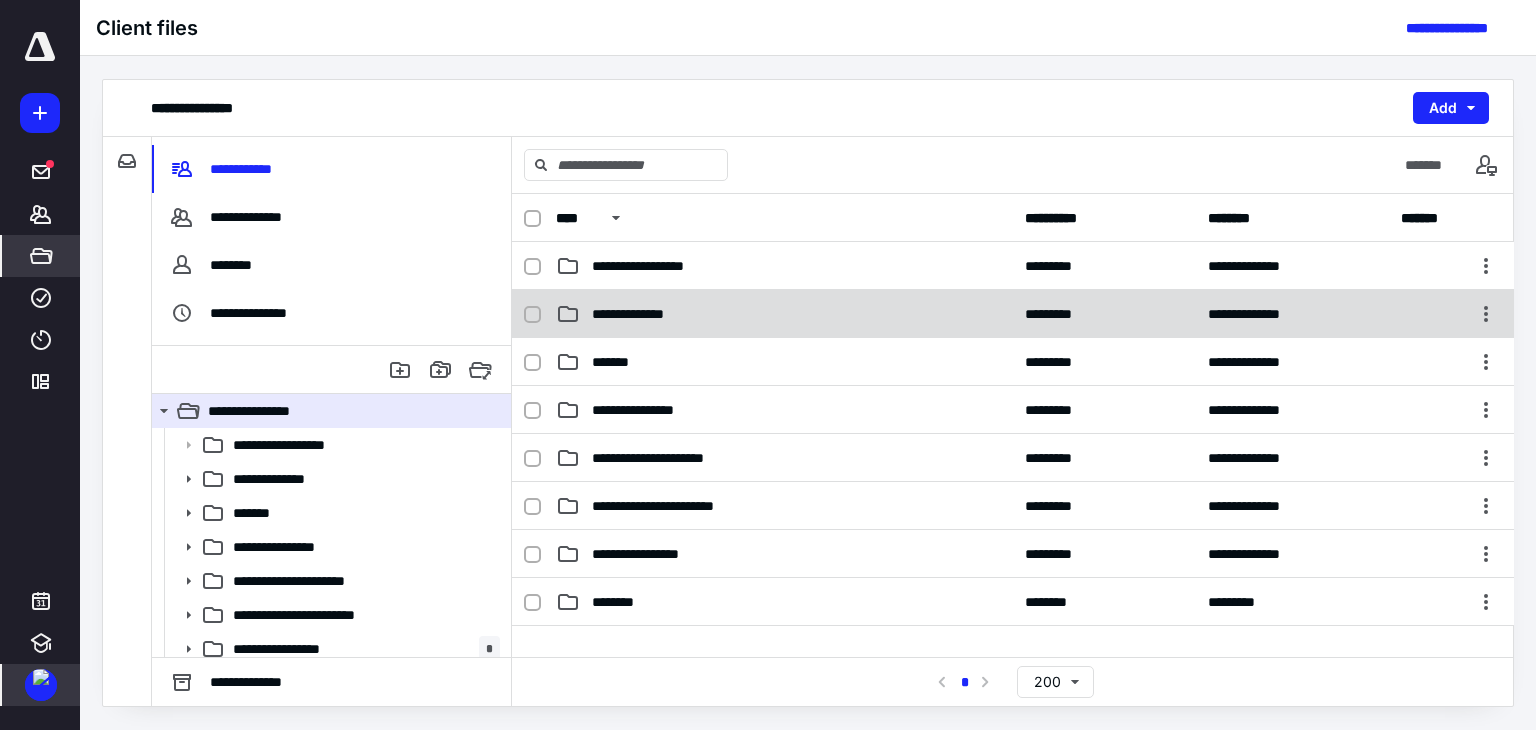 click on "**********" at bounding box center (642, 314) 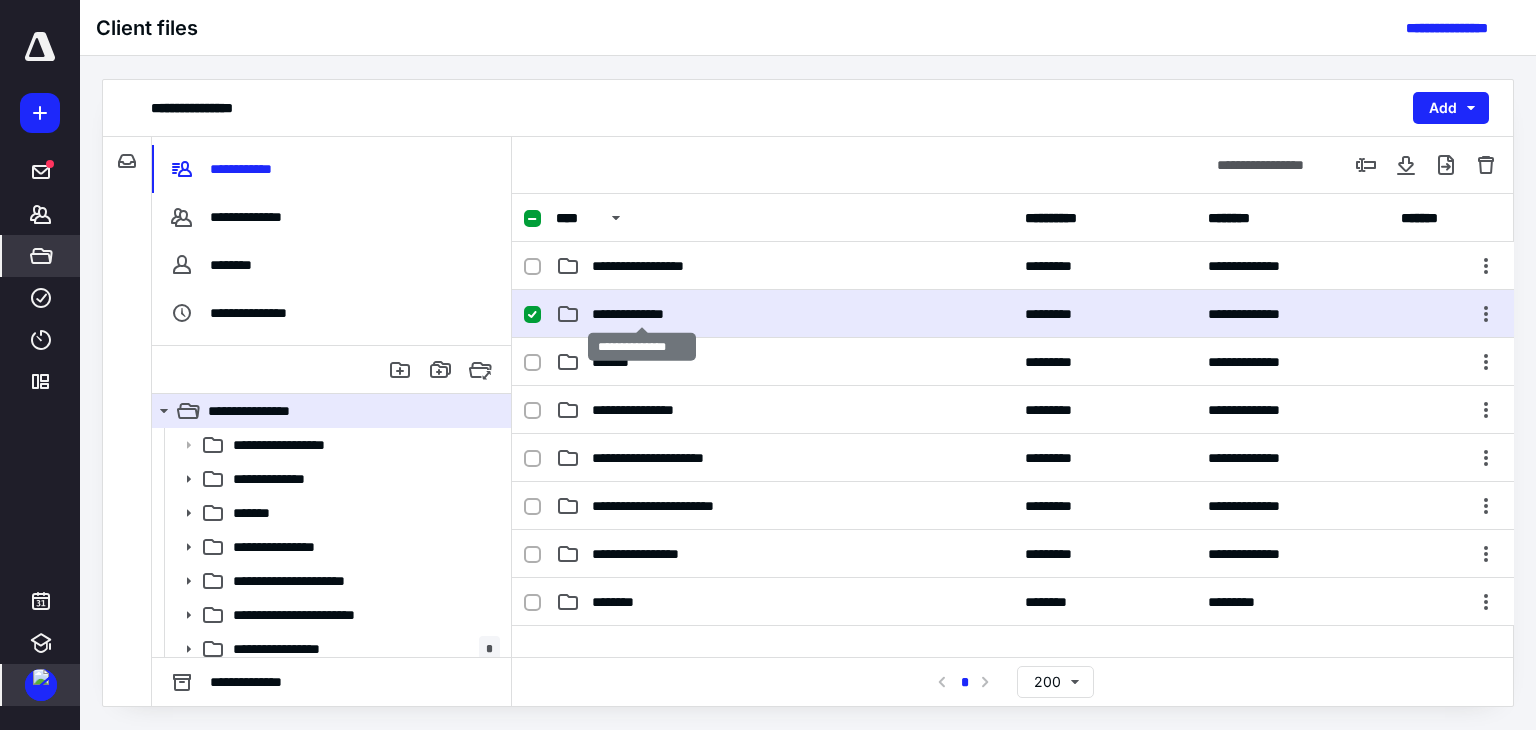 click on "**********" at bounding box center (642, 314) 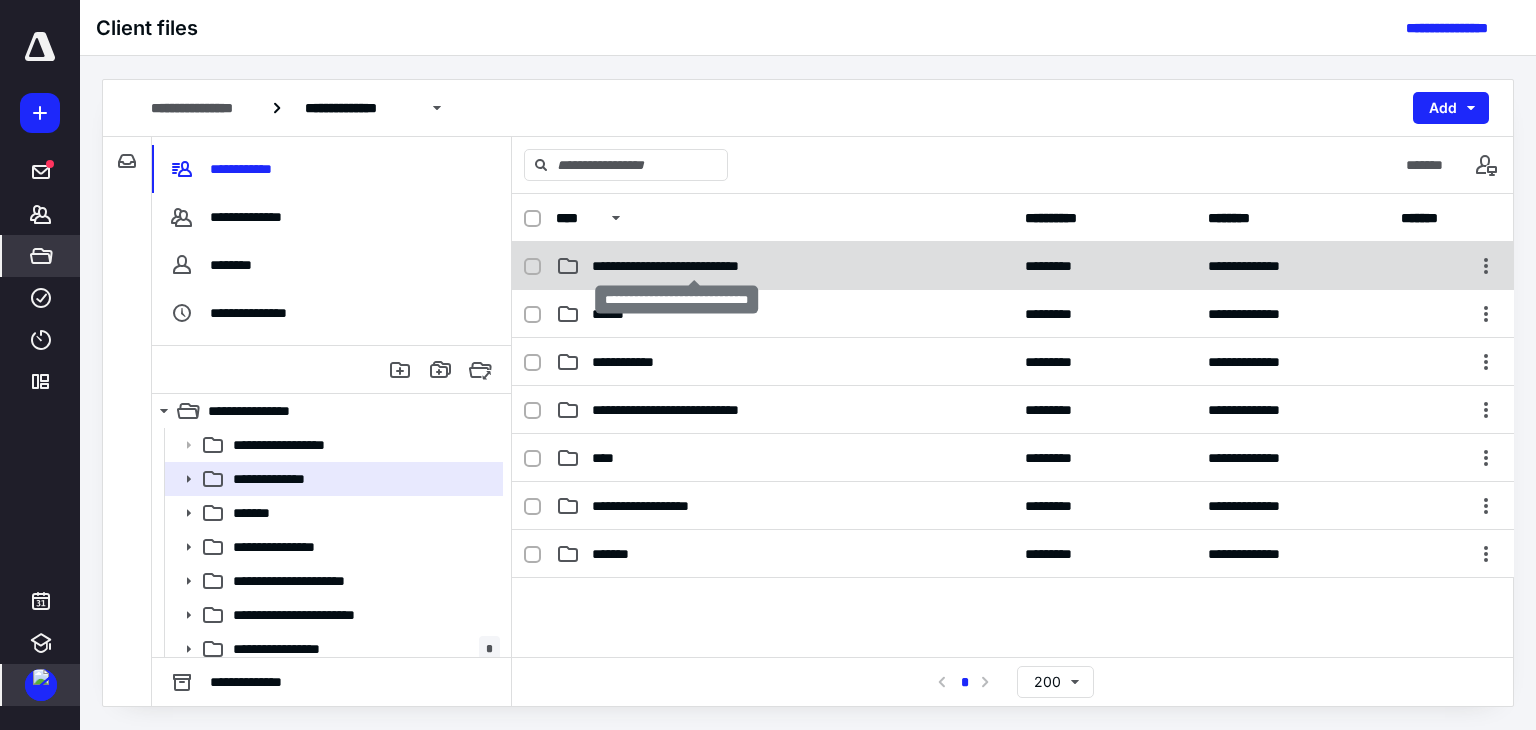 click on "**********" at bounding box center (694, 266) 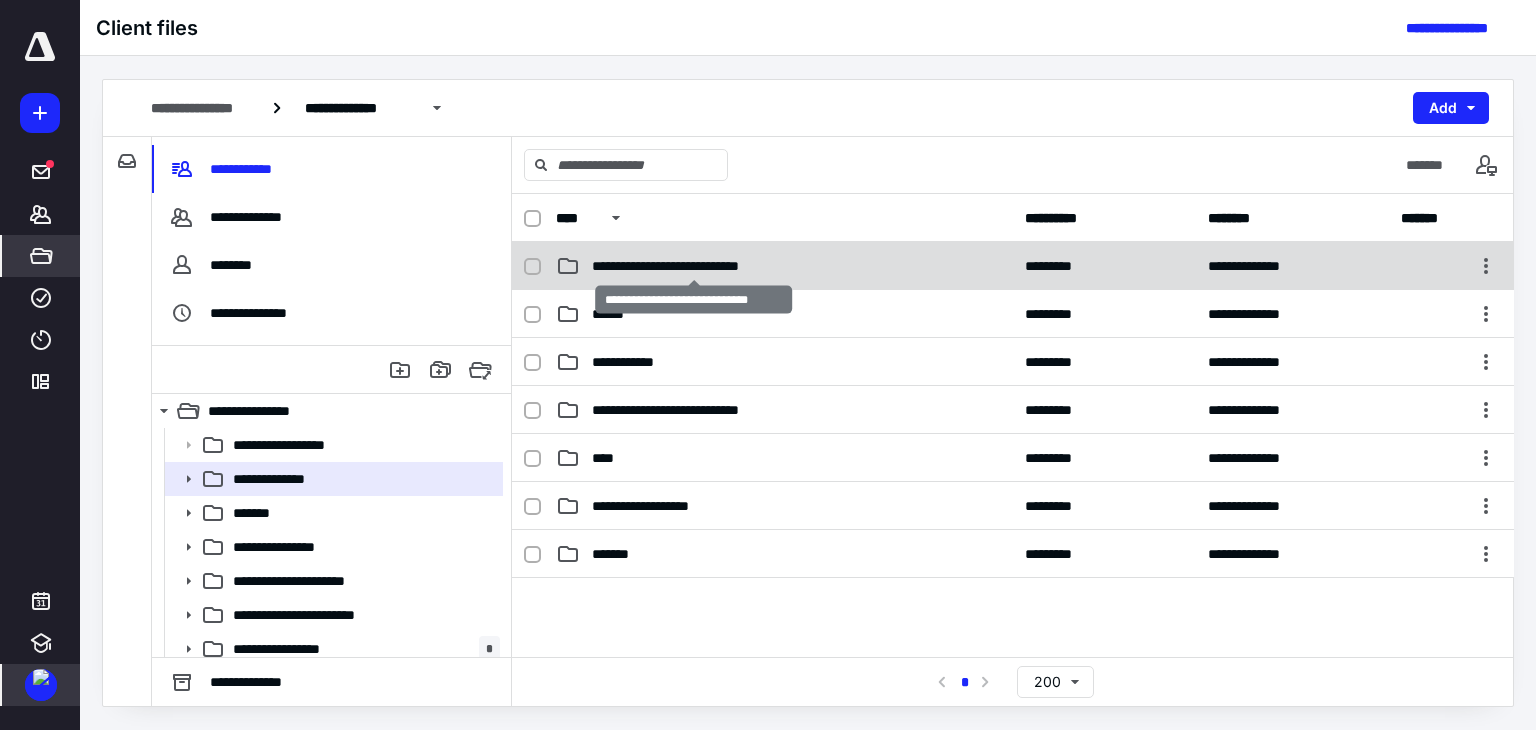 click on "**********" at bounding box center [694, 266] 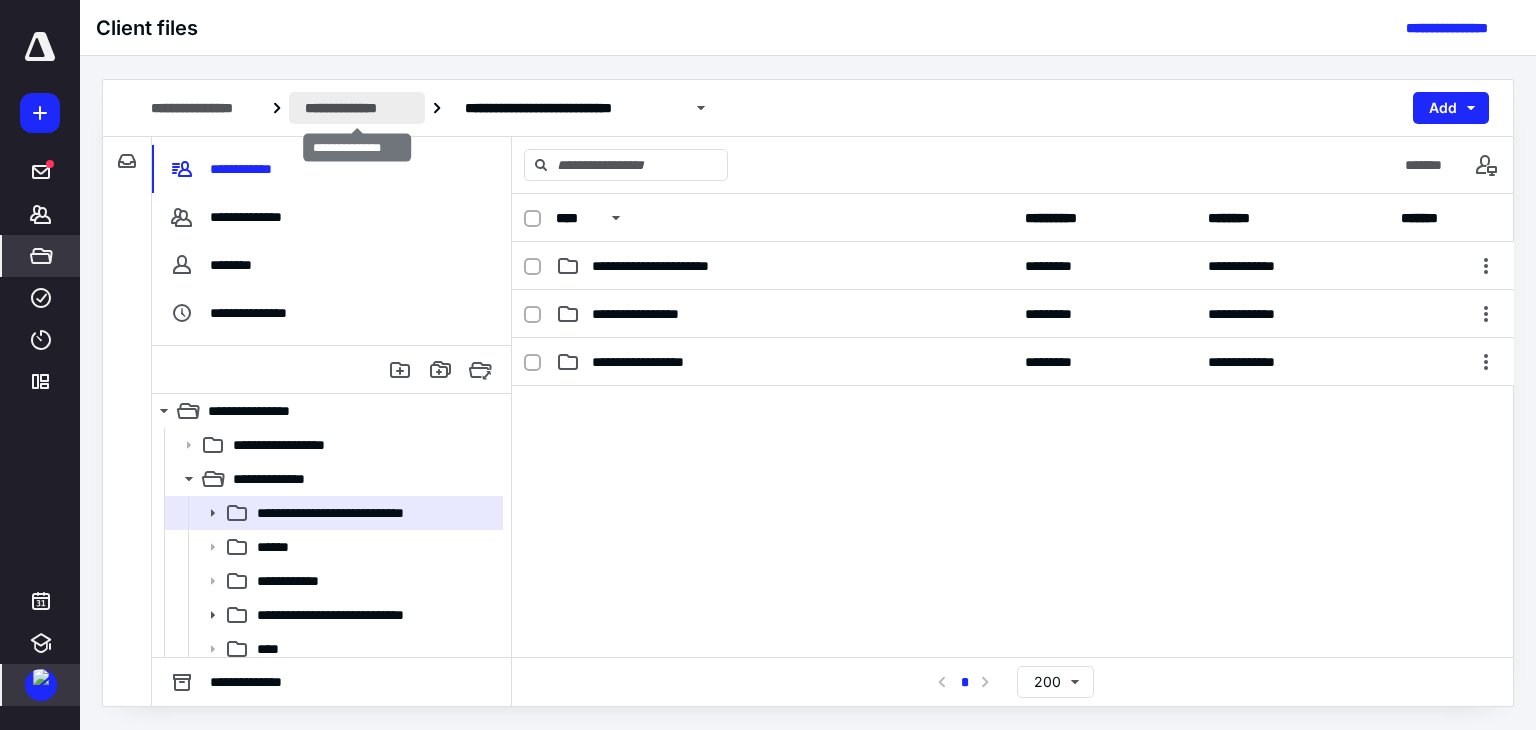 click on "**********" at bounding box center [357, 108] 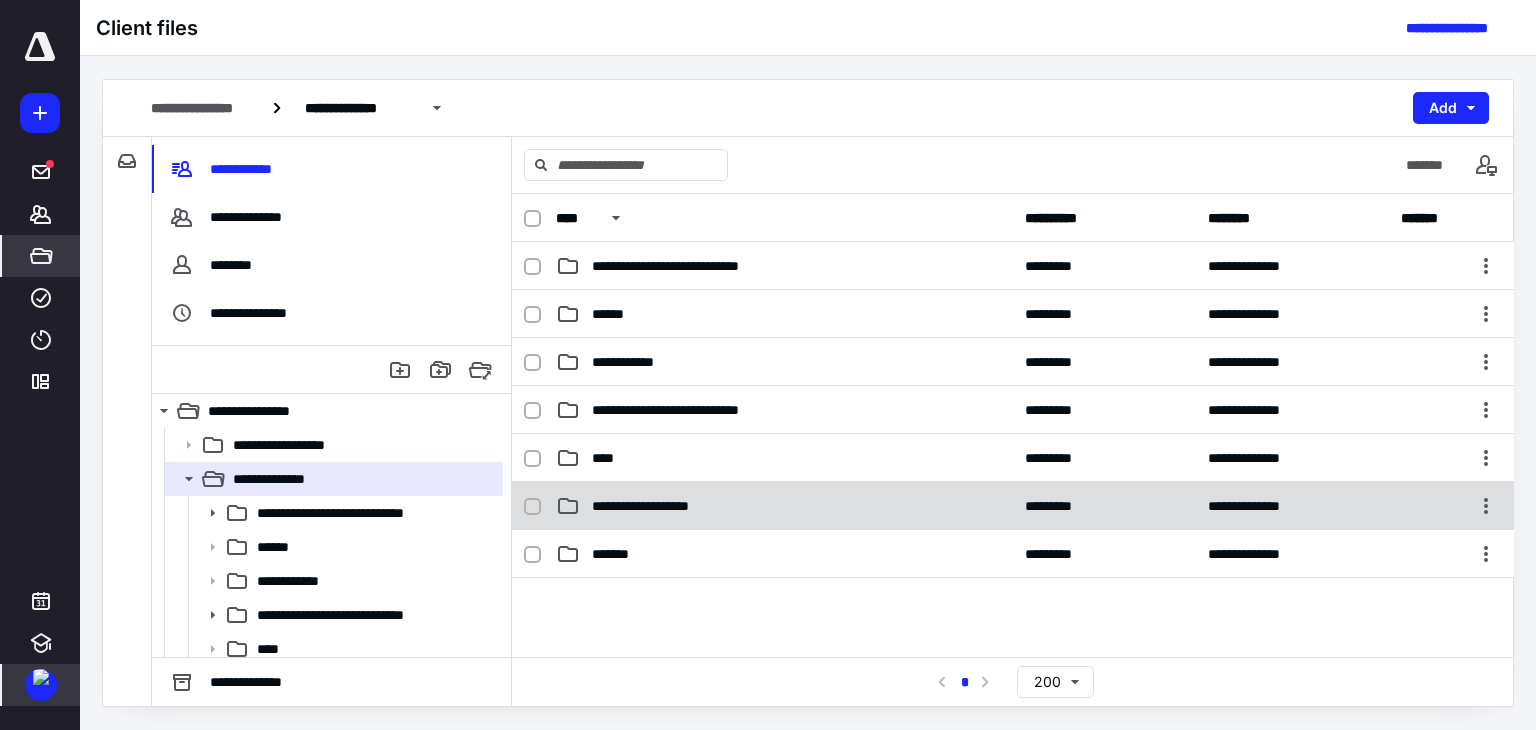 click on "**********" at bounding box center [784, 506] 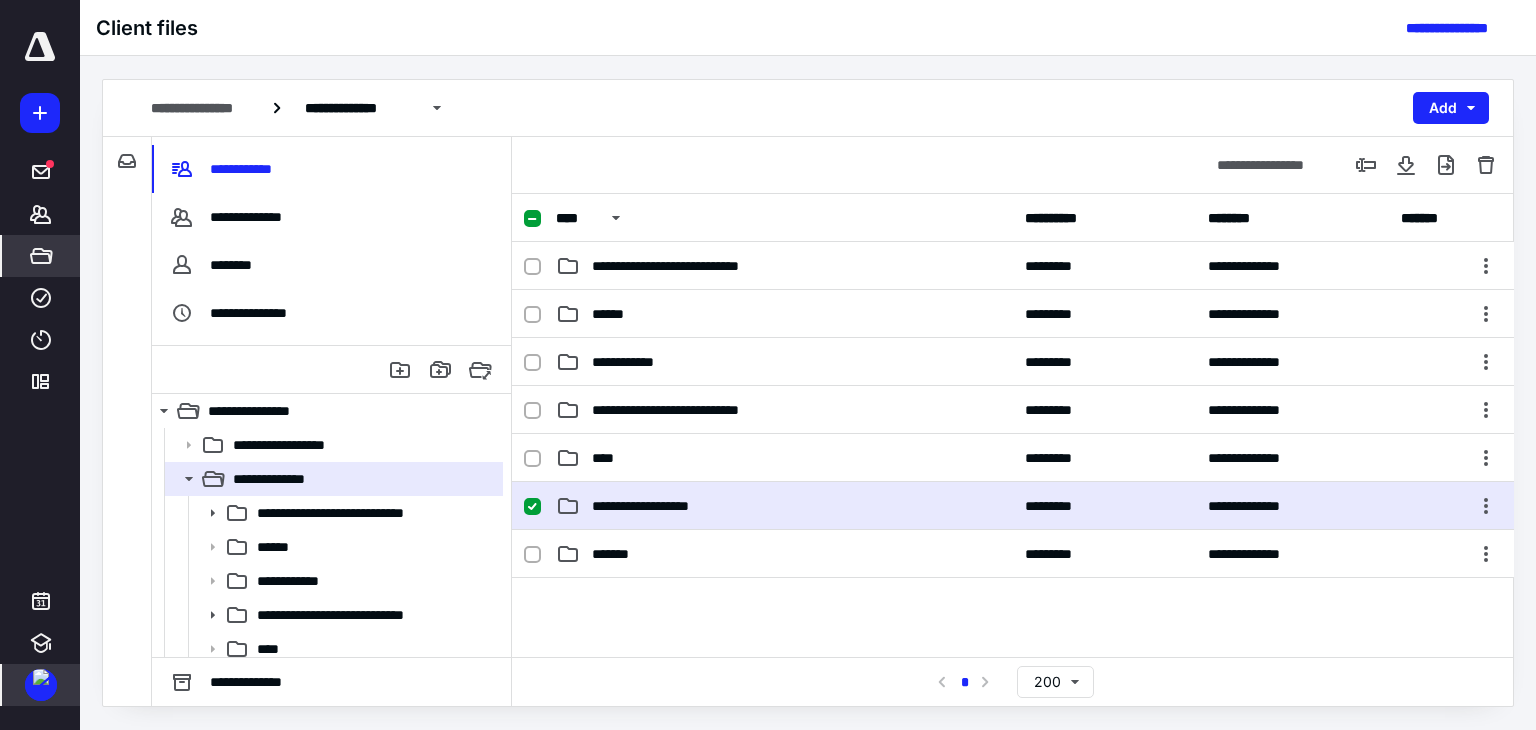 click on "**********" at bounding box center (784, 506) 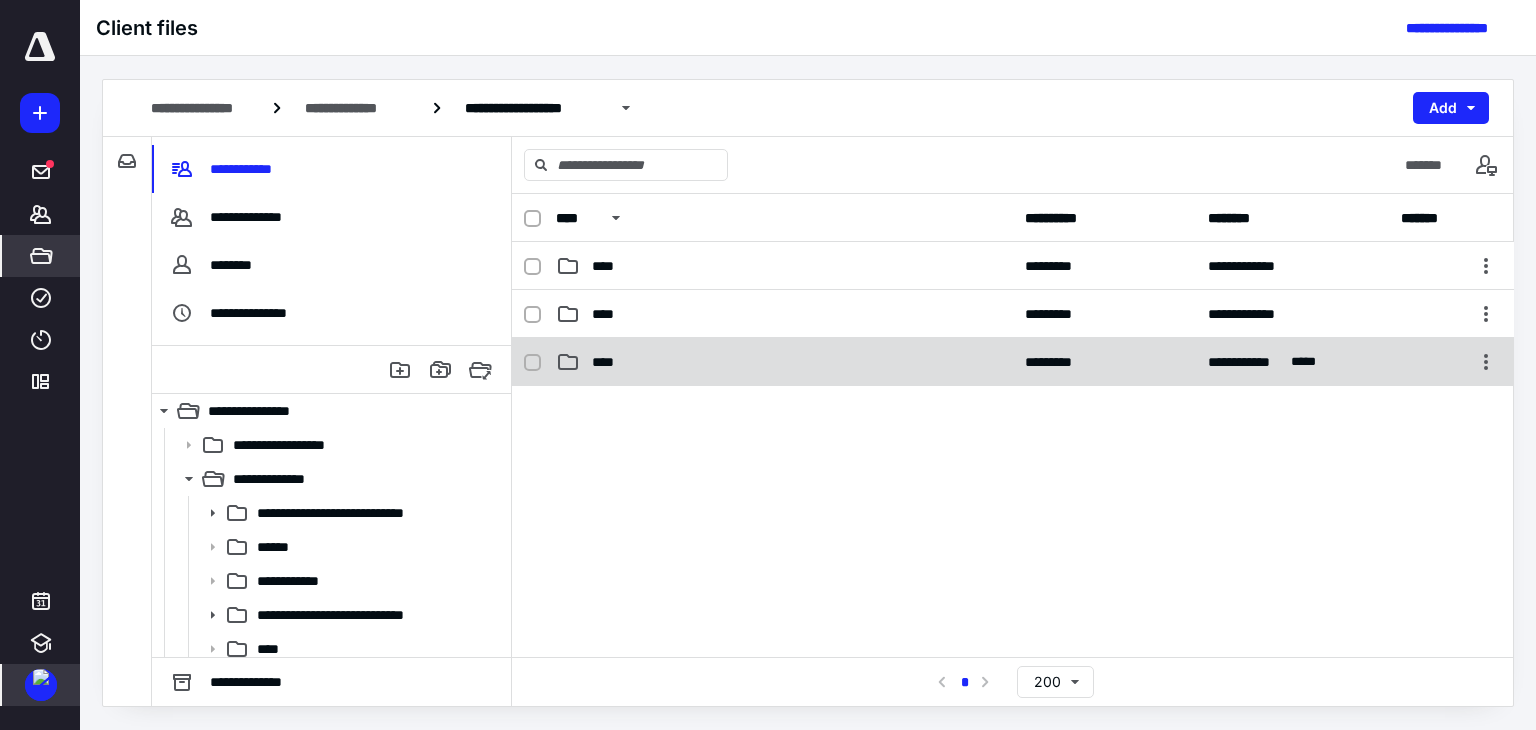click on "****" at bounding box center (784, 362) 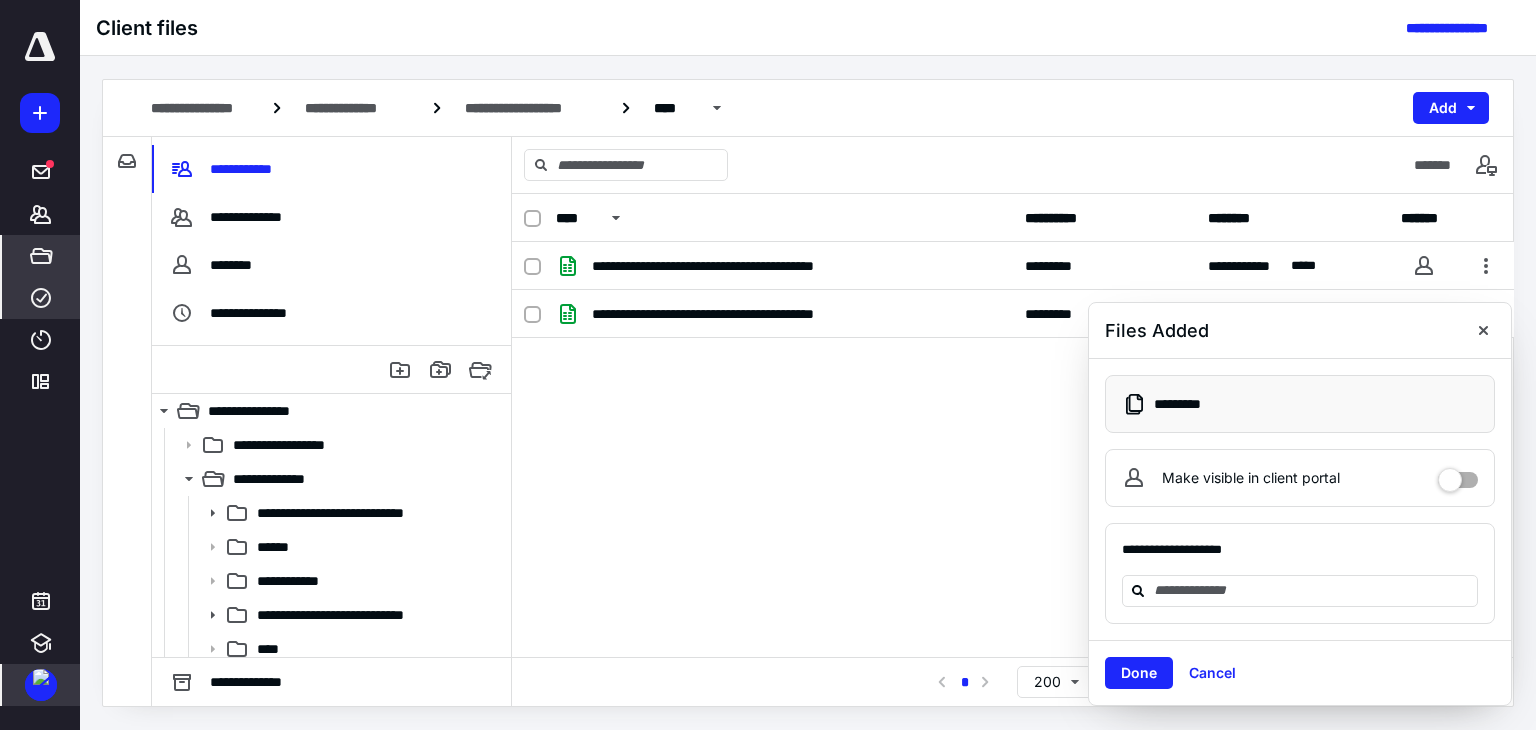 click 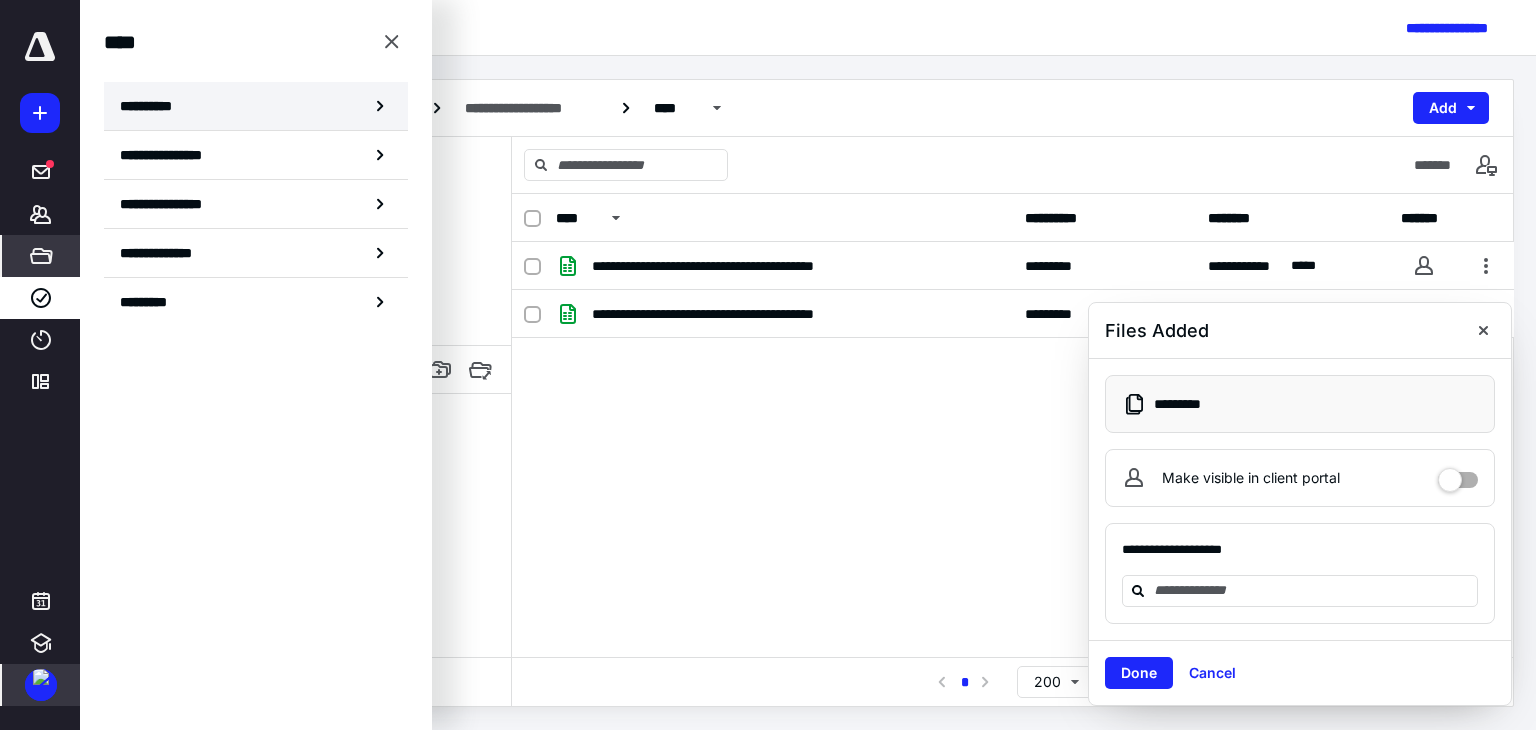 click on "**********" at bounding box center [153, 106] 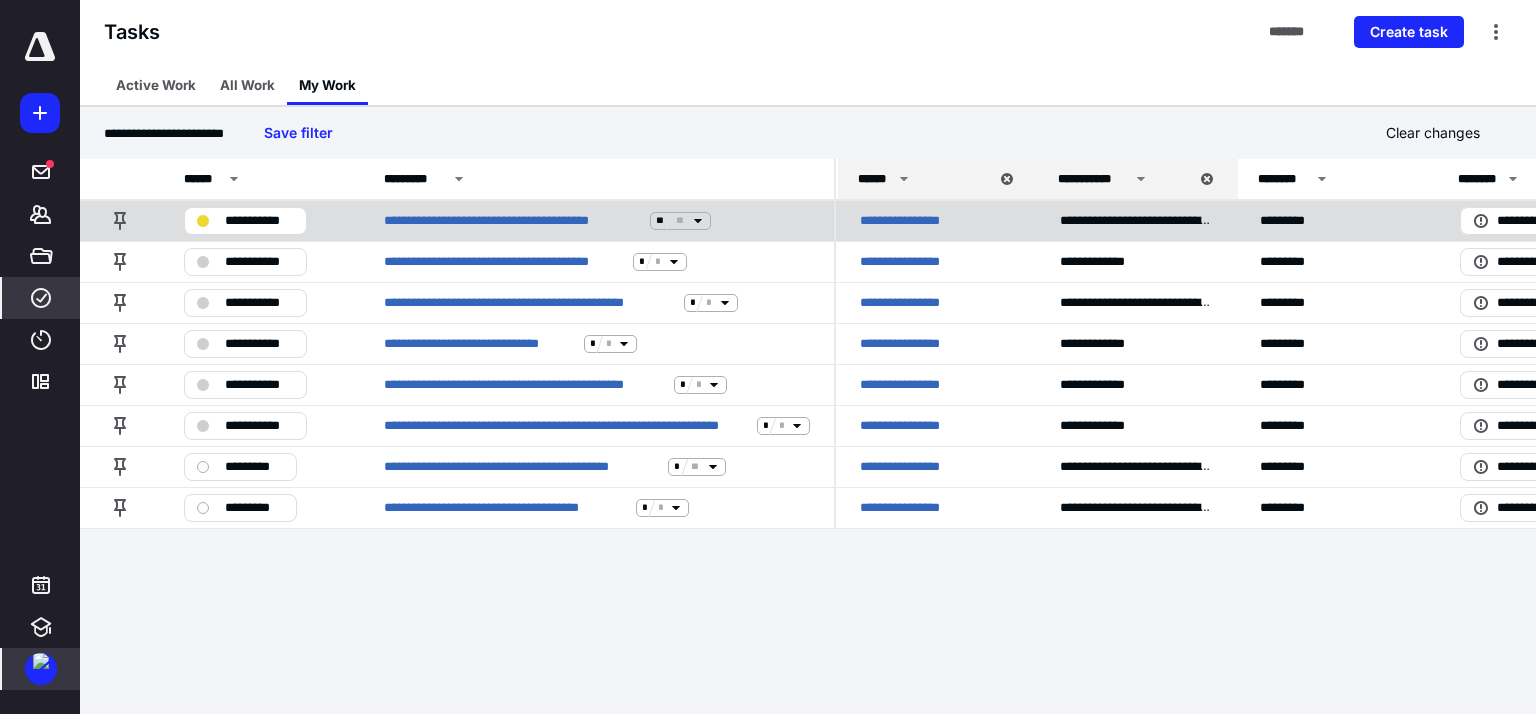 click on "**********" at bounding box center [259, 221] 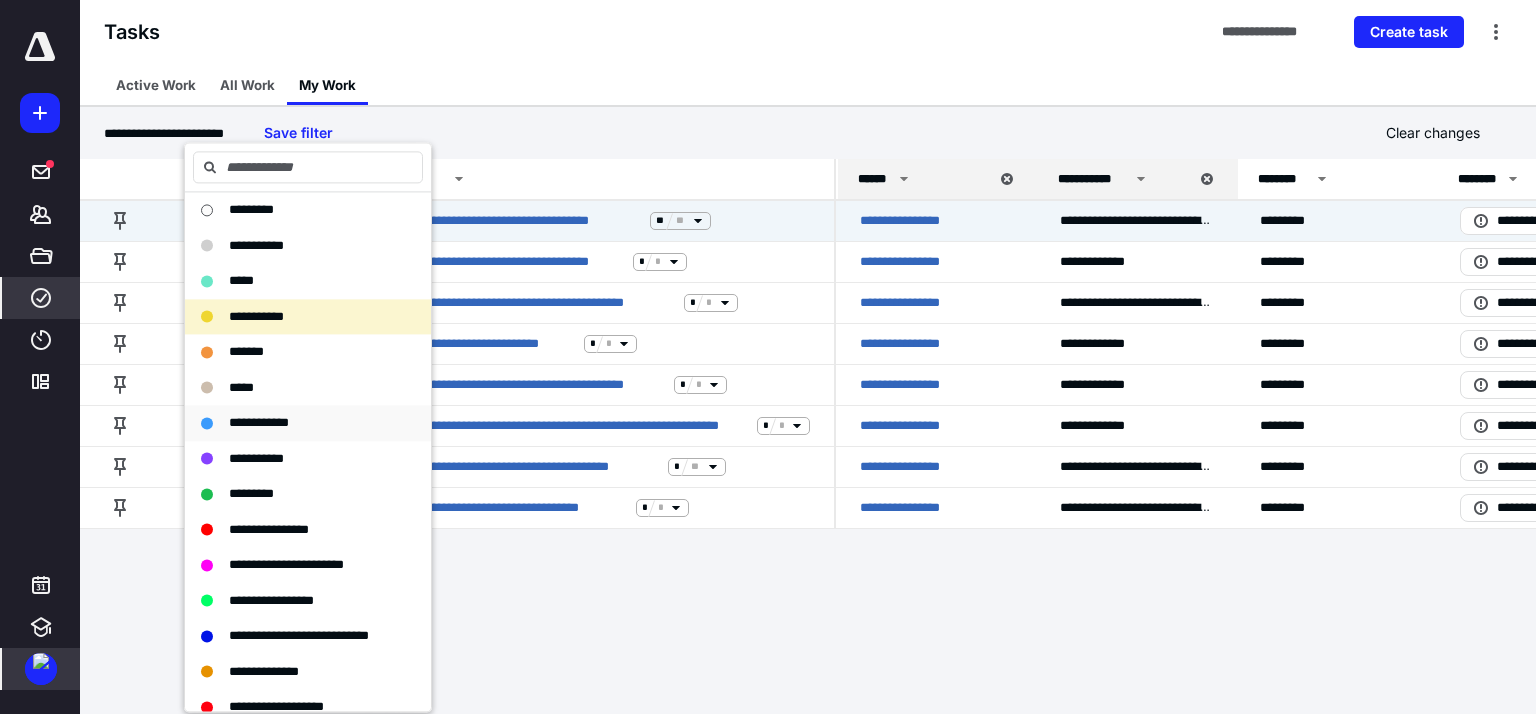 click on "**********" at bounding box center [259, 422] 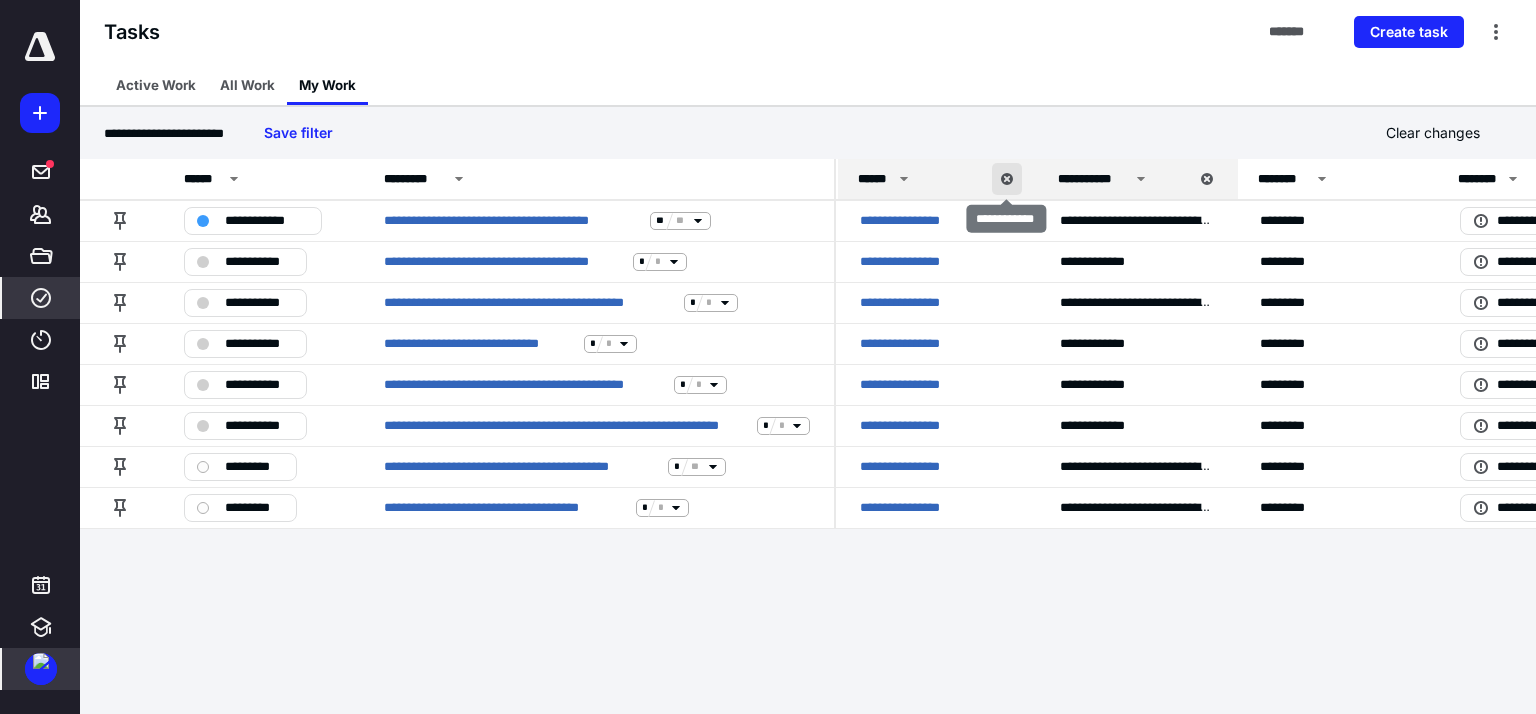 click at bounding box center [1007, 179] 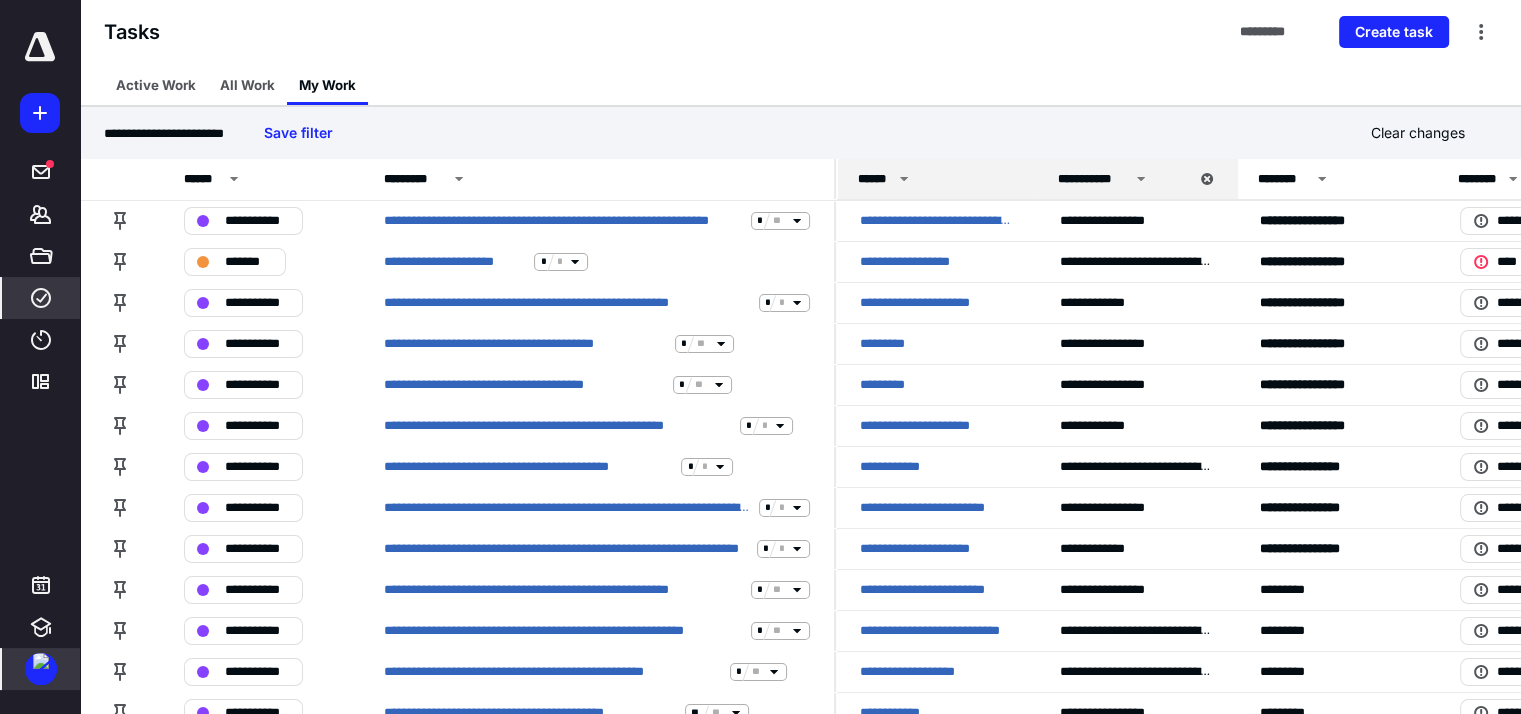 click 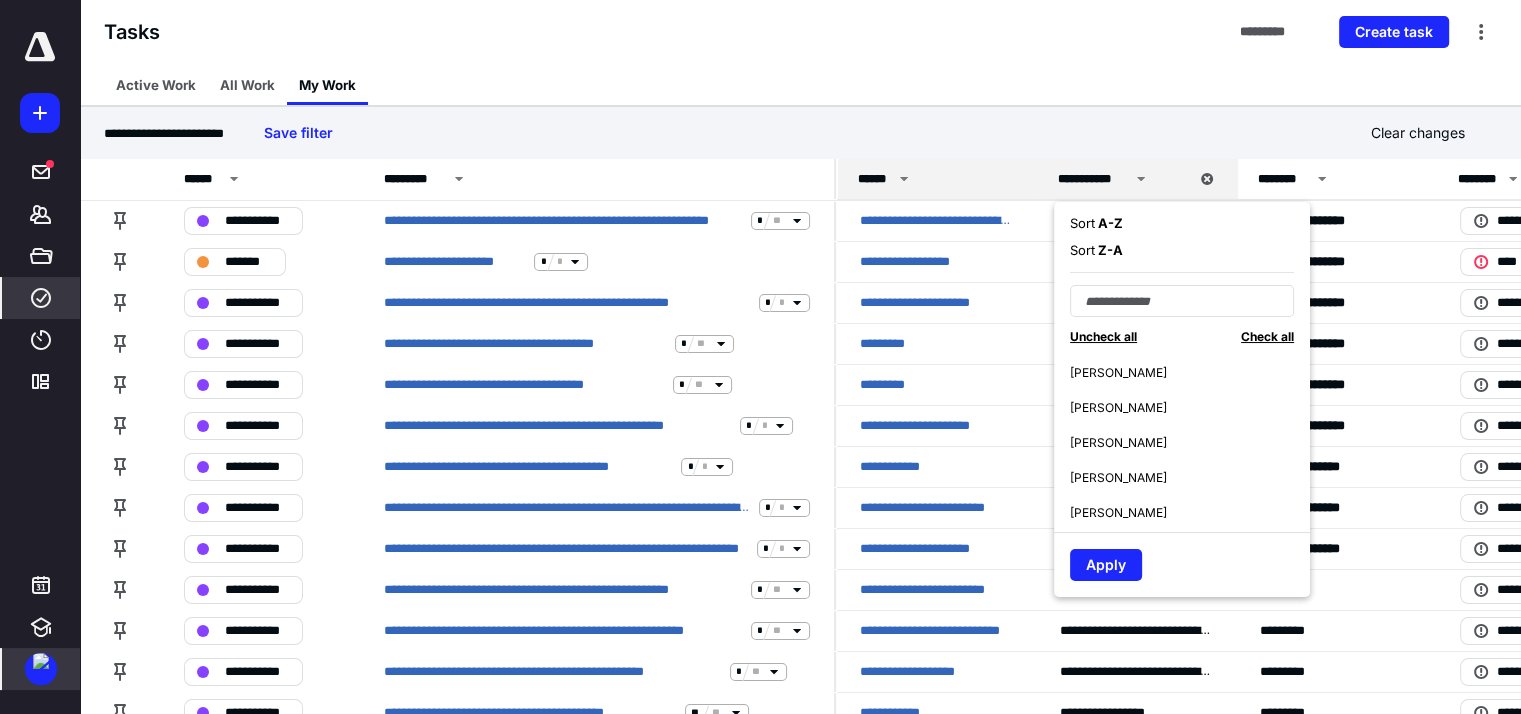 scroll, scrollTop: 489, scrollLeft: 0, axis: vertical 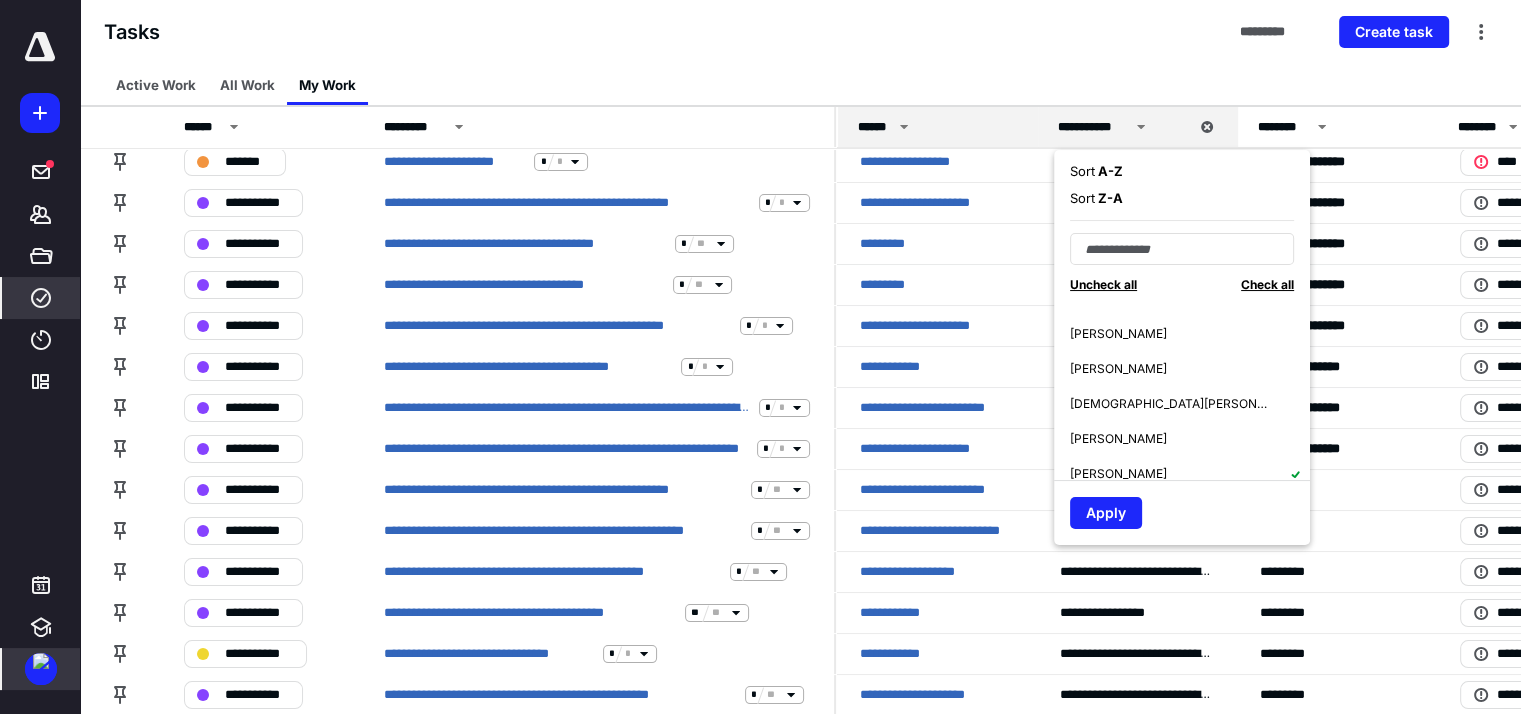 click on "[PERSON_NAME]" at bounding box center [1190, 368] 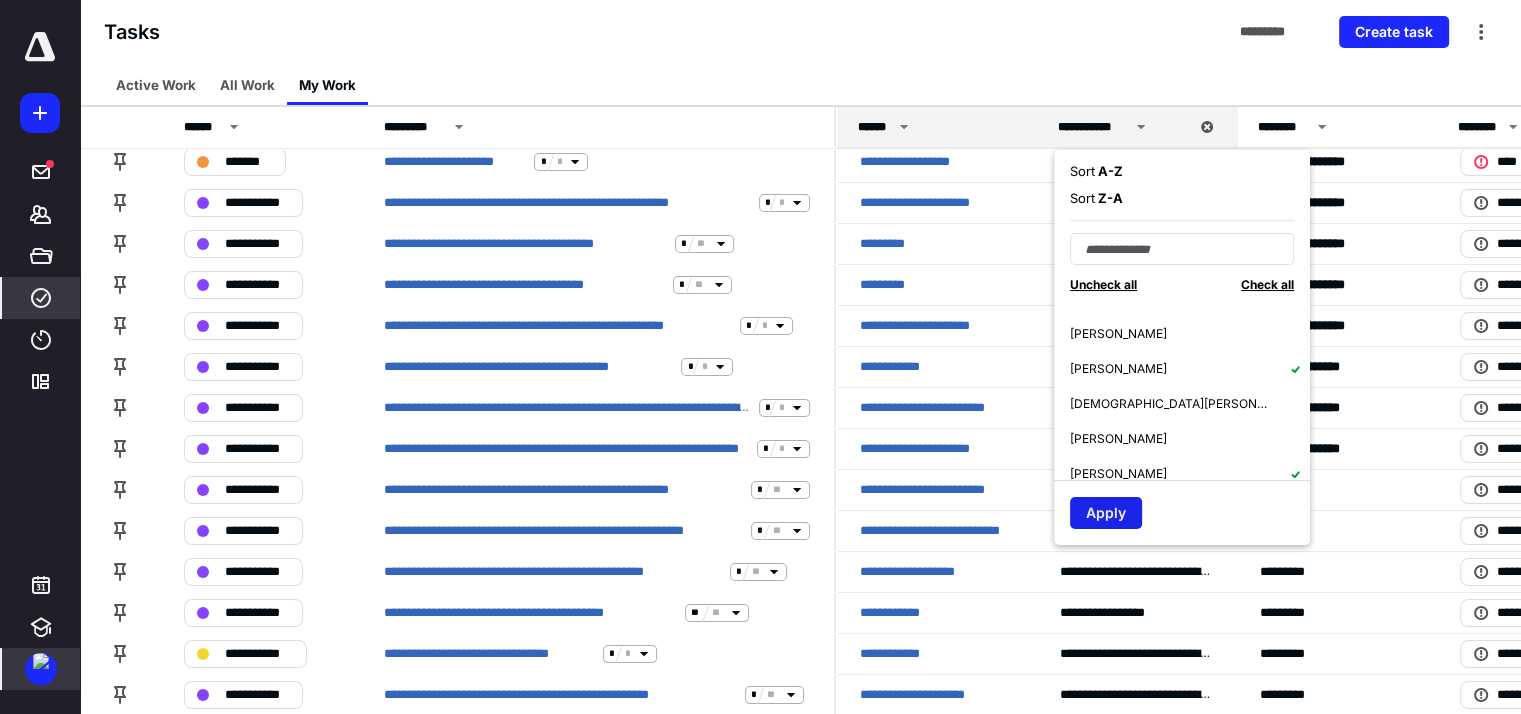click on "Apply" at bounding box center [1106, 513] 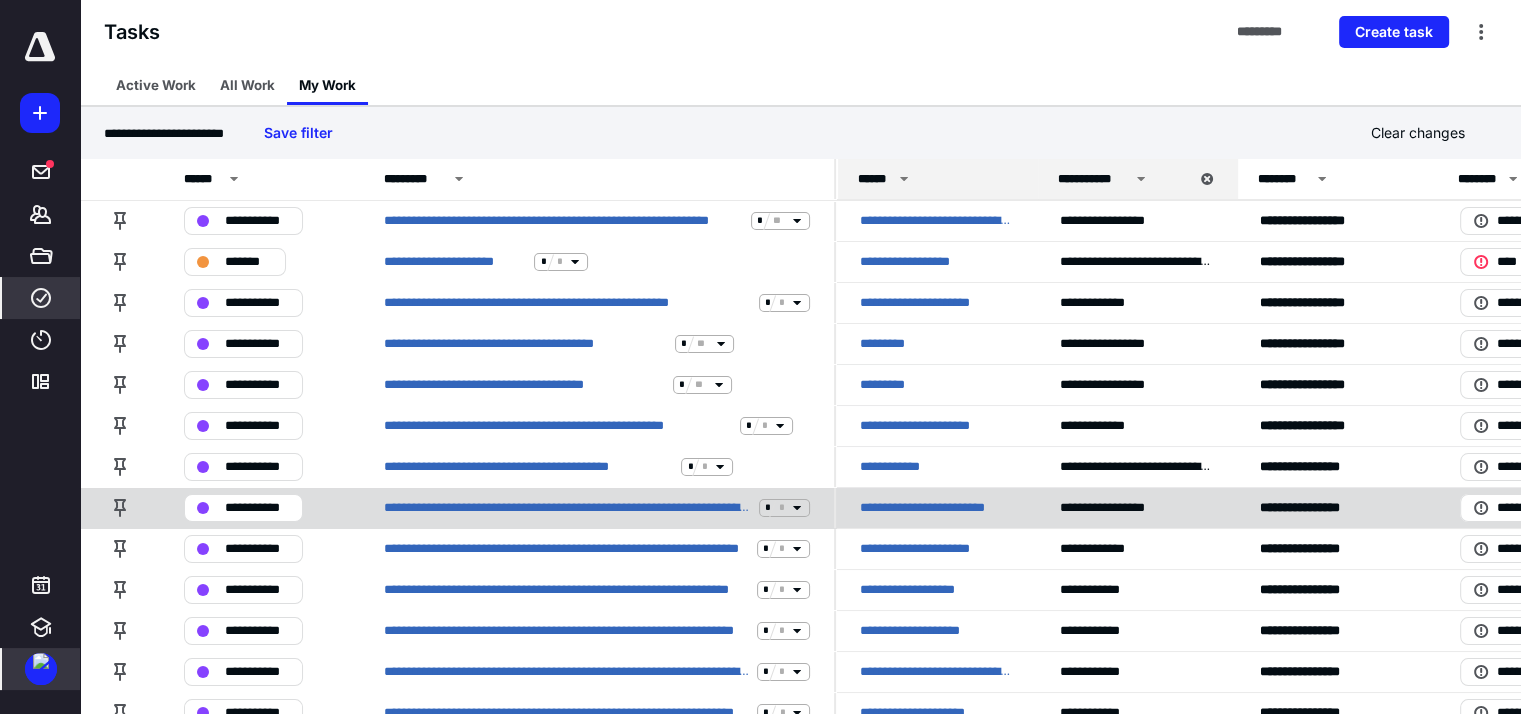 scroll, scrollTop: 0, scrollLeft: 0, axis: both 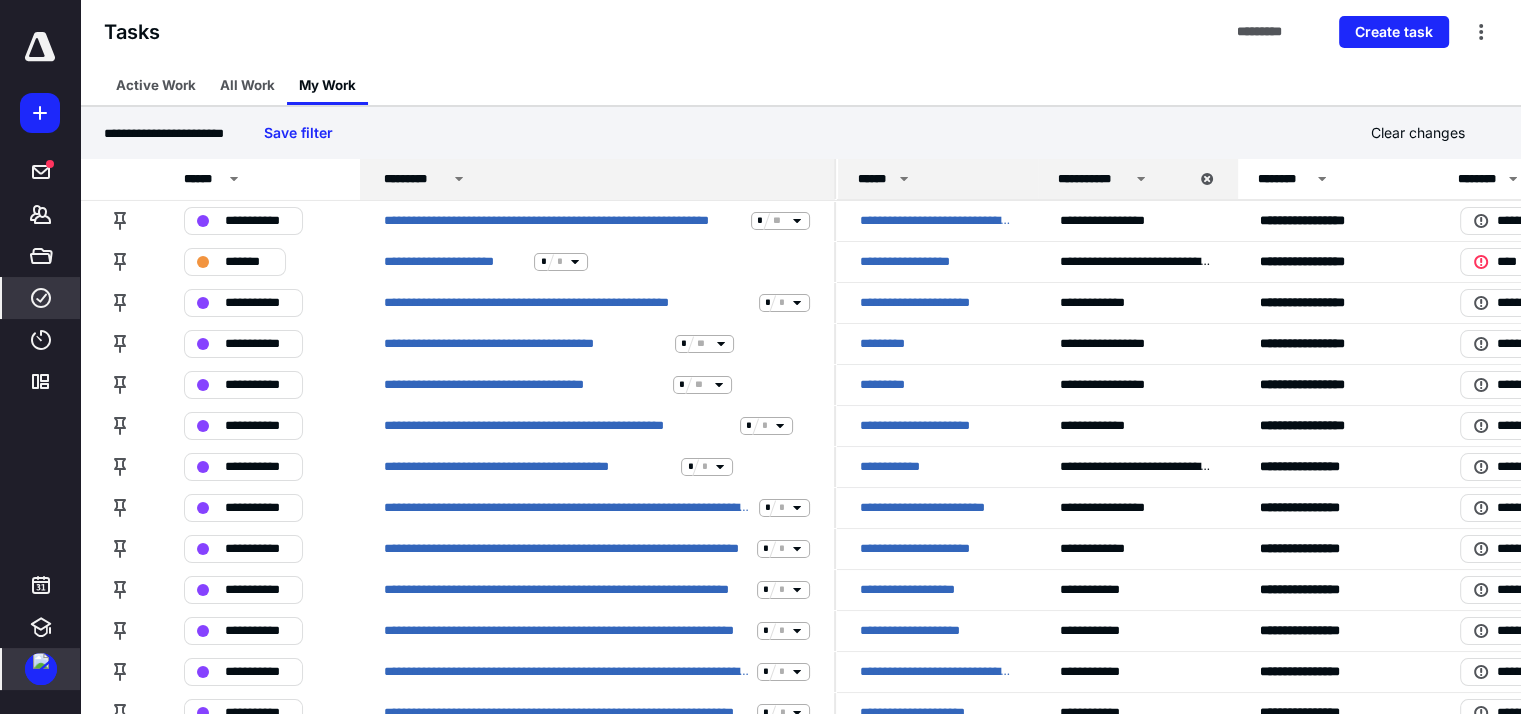 click 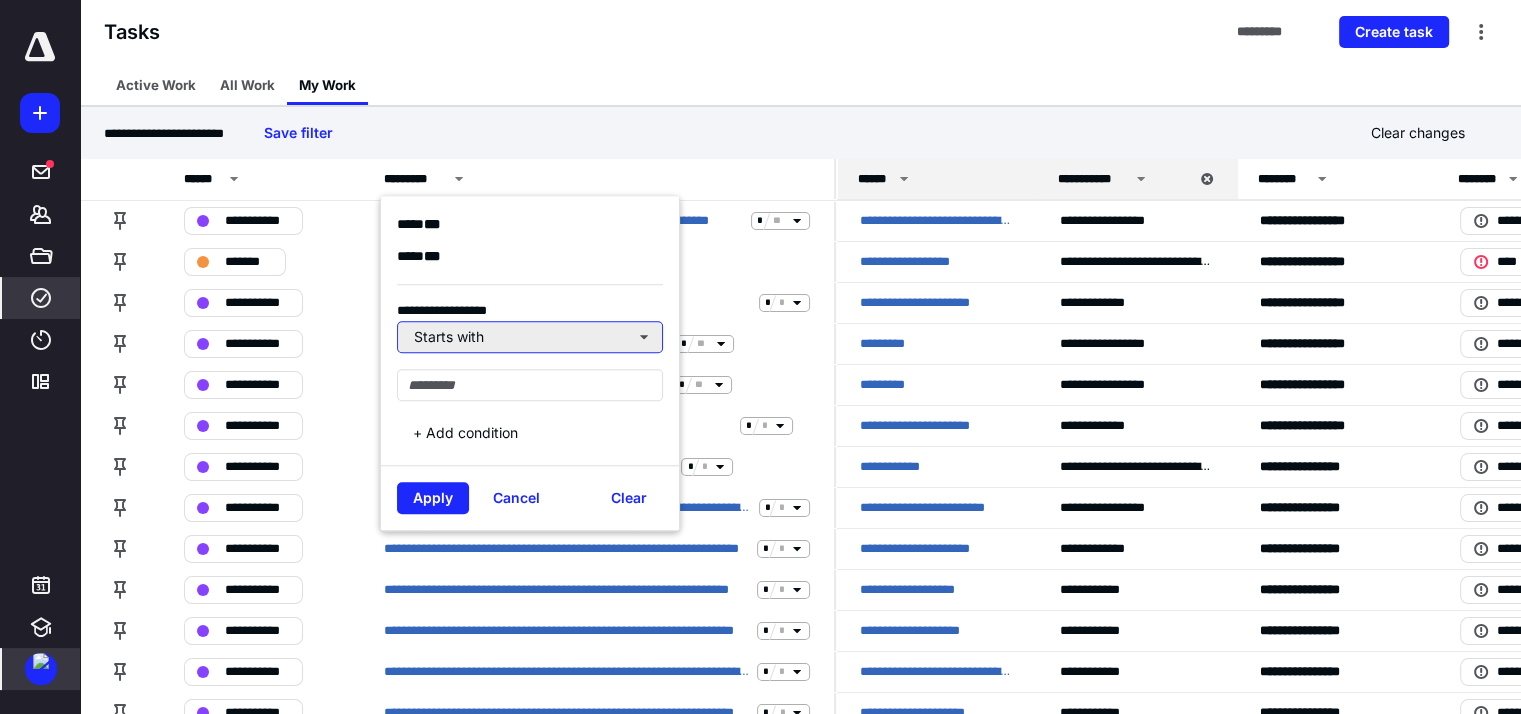 click on "Starts with" at bounding box center [530, 337] 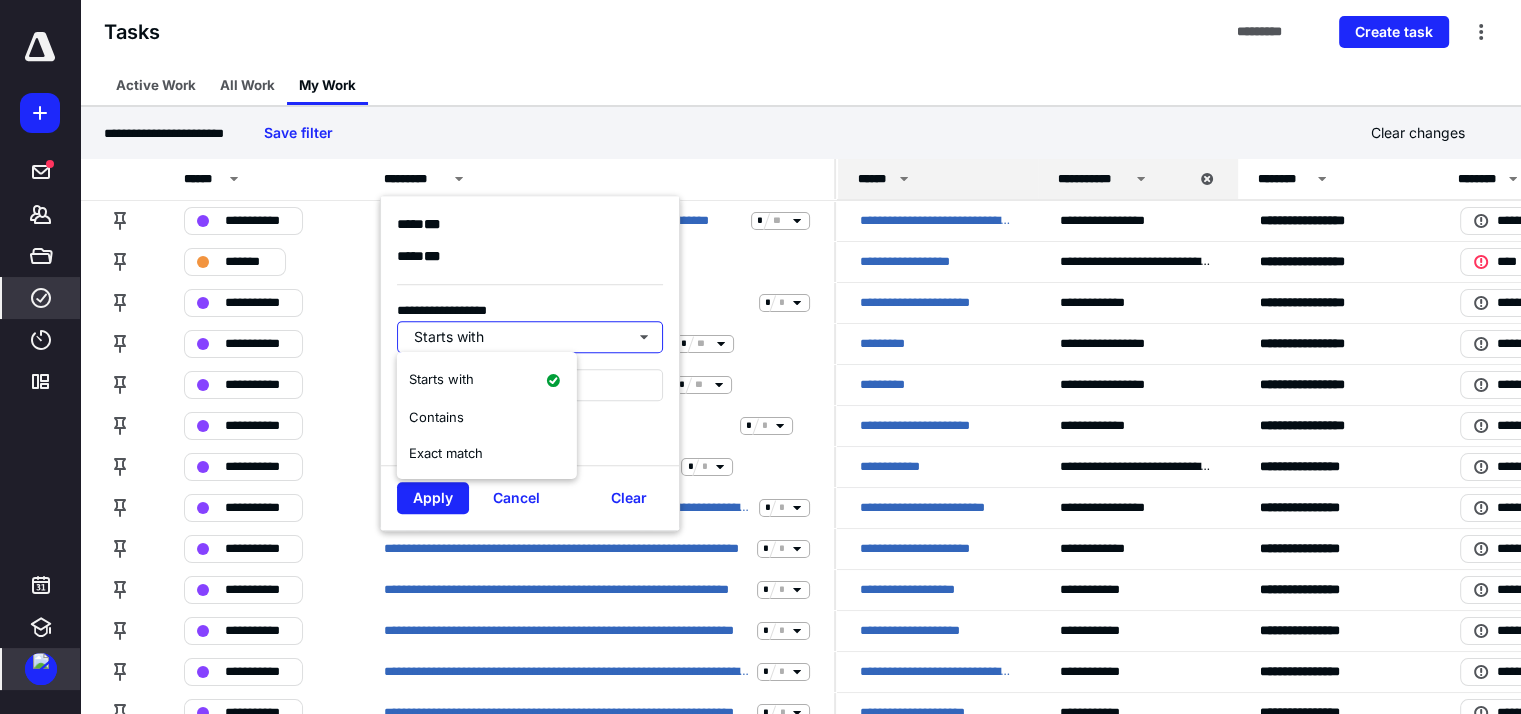 click on "Starts with" at bounding box center [530, 337] 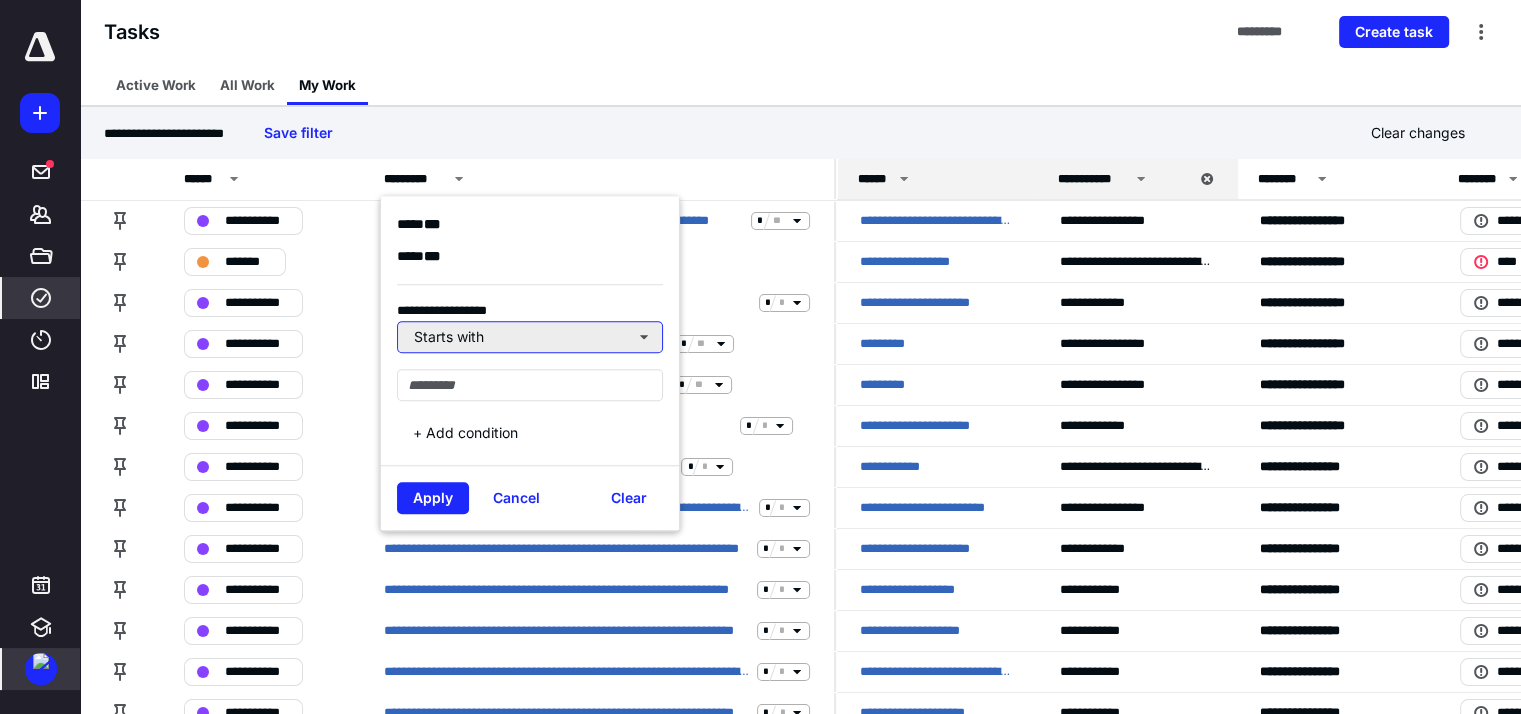 click on "Starts with" at bounding box center [530, 337] 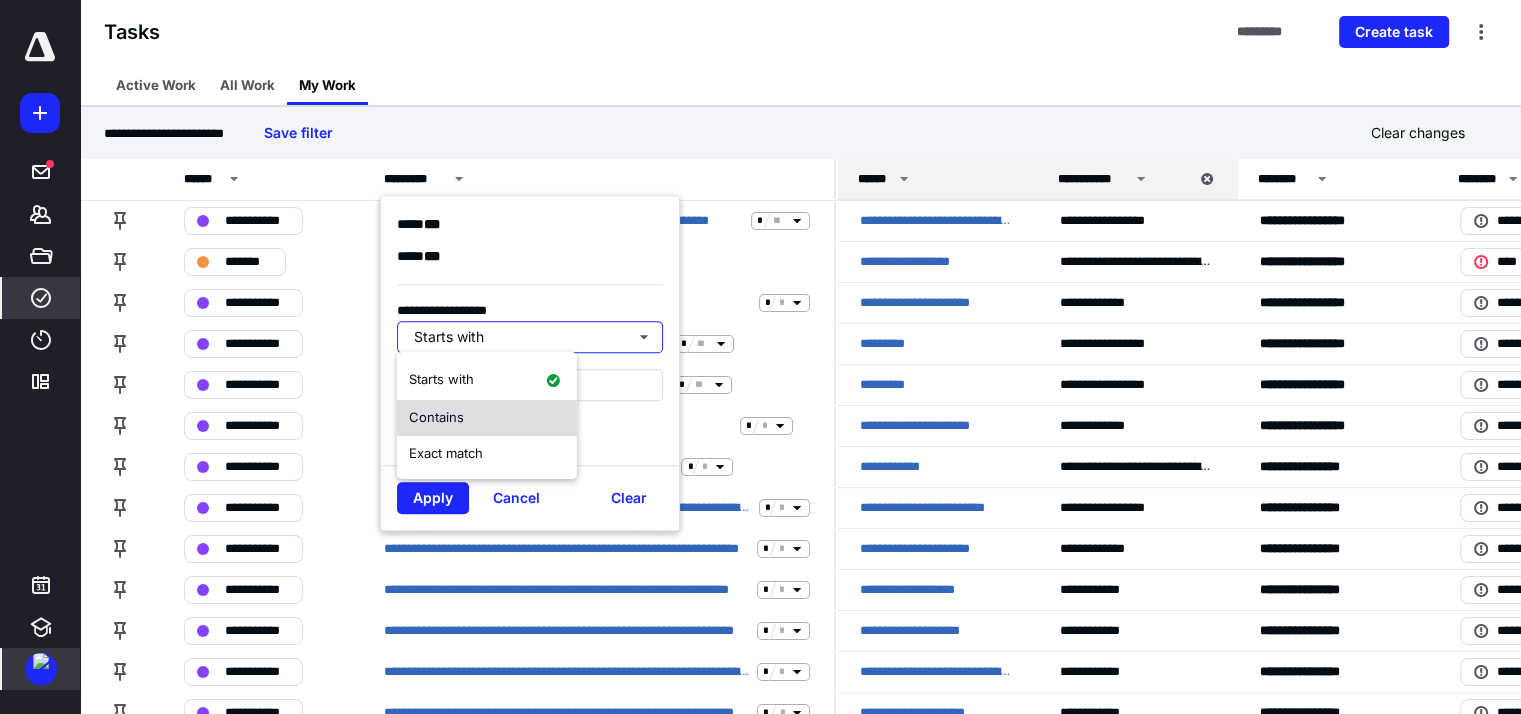 click on "Contains" at bounding box center (487, 418) 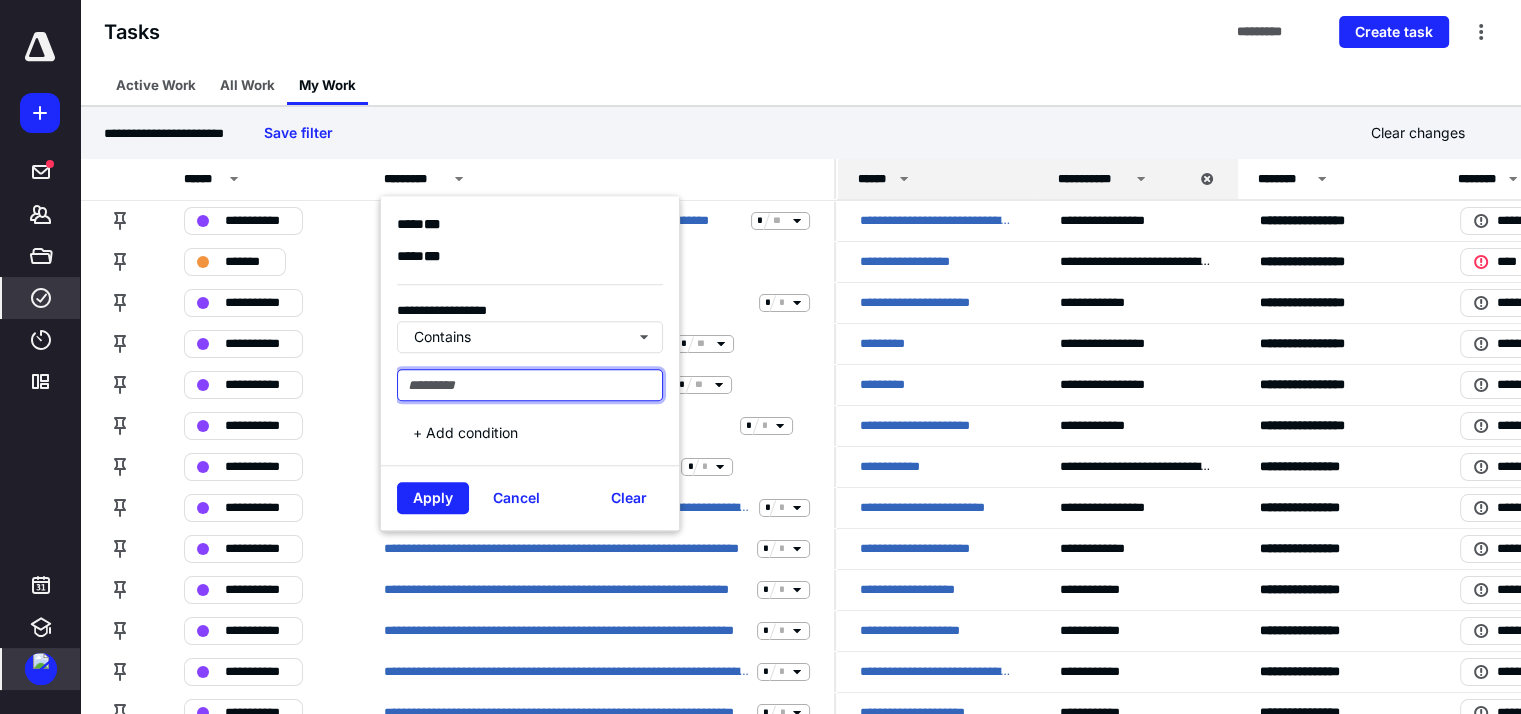 click at bounding box center [530, 385] 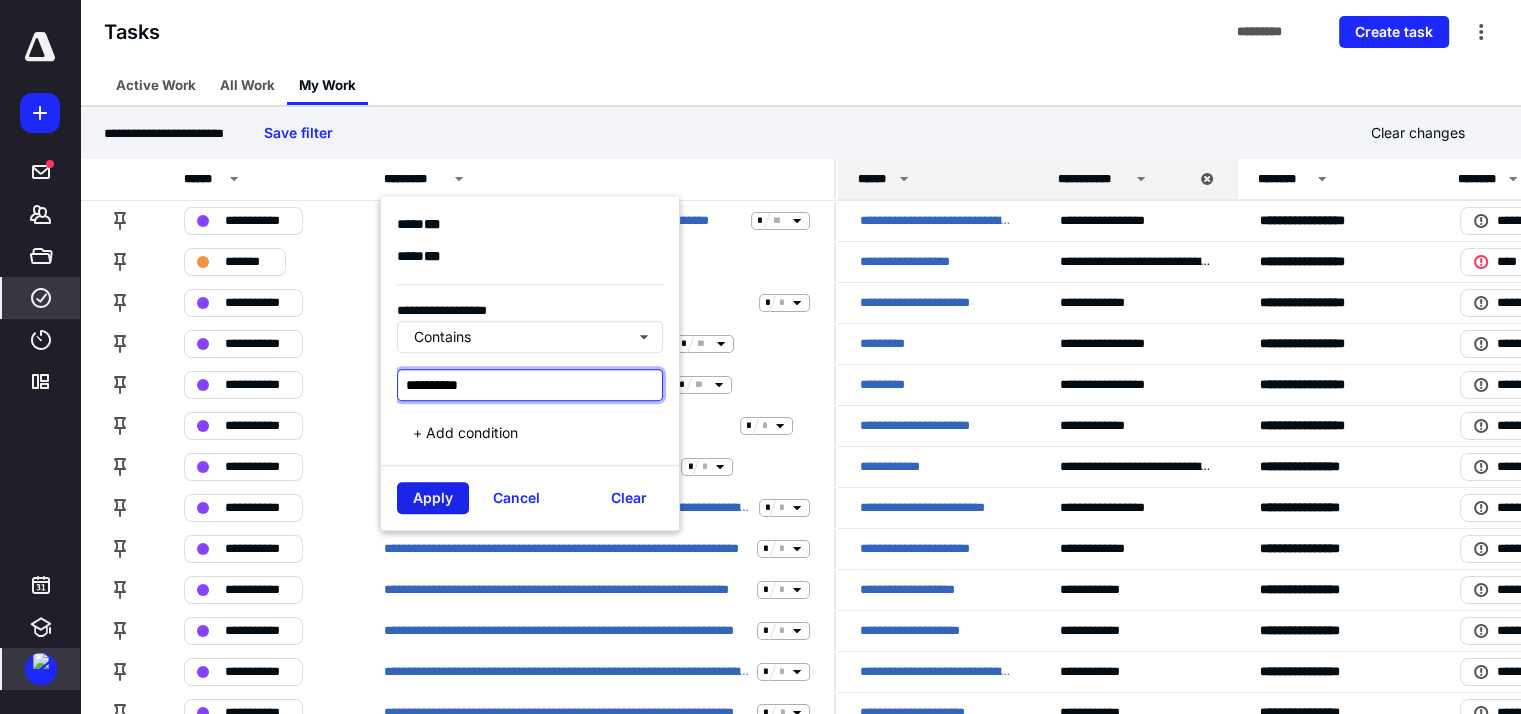 type on "**********" 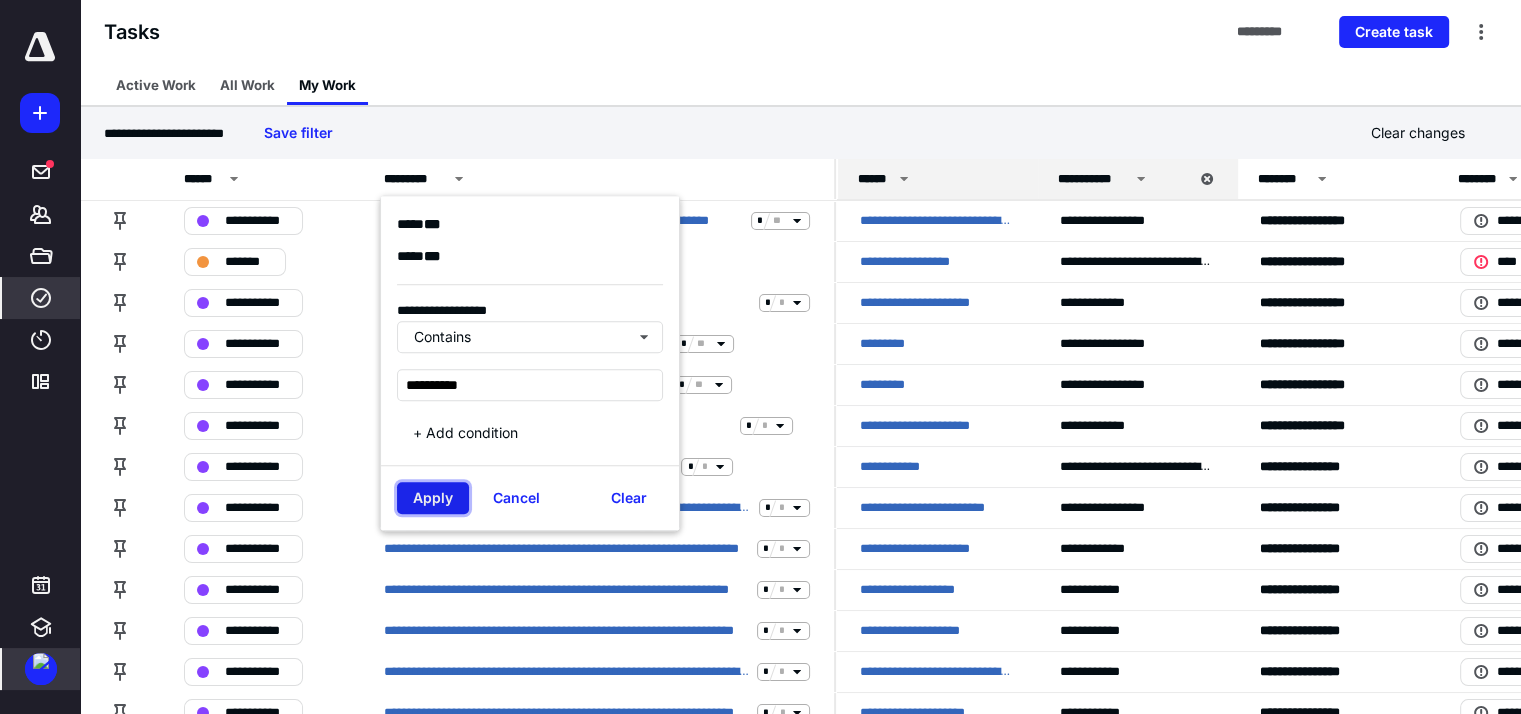 click on "Apply" at bounding box center (433, 498) 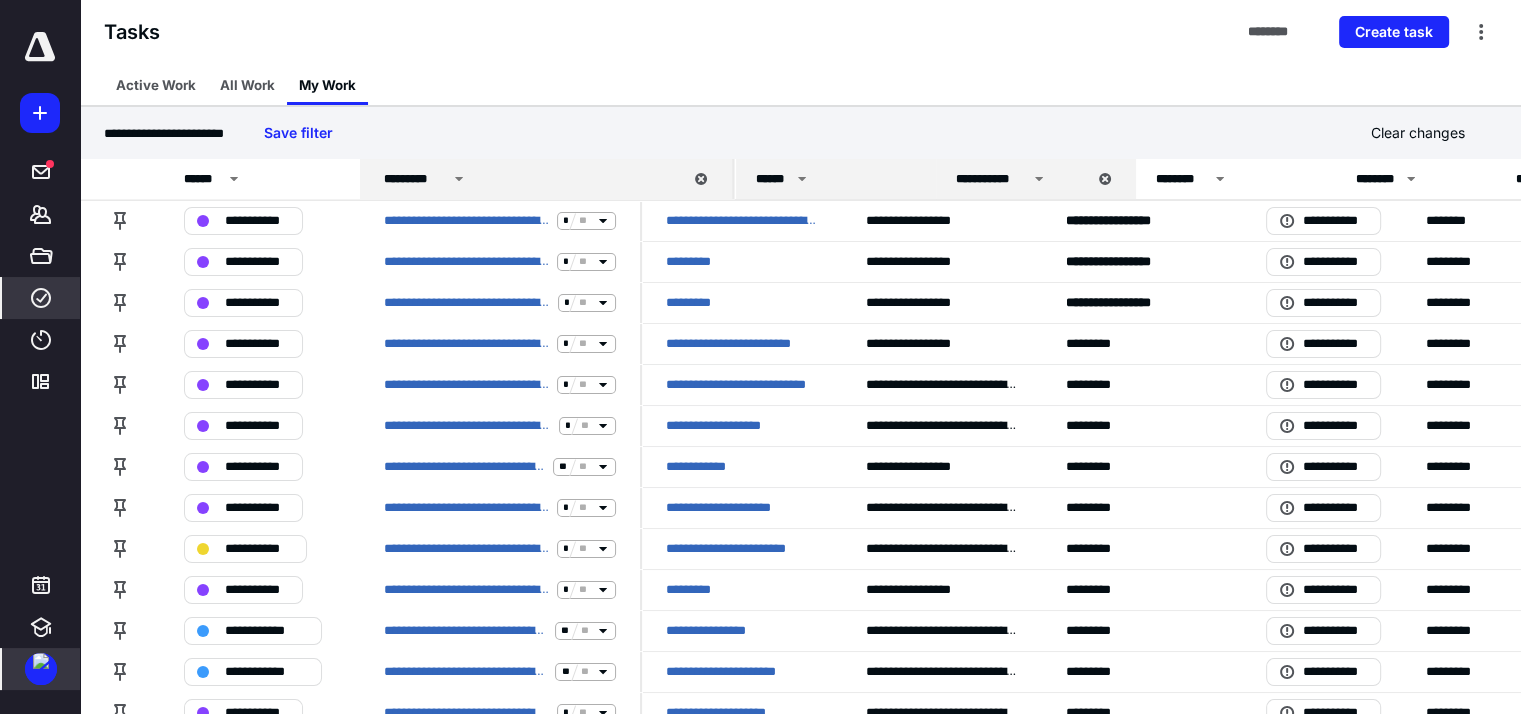 drag, startPoint x: 636, startPoint y: 174, endPoint x: 728, endPoint y: 173, distance: 92.00543 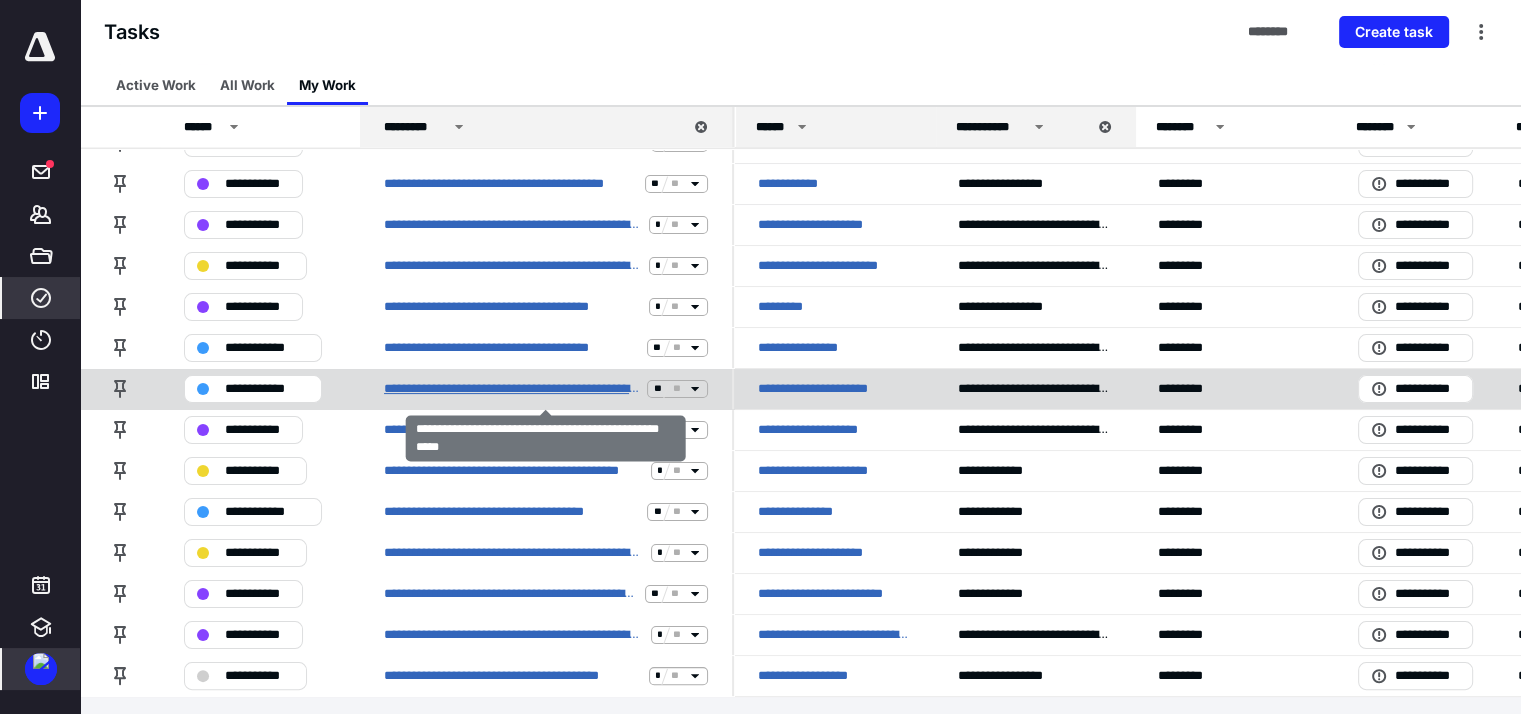 scroll, scrollTop: 285, scrollLeft: 0, axis: vertical 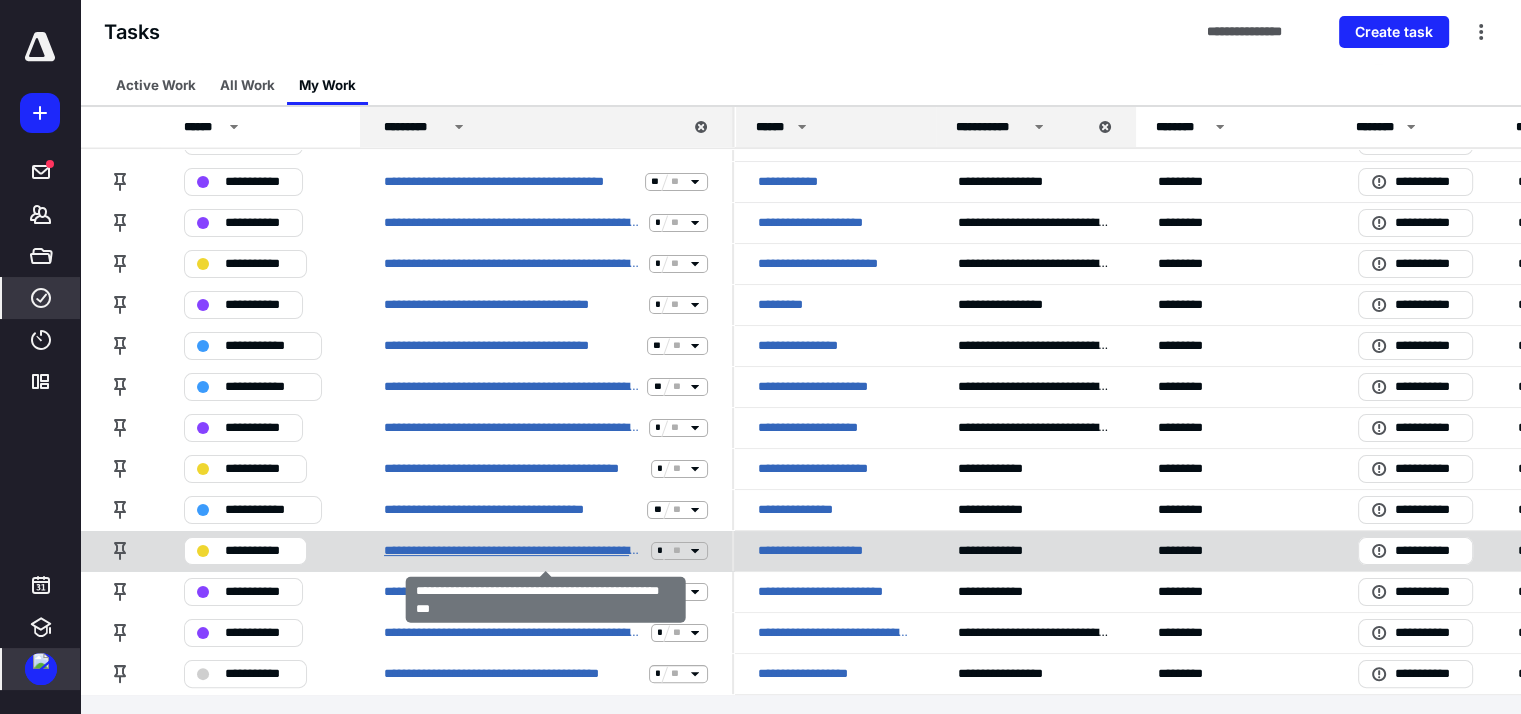 click on "**********" at bounding box center [513, 551] 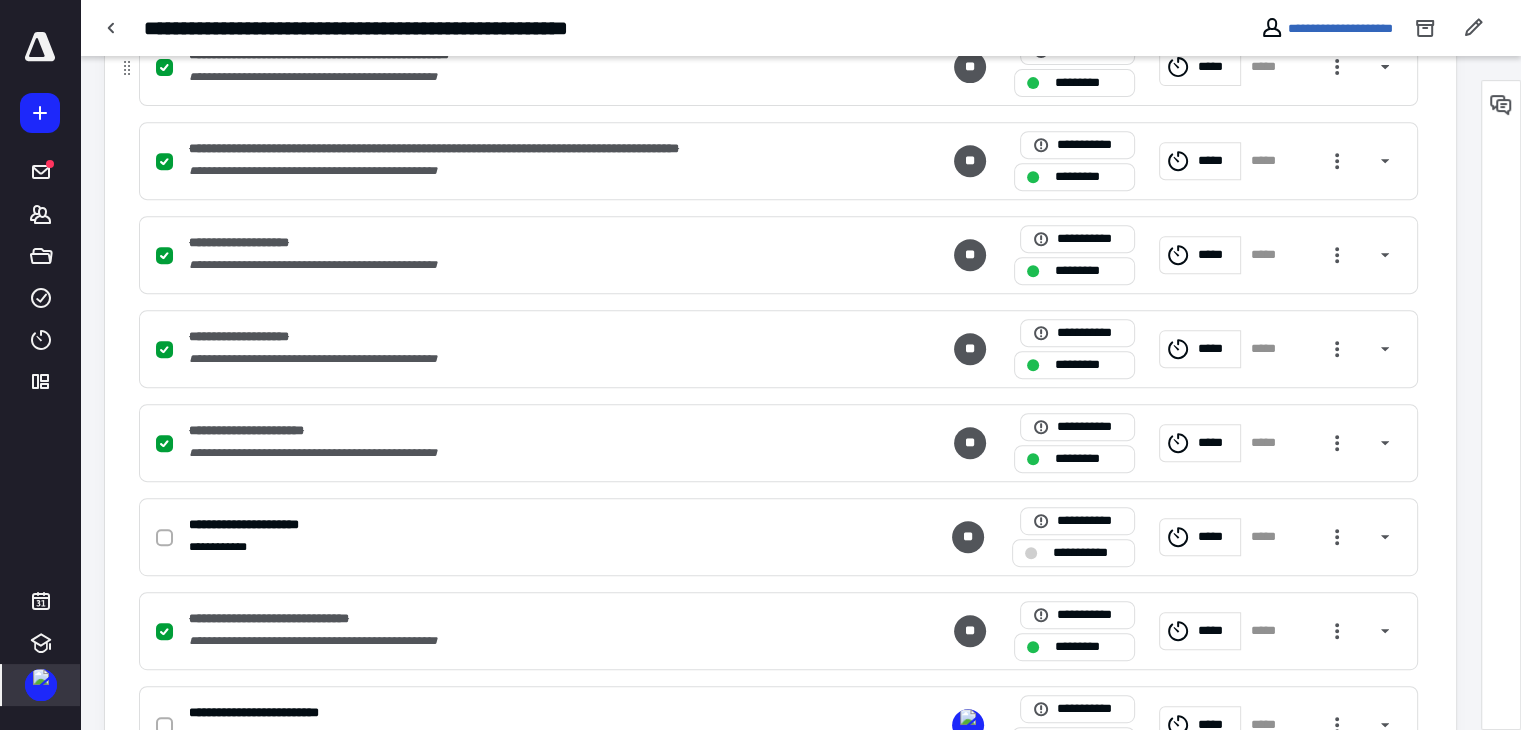 scroll, scrollTop: 800, scrollLeft: 0, axis: vertical 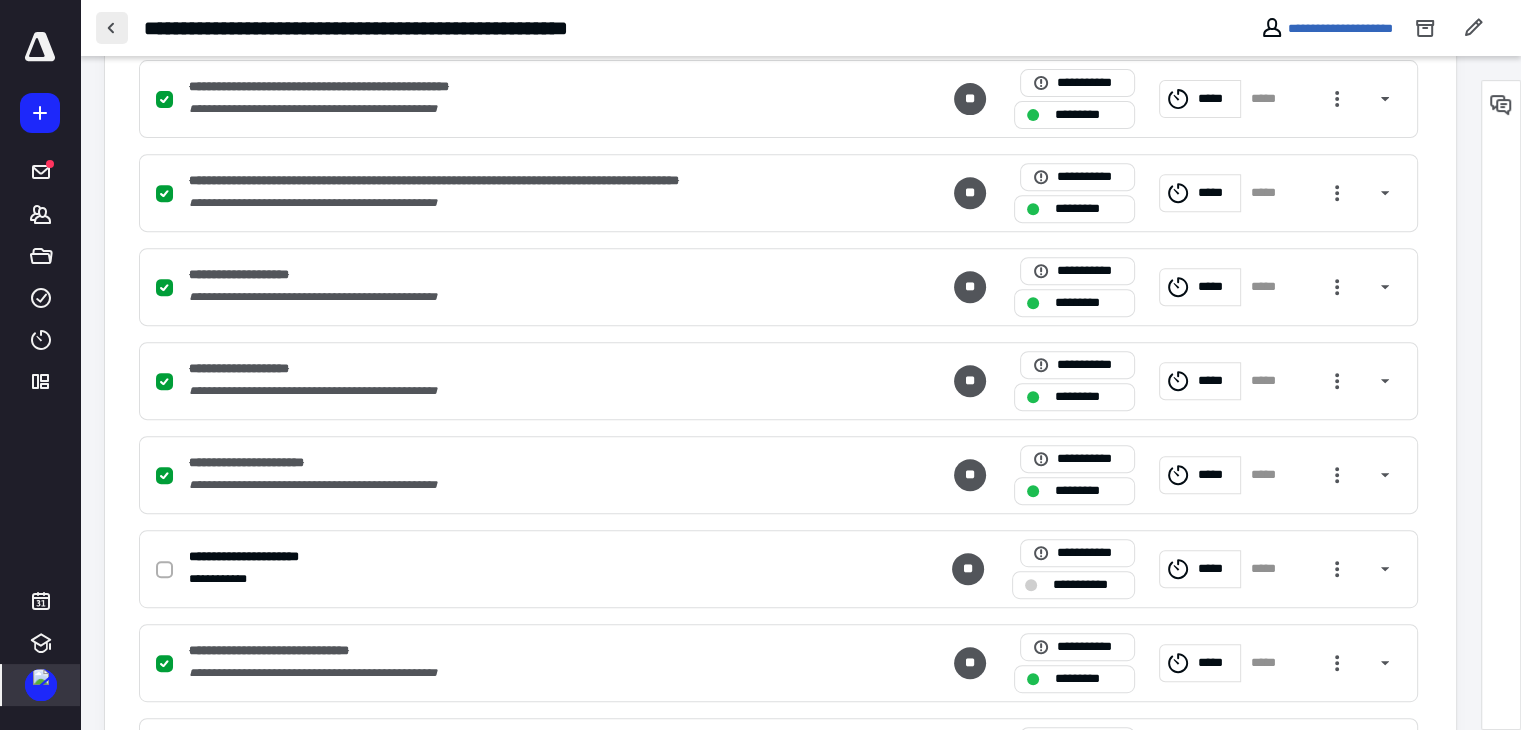 click at bounding box center [112, 28] 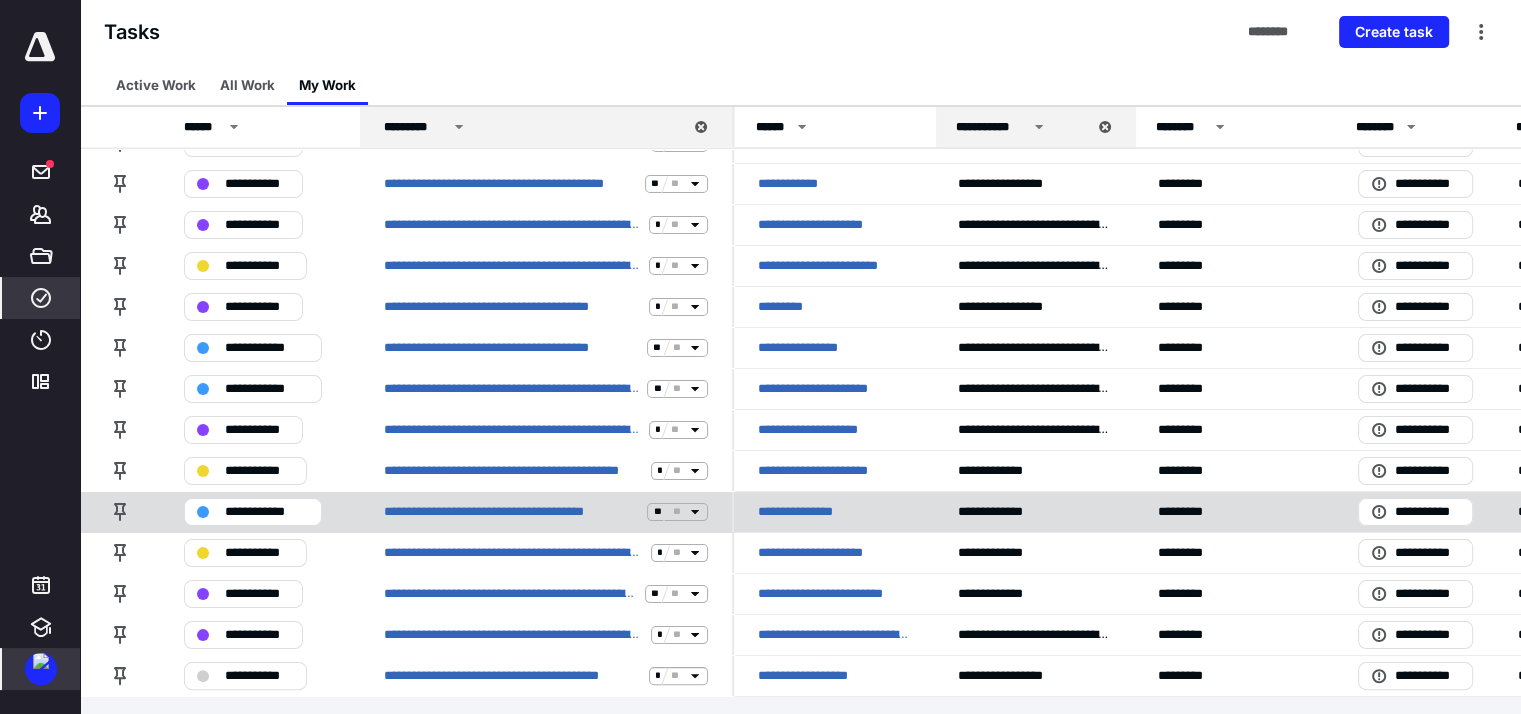 scroll, scrollTop: 285, scrollLeft: 0, axis: vertical 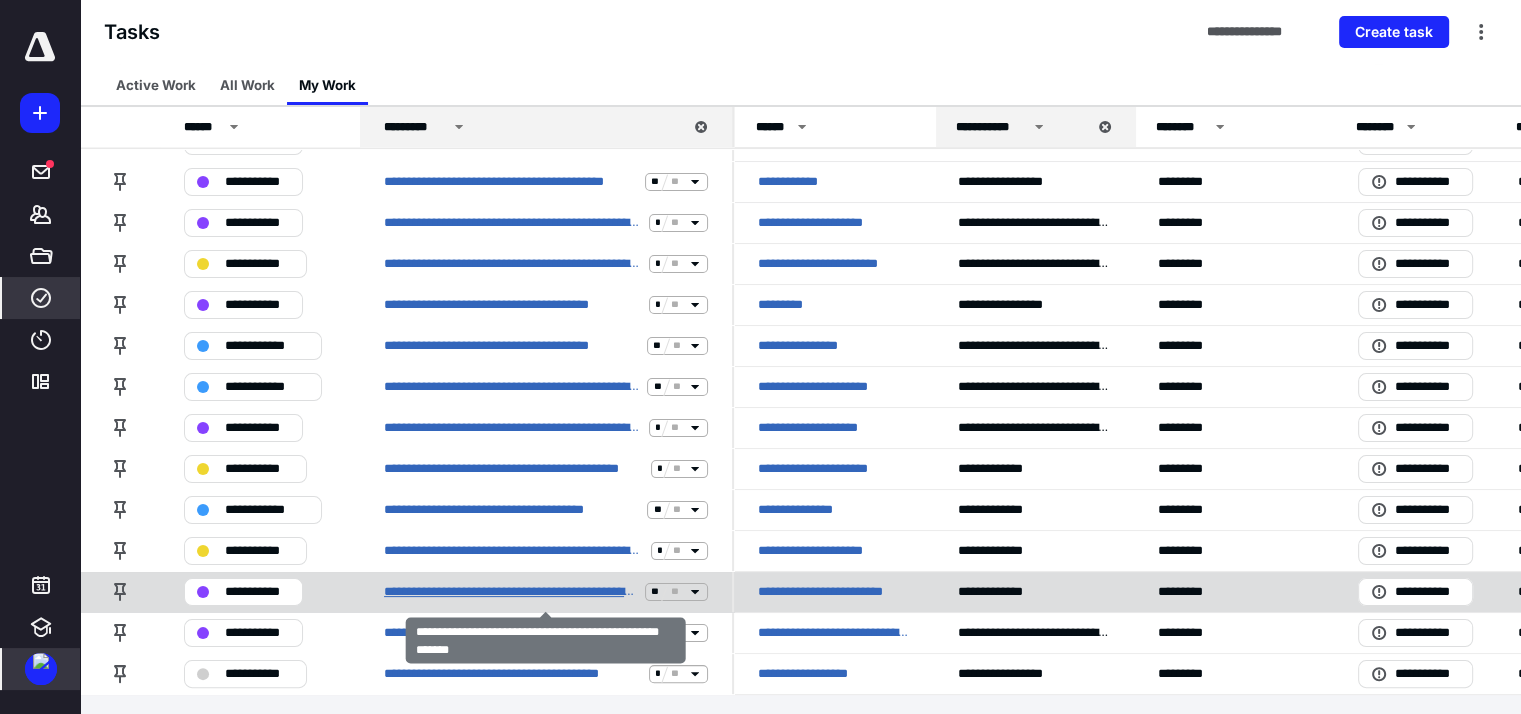 click on "**********" at bounding box center [510, 592] 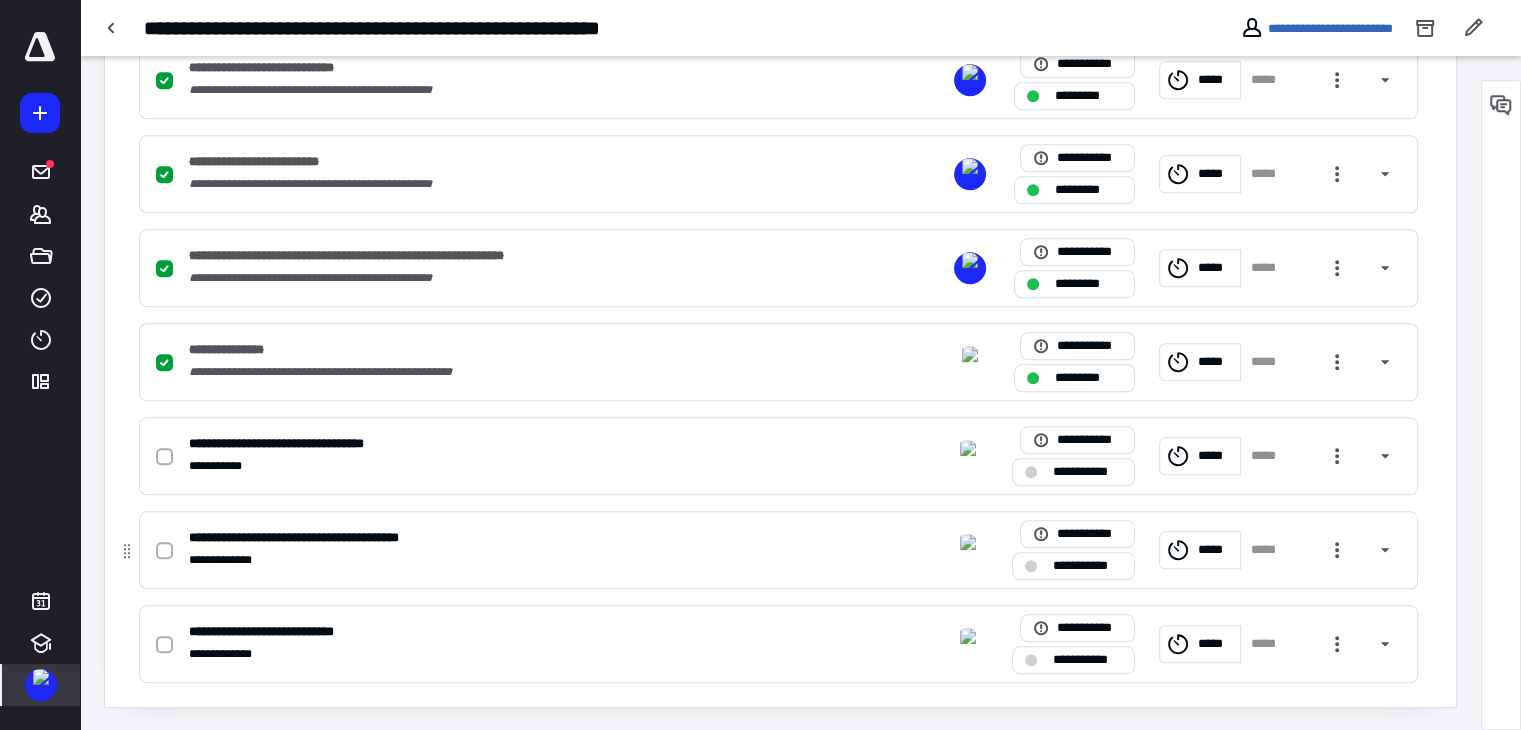 scroll, scrollTop: 1760, scrollLeft: 0, axis: vertical 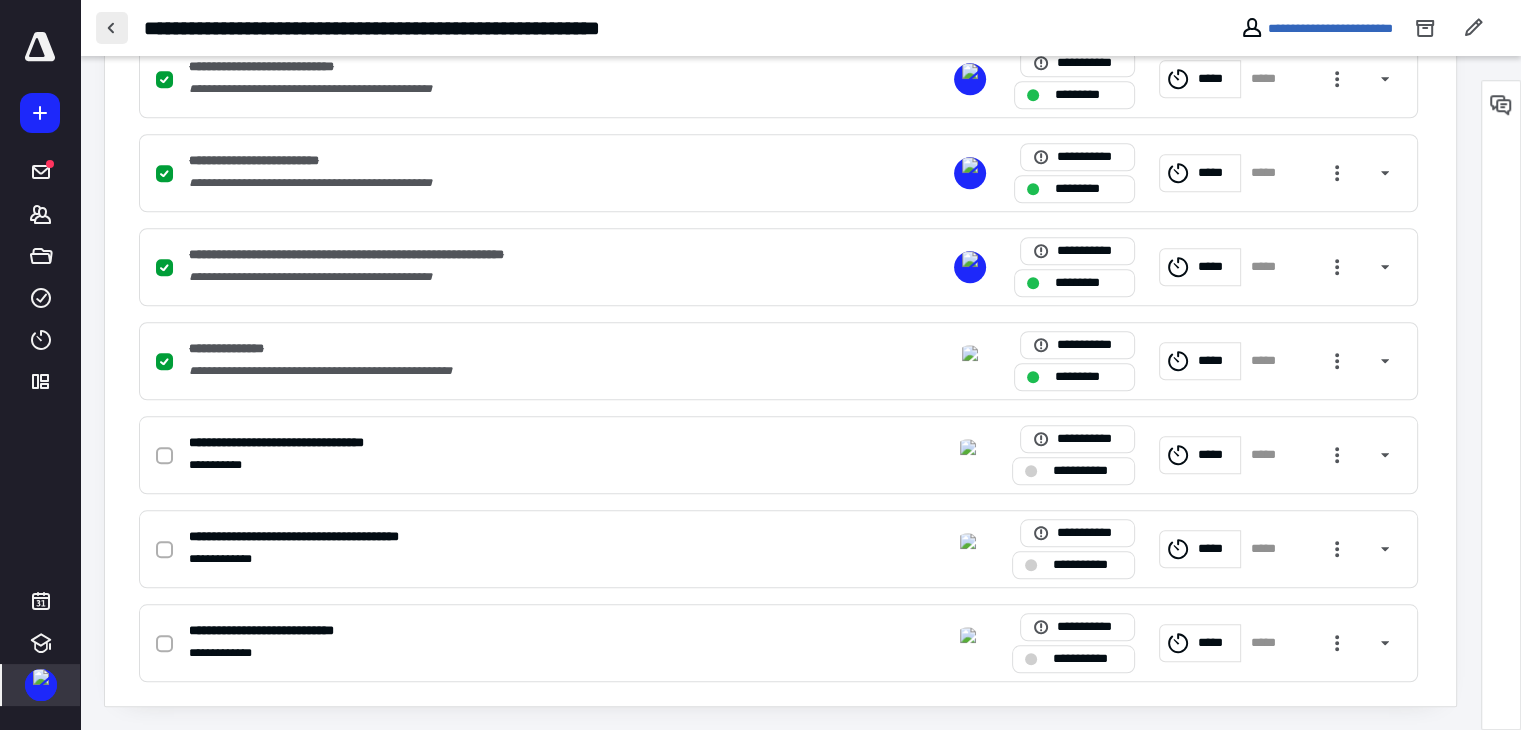 click at bounding box center [112, 28] 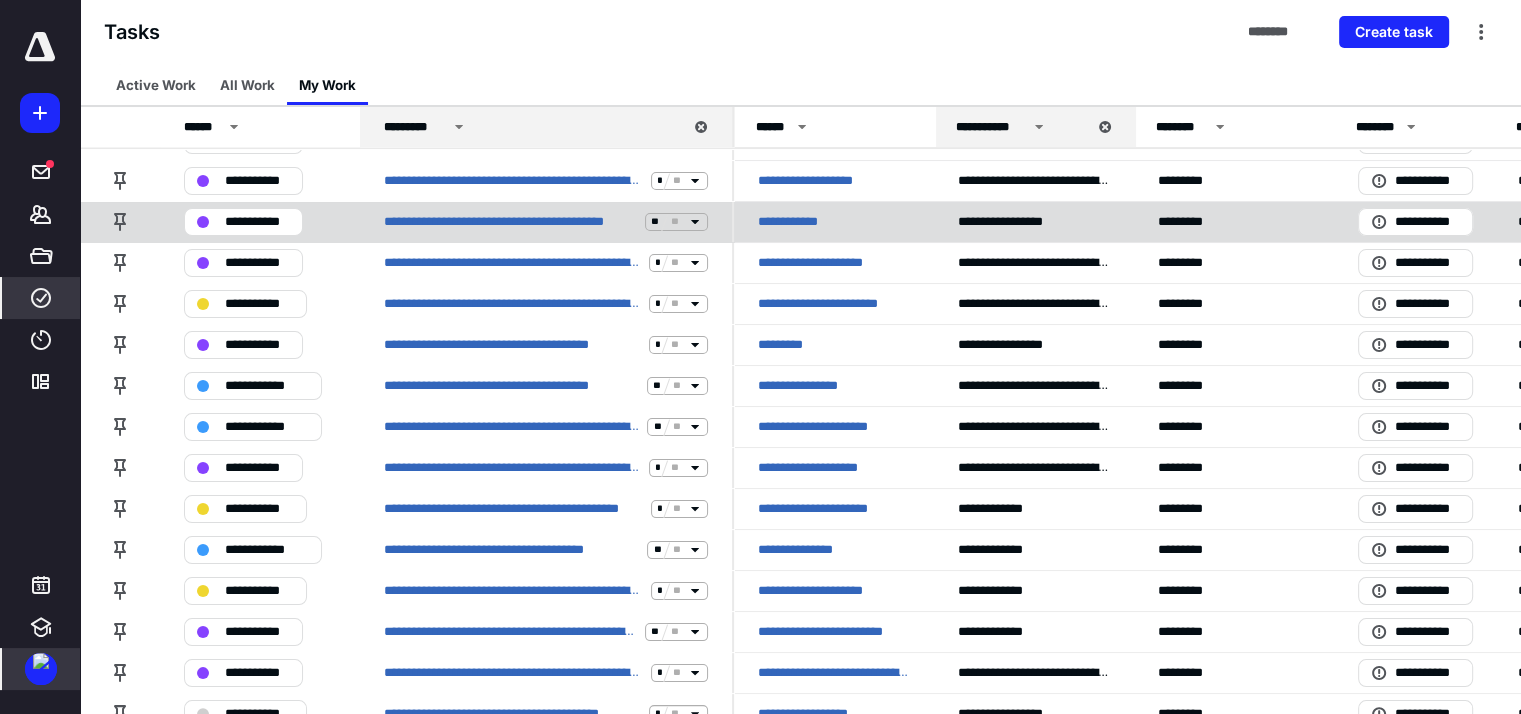scroll, scrollTop: 0, scrollLeft: 0, axis: both 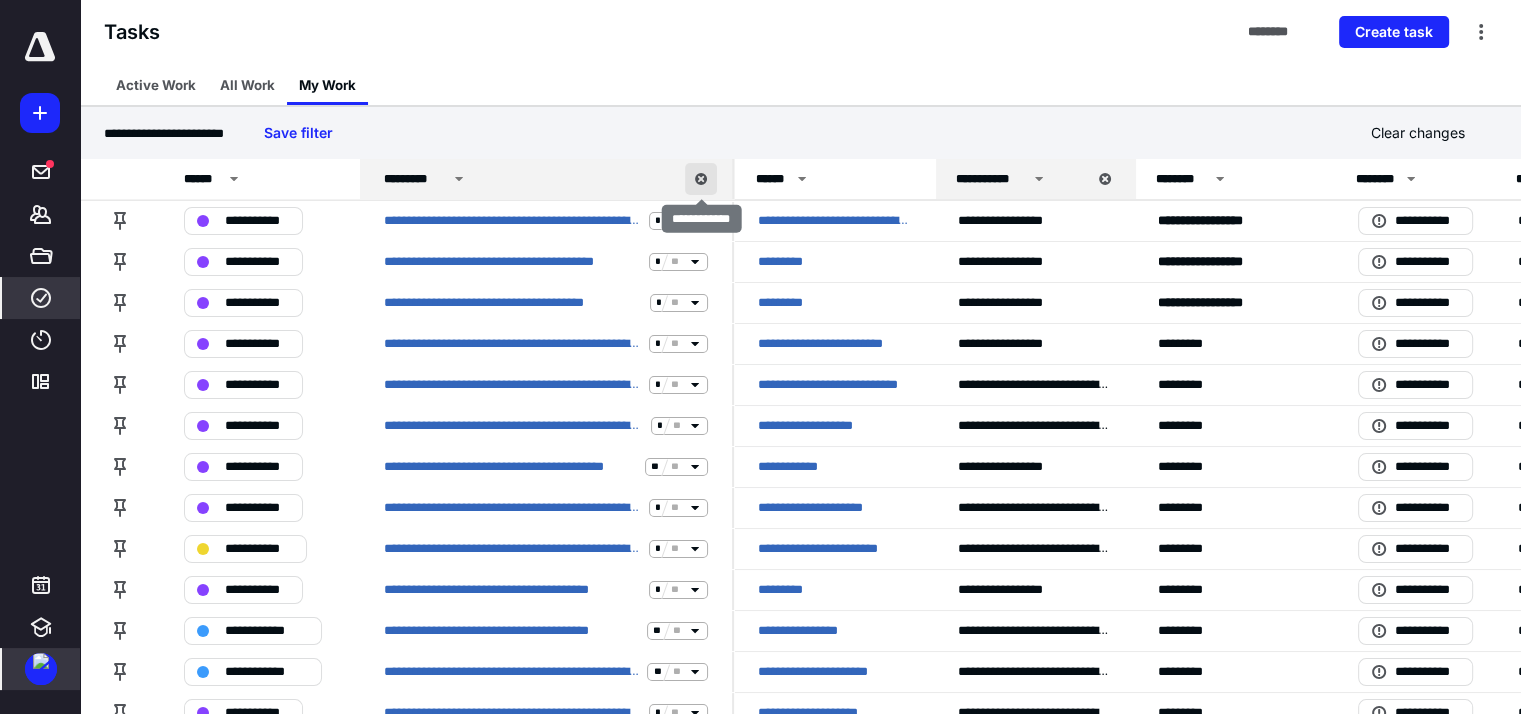 click at bounding box center (701, 179) 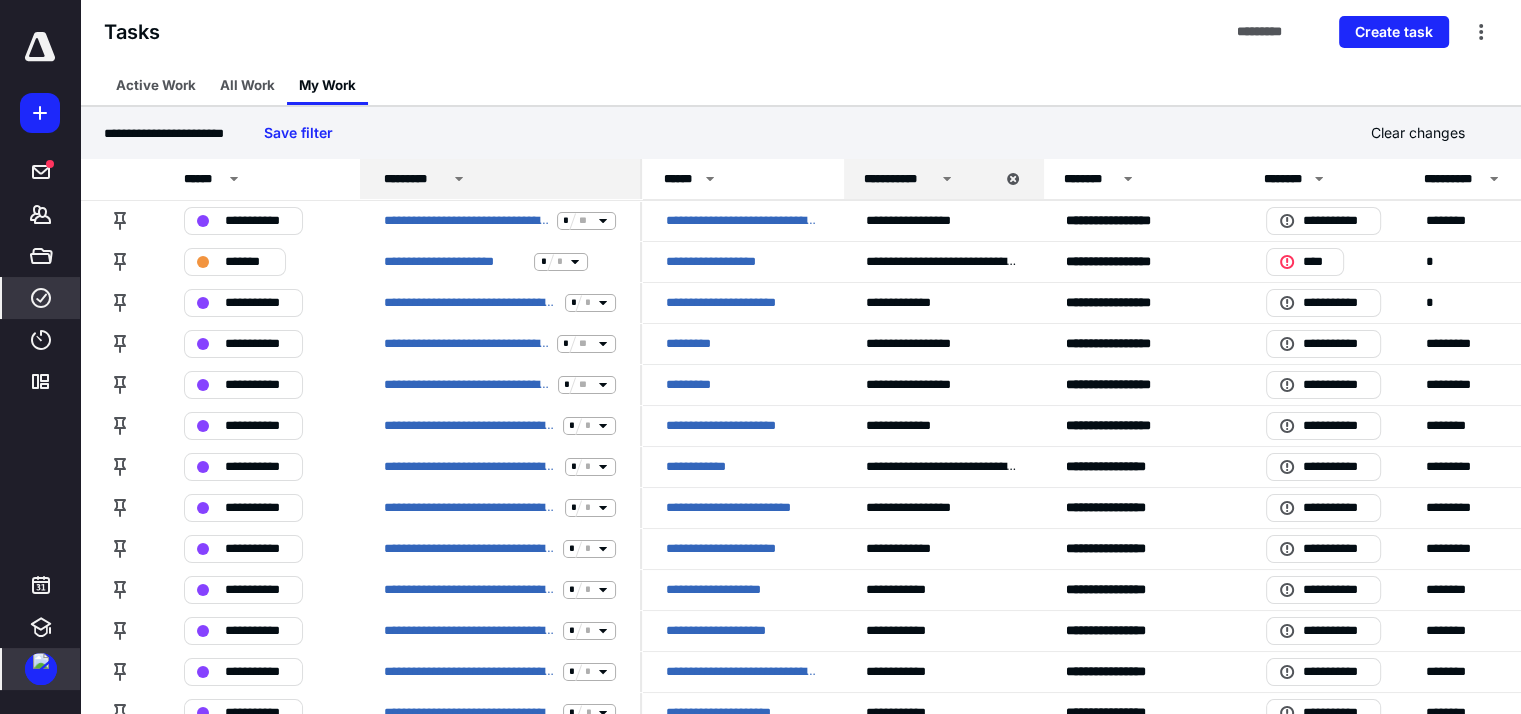 click on "**********" at bounding box center (929, 179) 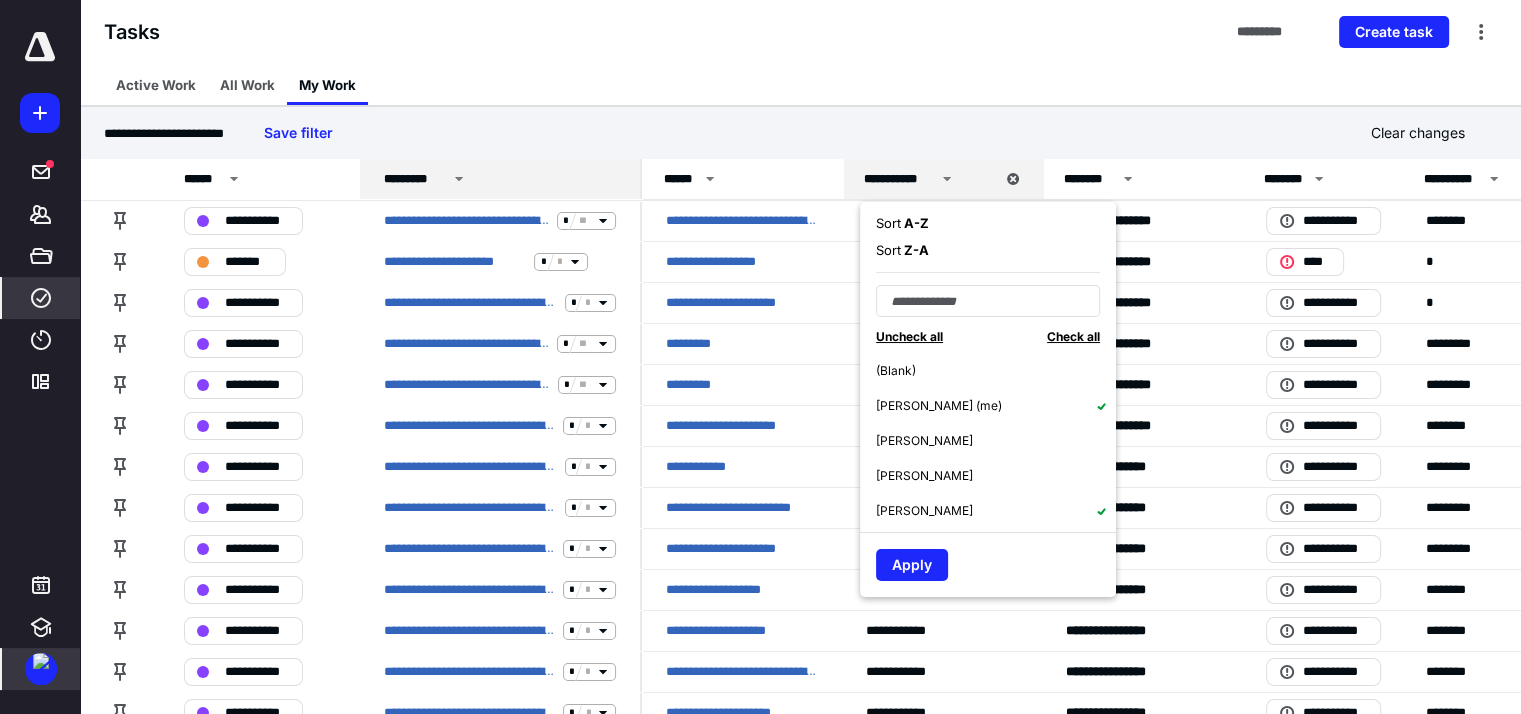 click on "[PERSON_NAME]" at bounding box center [996, 510] 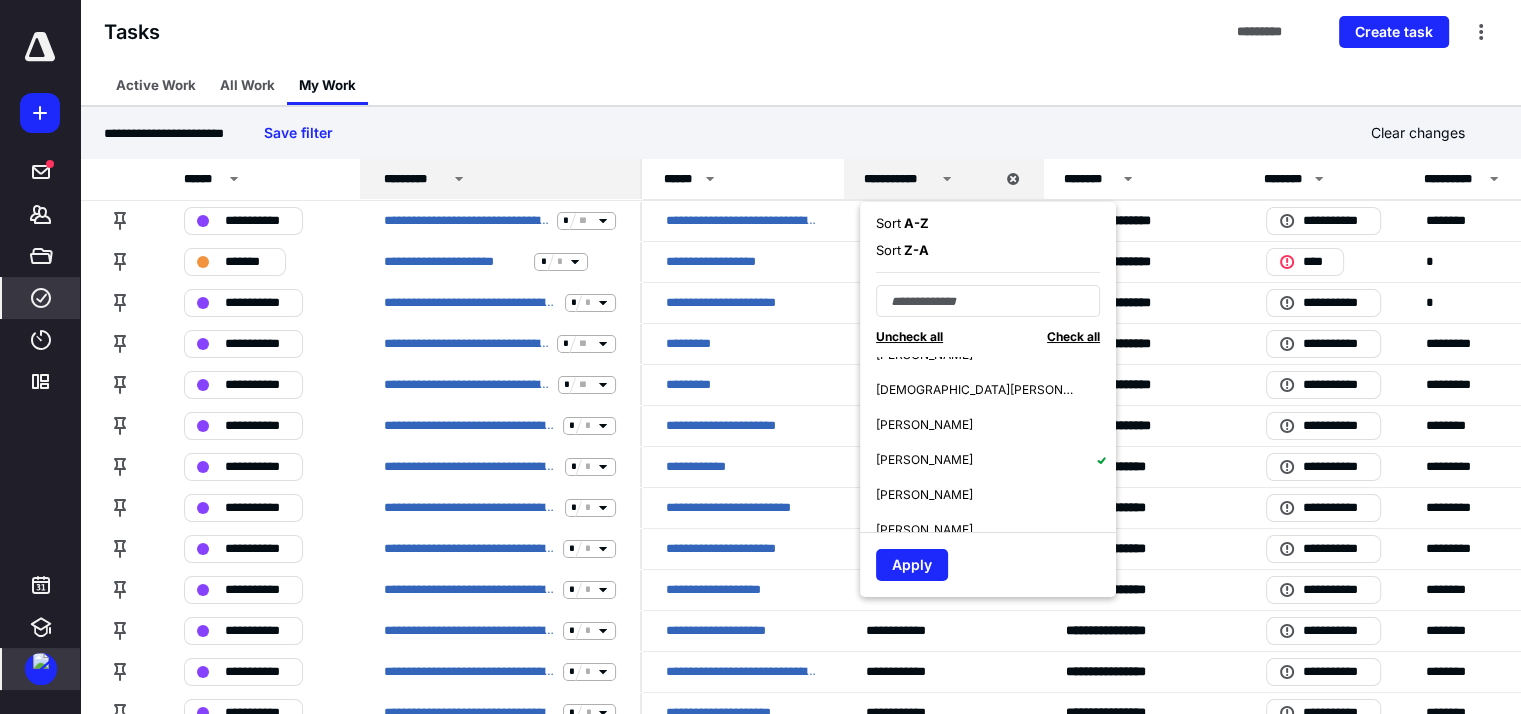 scroll, scrollTop: 100, scrollLeft: 0, axis: vertical 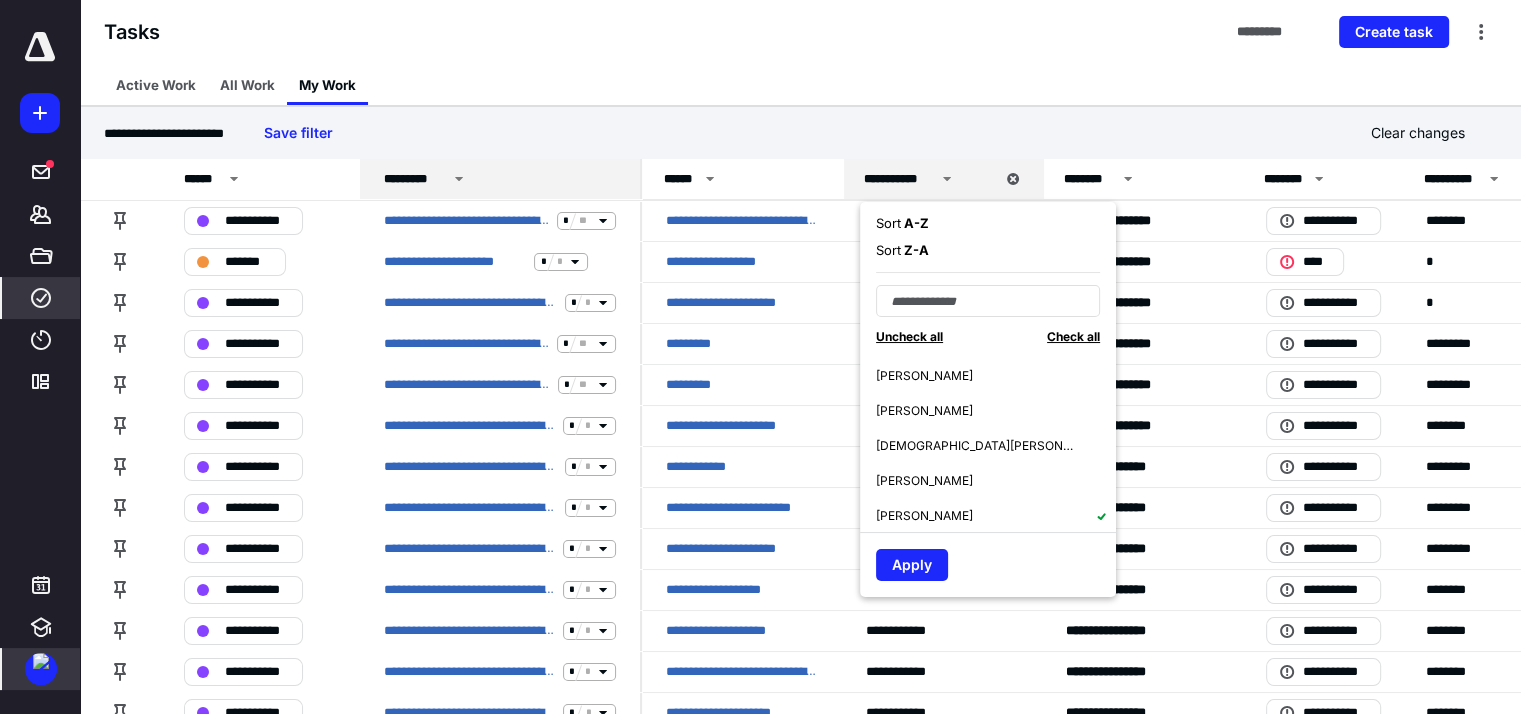 click on "[PERSON_NAME]" at bounding box center (996, 515) 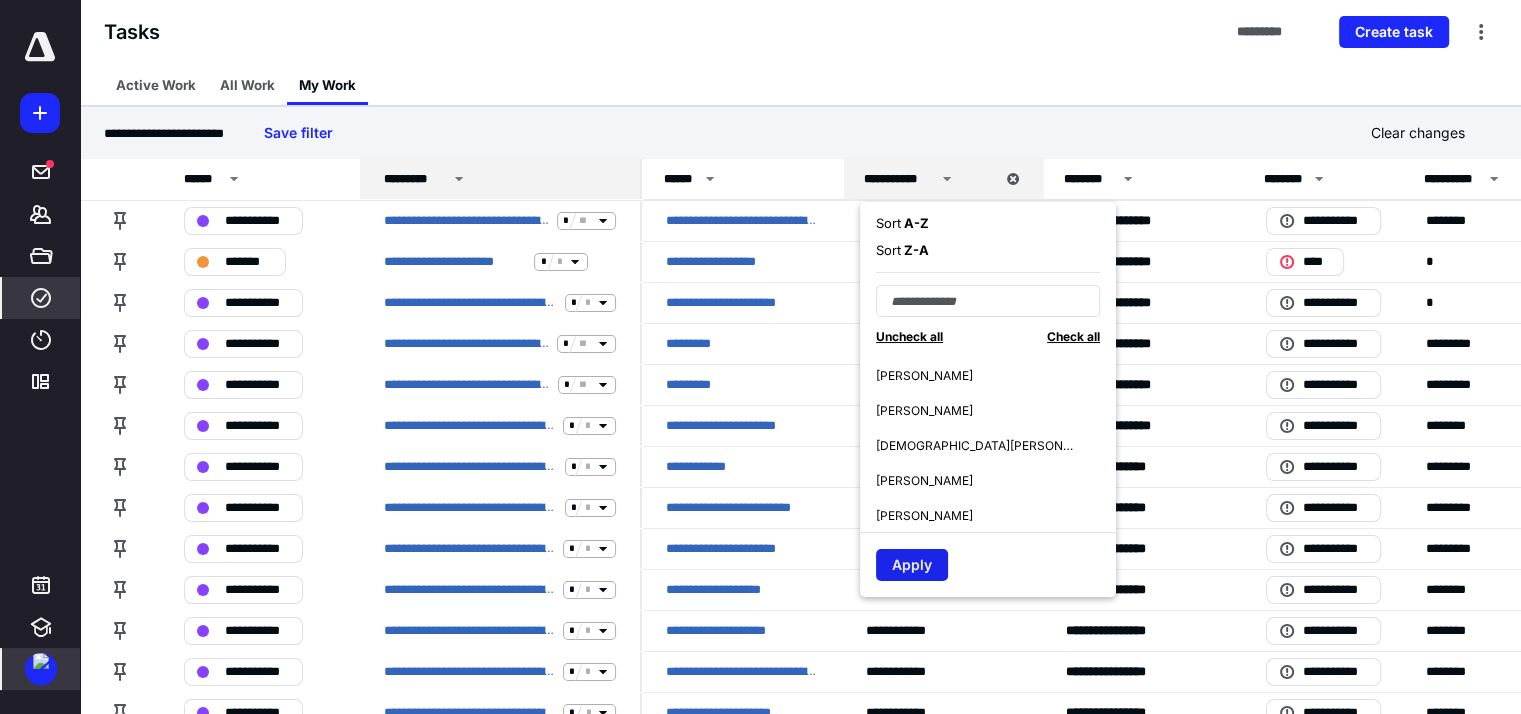 click on "Apply" at bounding box center (912, 565) 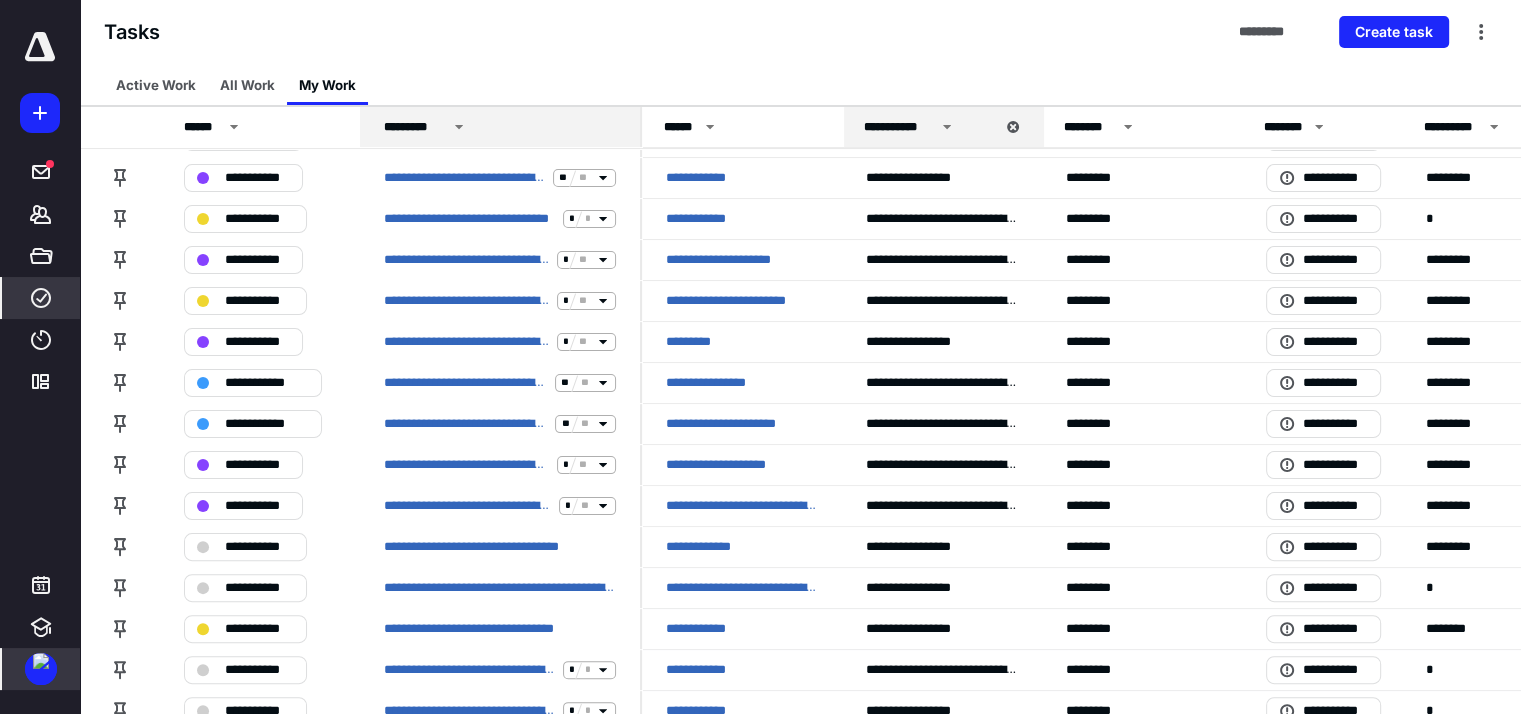 scroll, scrollTop: 400, scrollLeft: 0, axis: vertical 